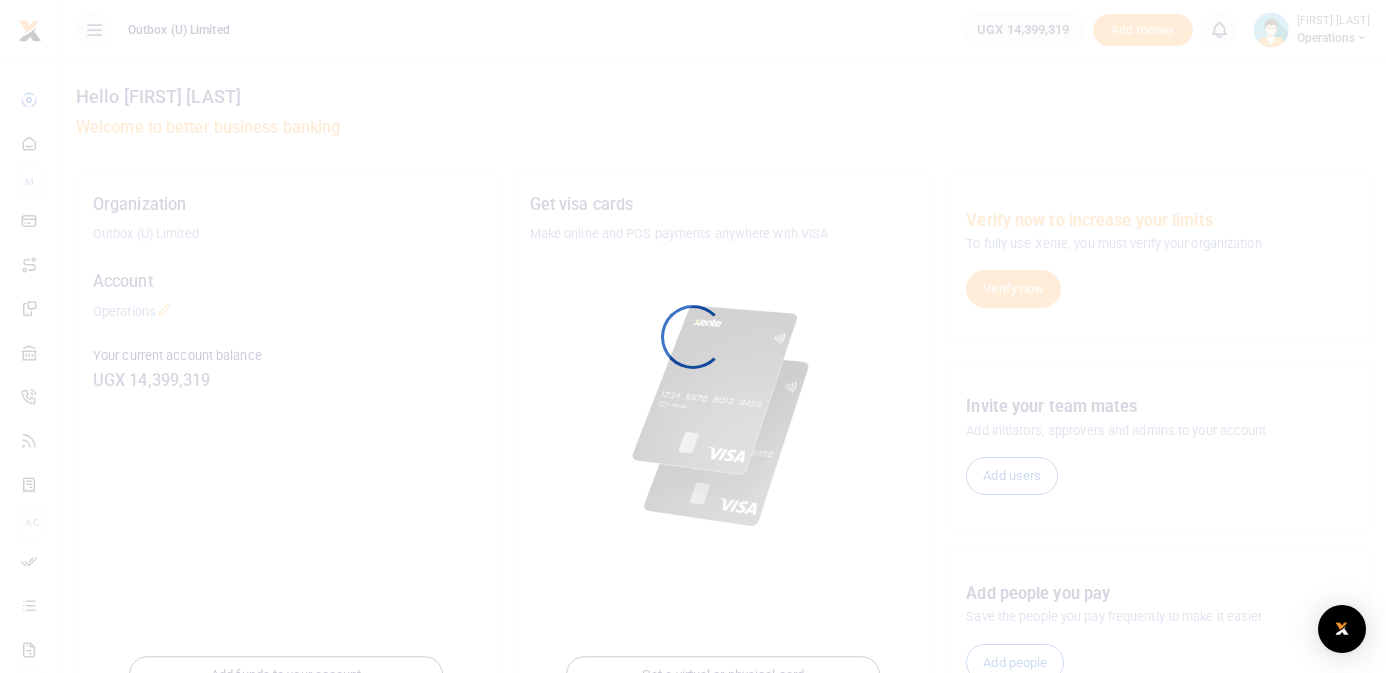 scroll, scrollTop: 0, scrollLeft: 0, axis: both 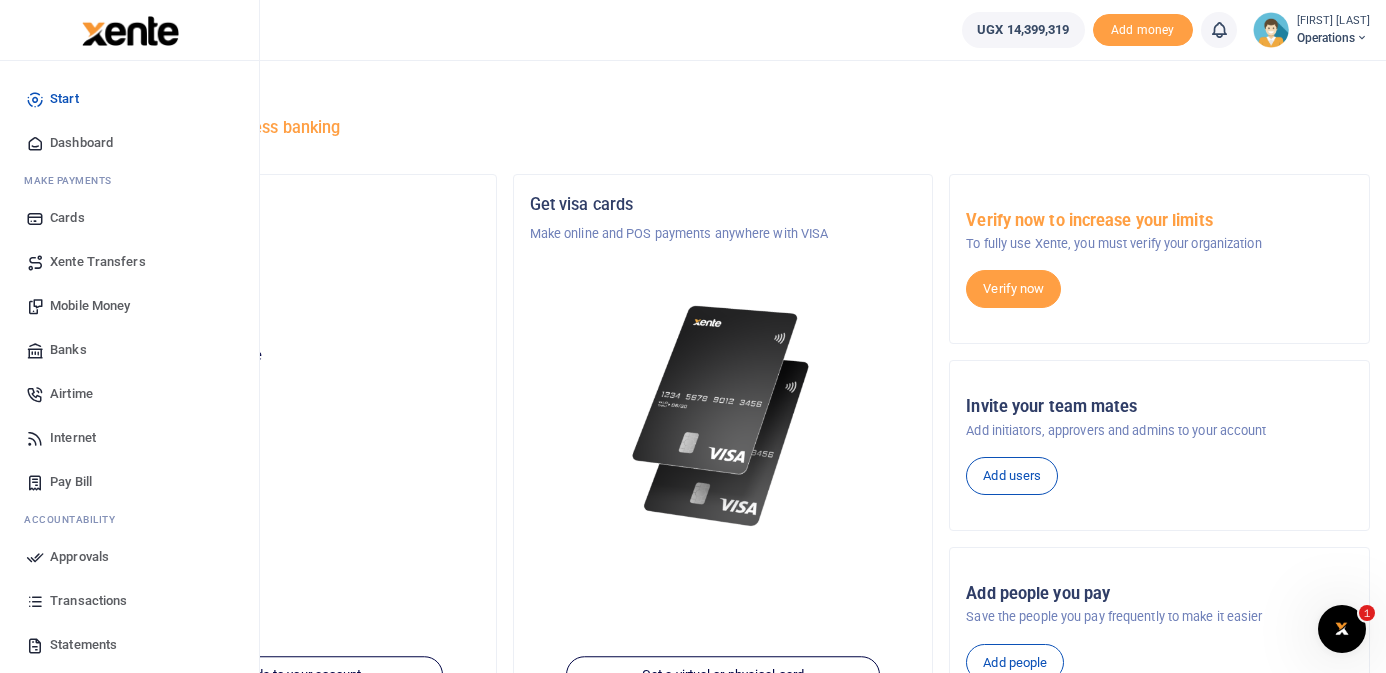 click on "Mobile Money" at bounding box center [90, 306] 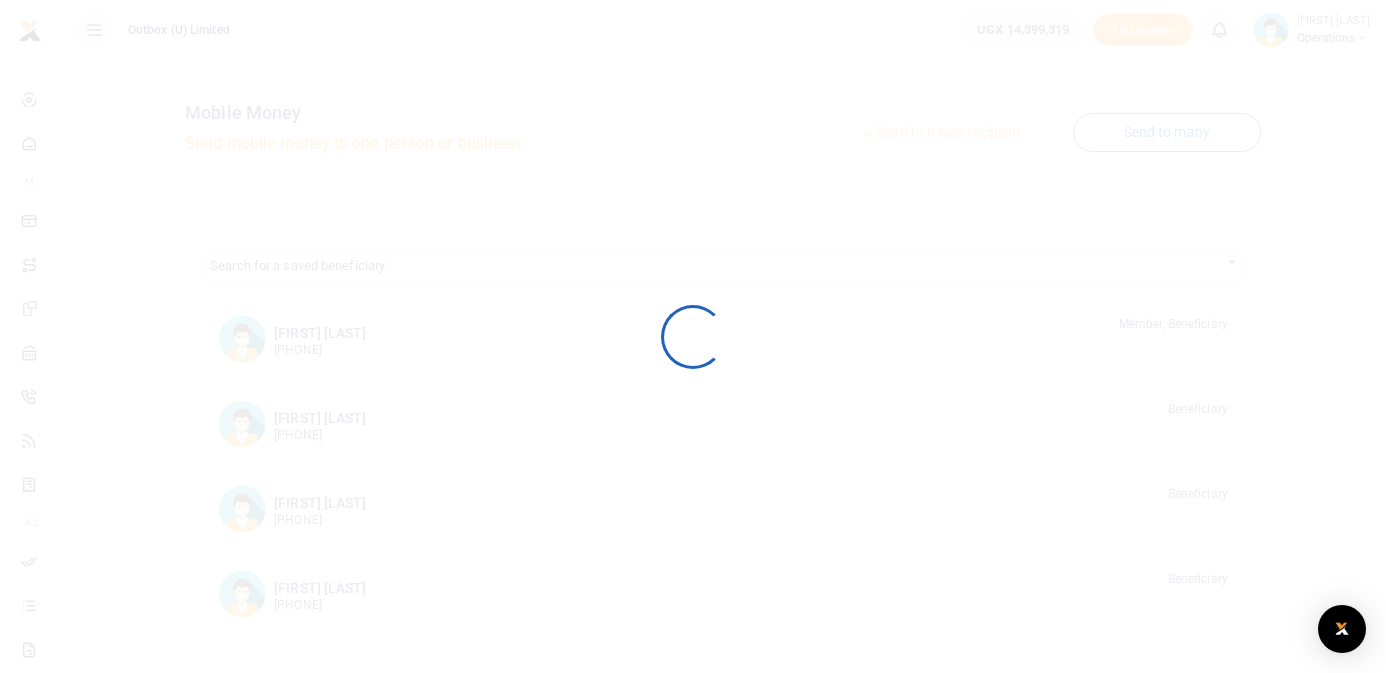 scroll, scrollTop: 0, scrollLeft: 0, axis: both 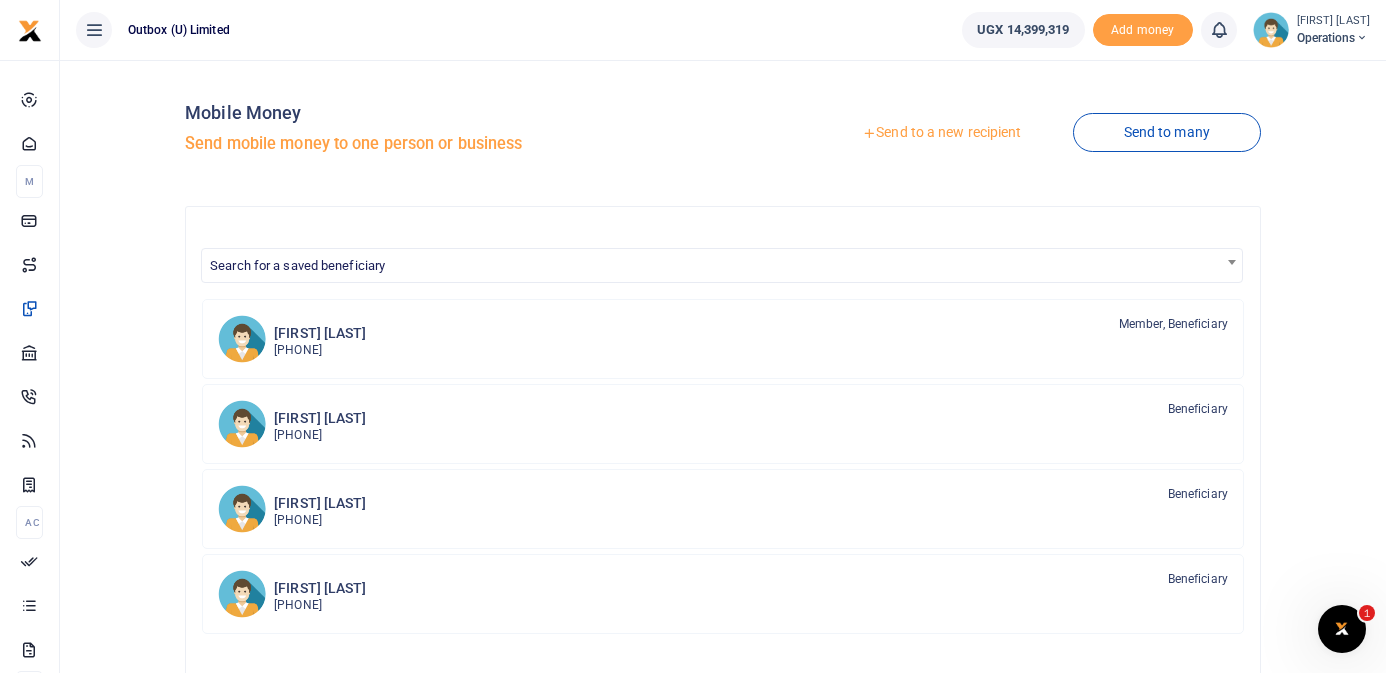 click on "Send to a new recipient" at bounding box center [941, 133] 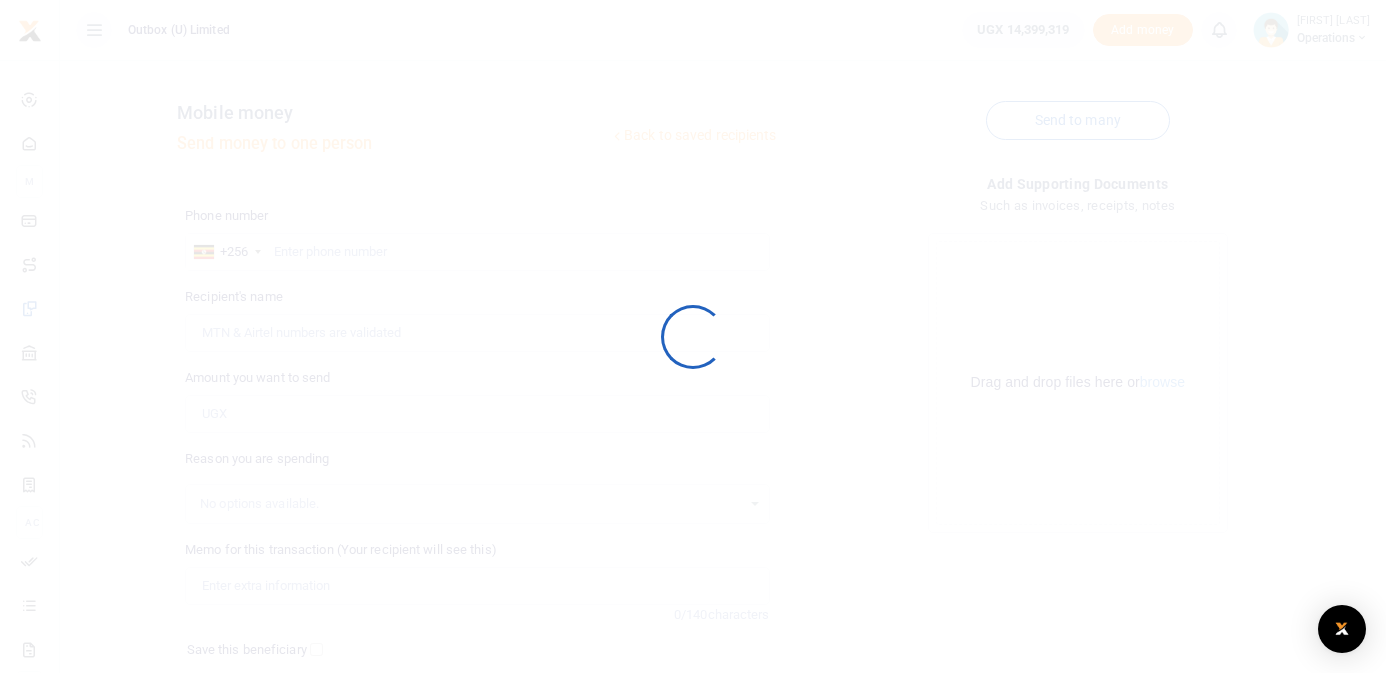 scroll, scrollTop: 0, scrollLeft: 0, axis: both 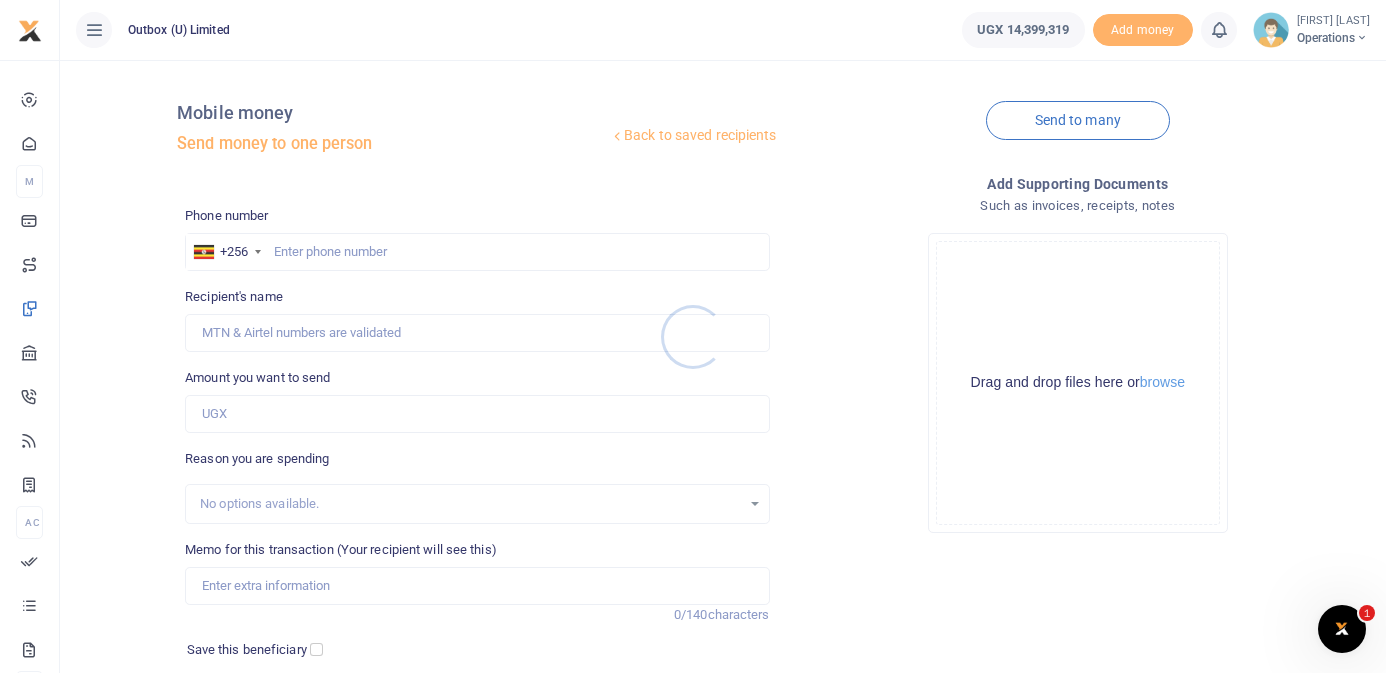 click at bounding box center [693, 336] 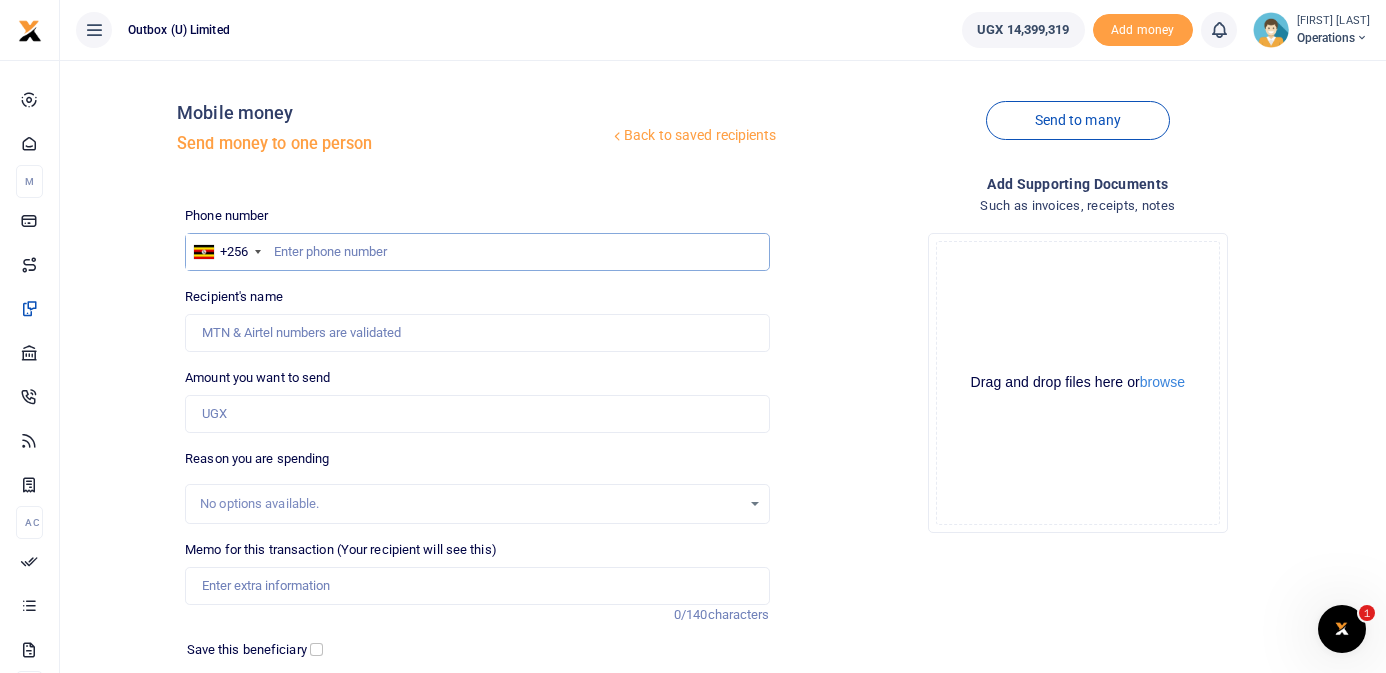 click at bounding box center [477, 252] 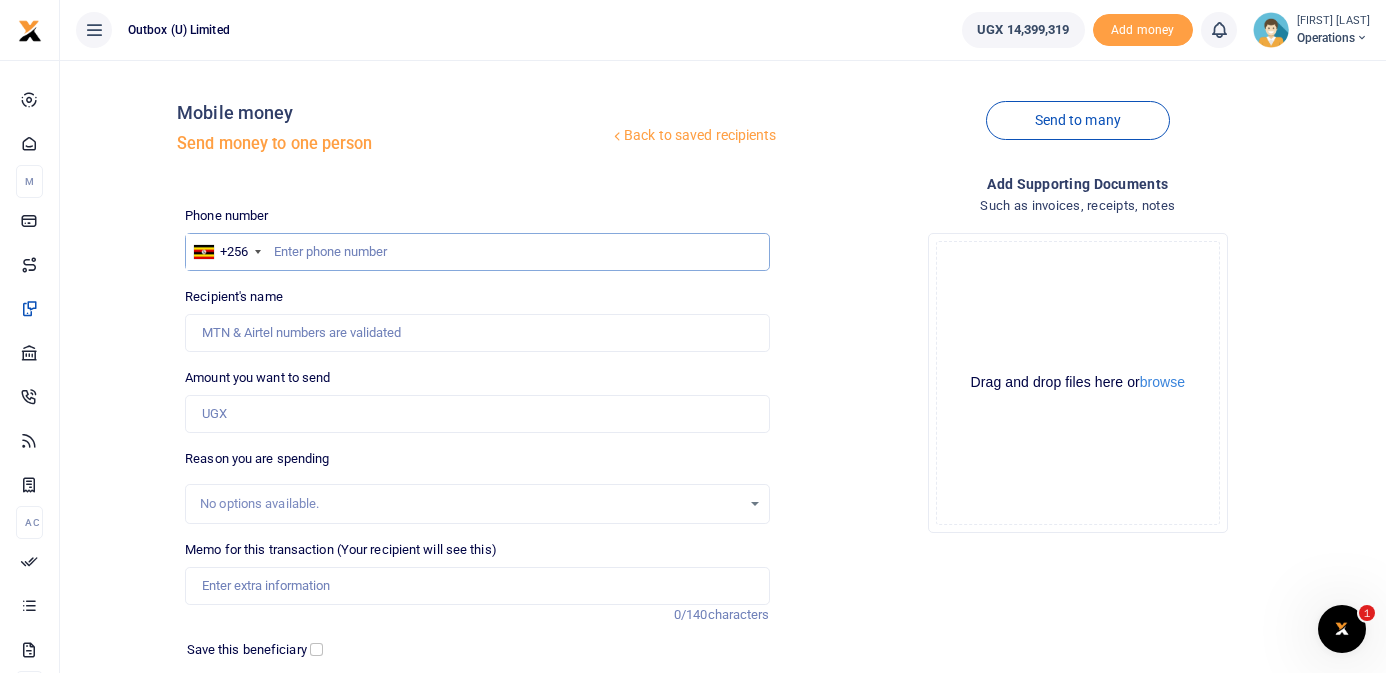 paste on "[PHONE]" 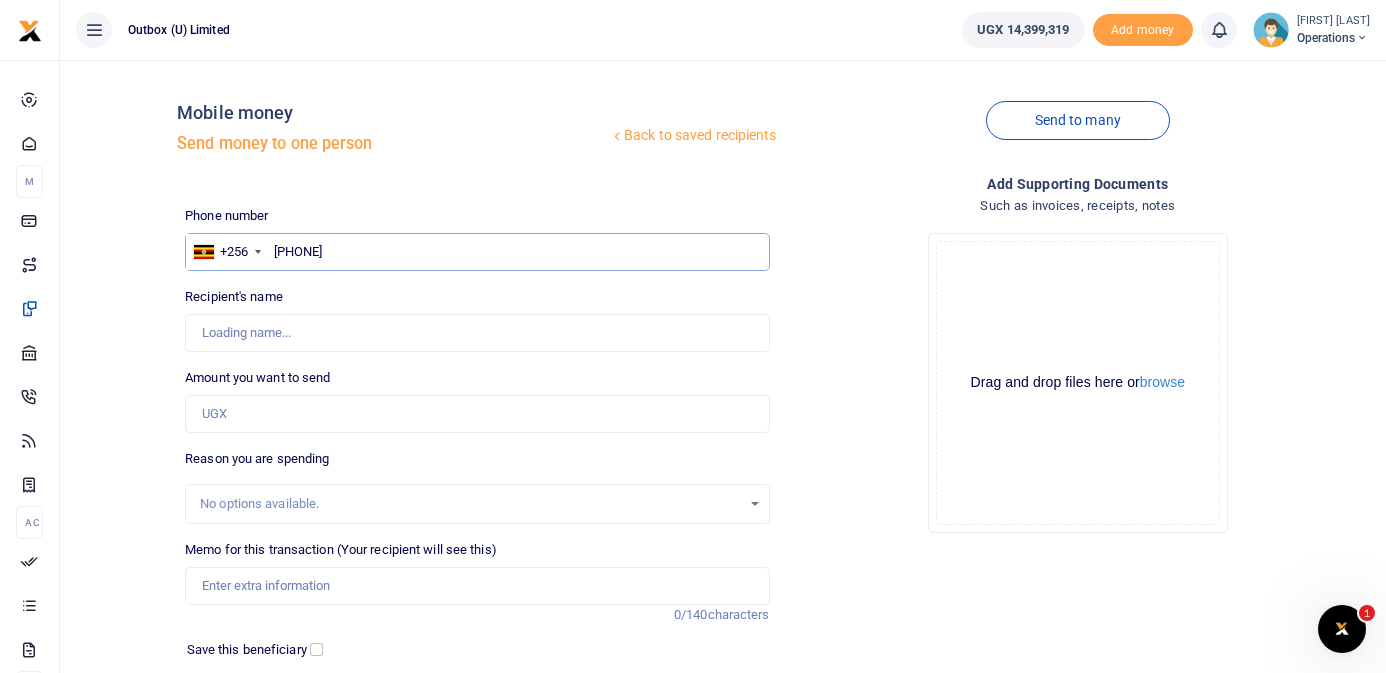 click on "[PHONE]" at bounding box center [477, 252] 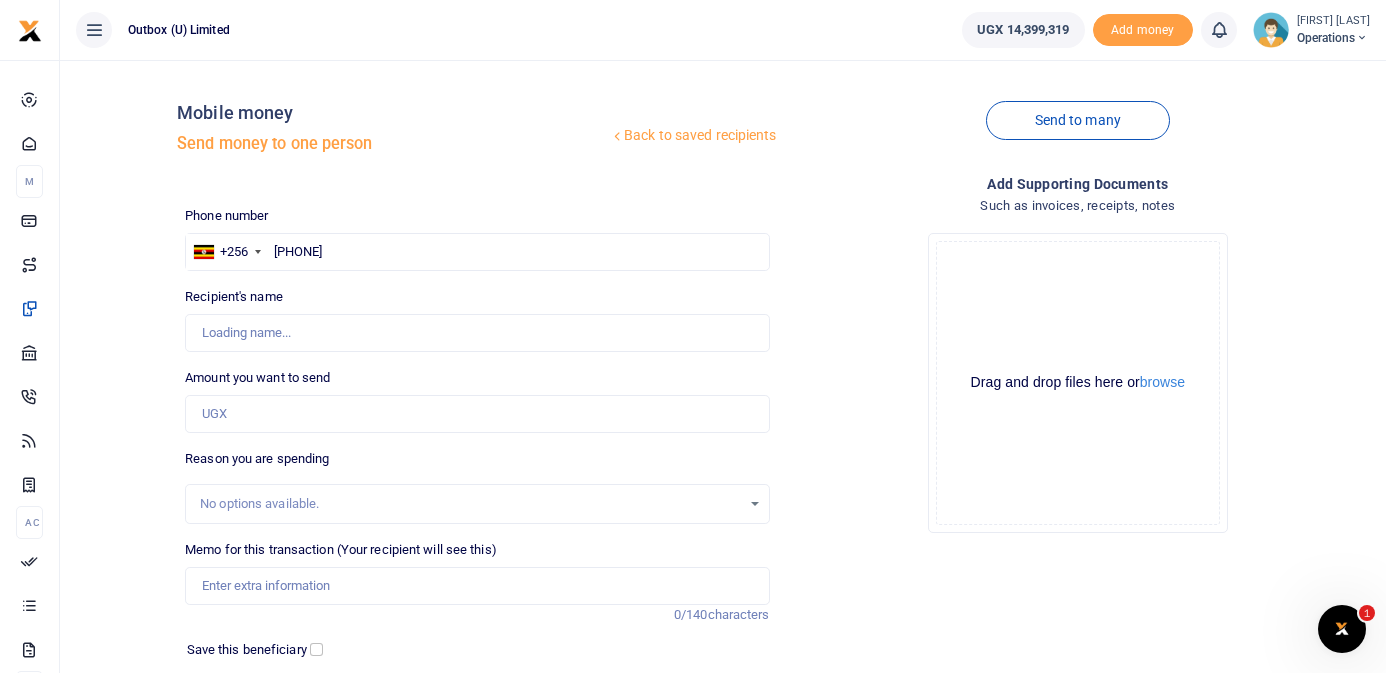 click on "Send money to one person" at bounding box center [393, 144] 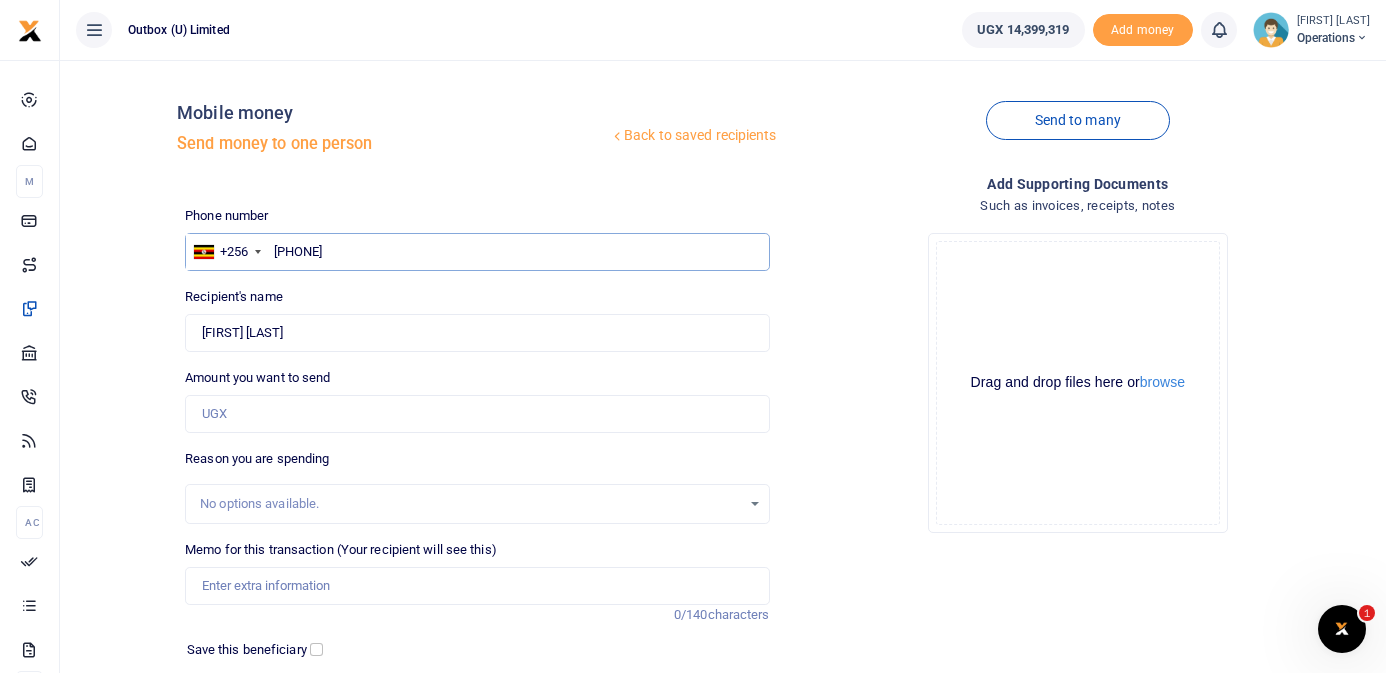 drag, startPoint x: 379, startPoint y: 260, endPoint x: 175, endPoint y: 220, distance: 207.88458 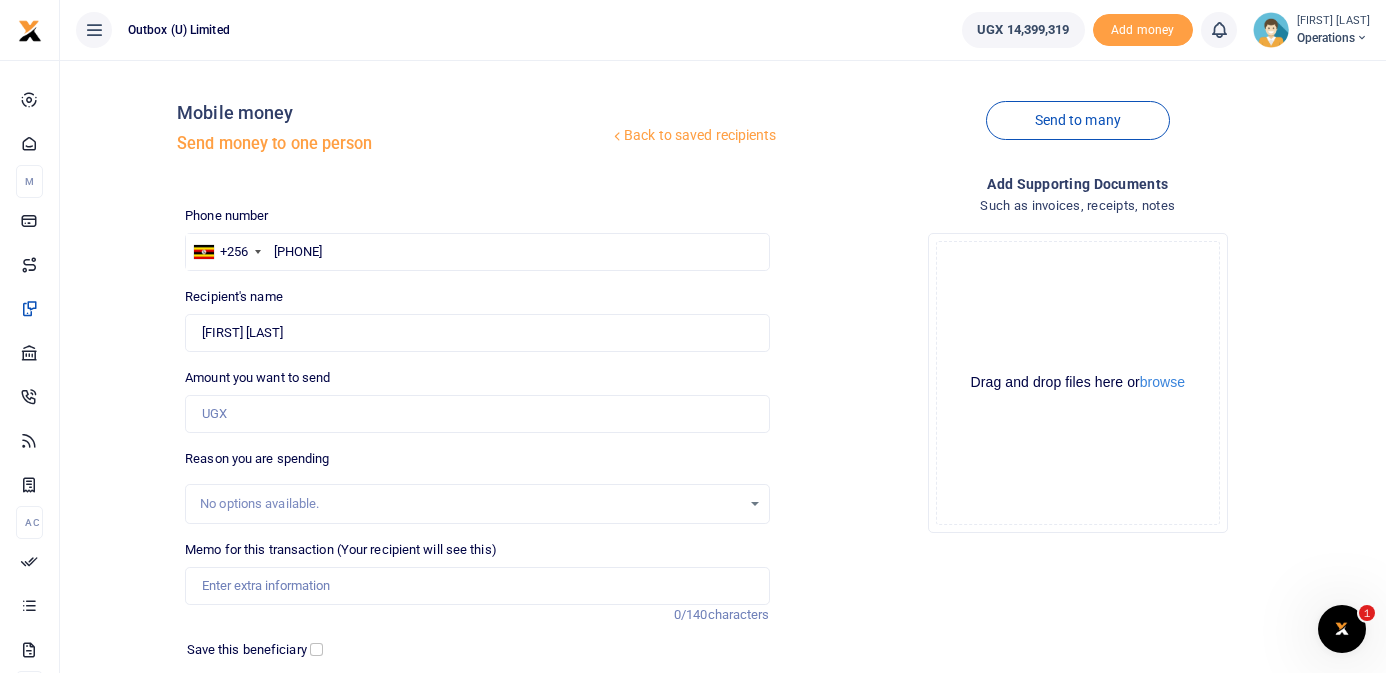 click on "Mobile money" at bounding box center (393, 113) 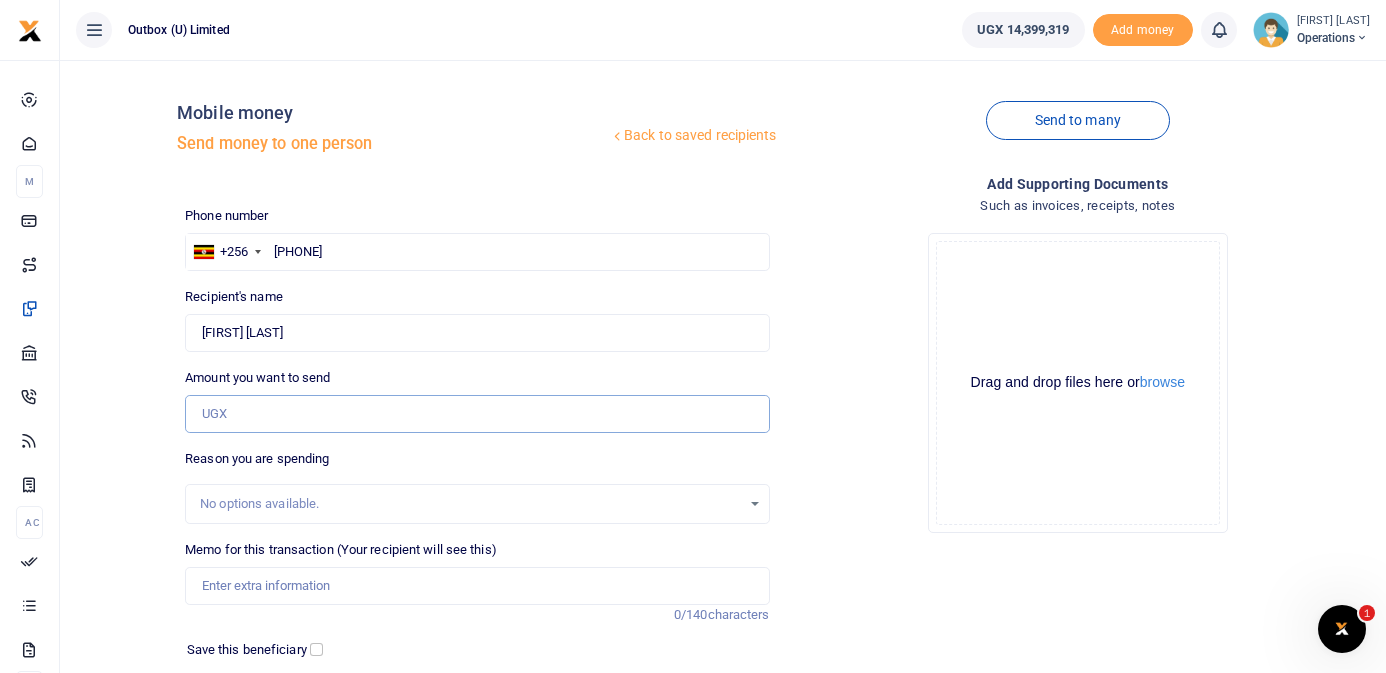 click on "Amount you want to send" at bounding box center [477, 414] 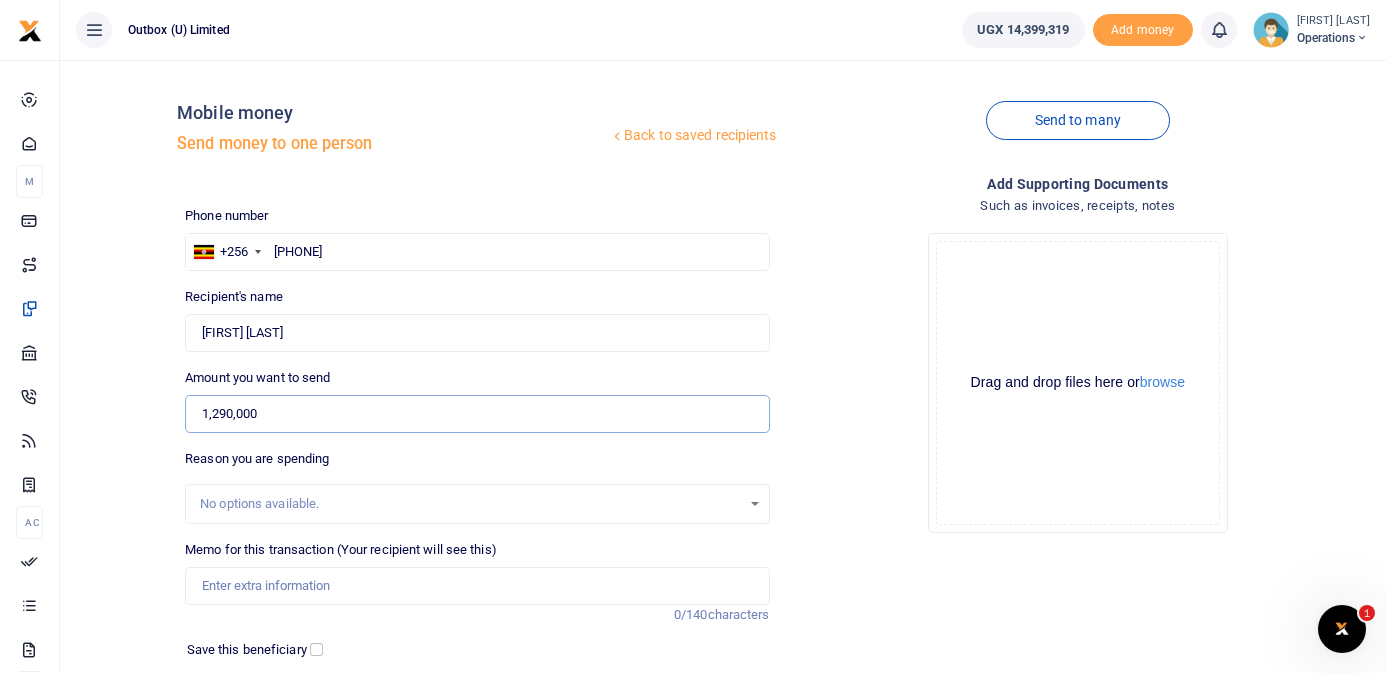 type on "1,290,000" 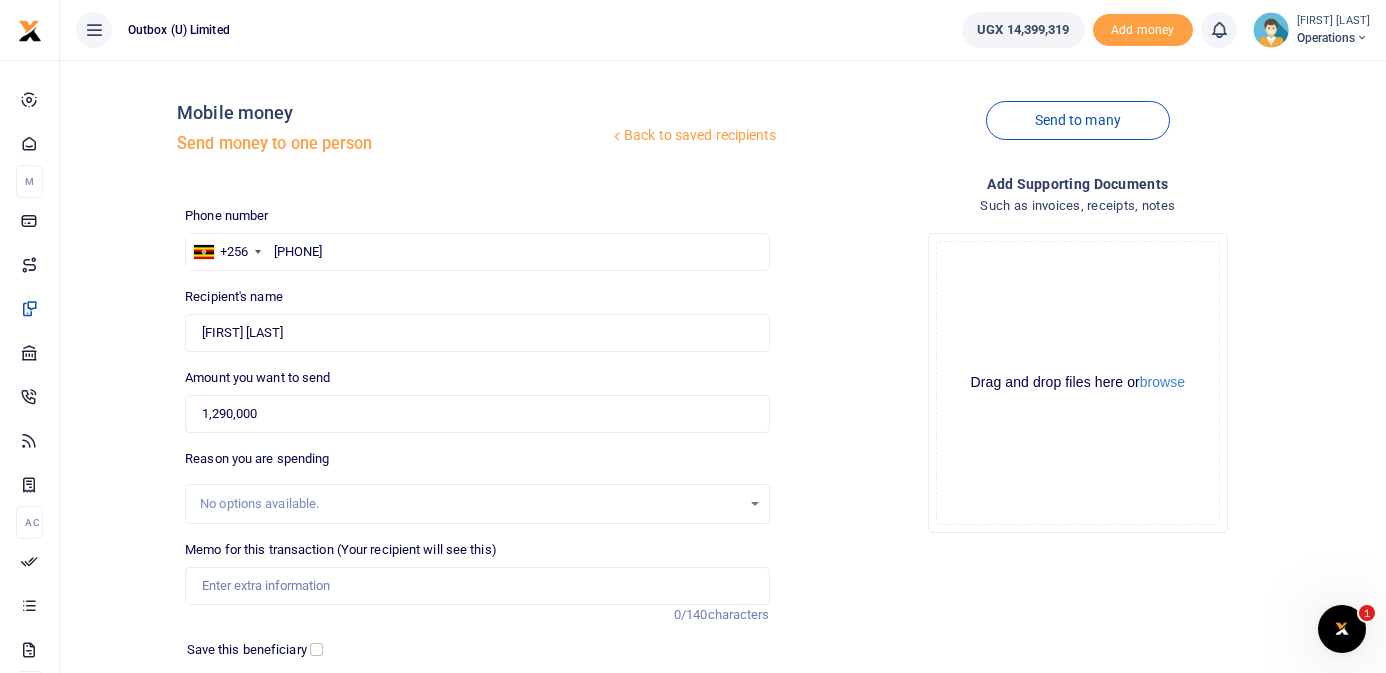 type 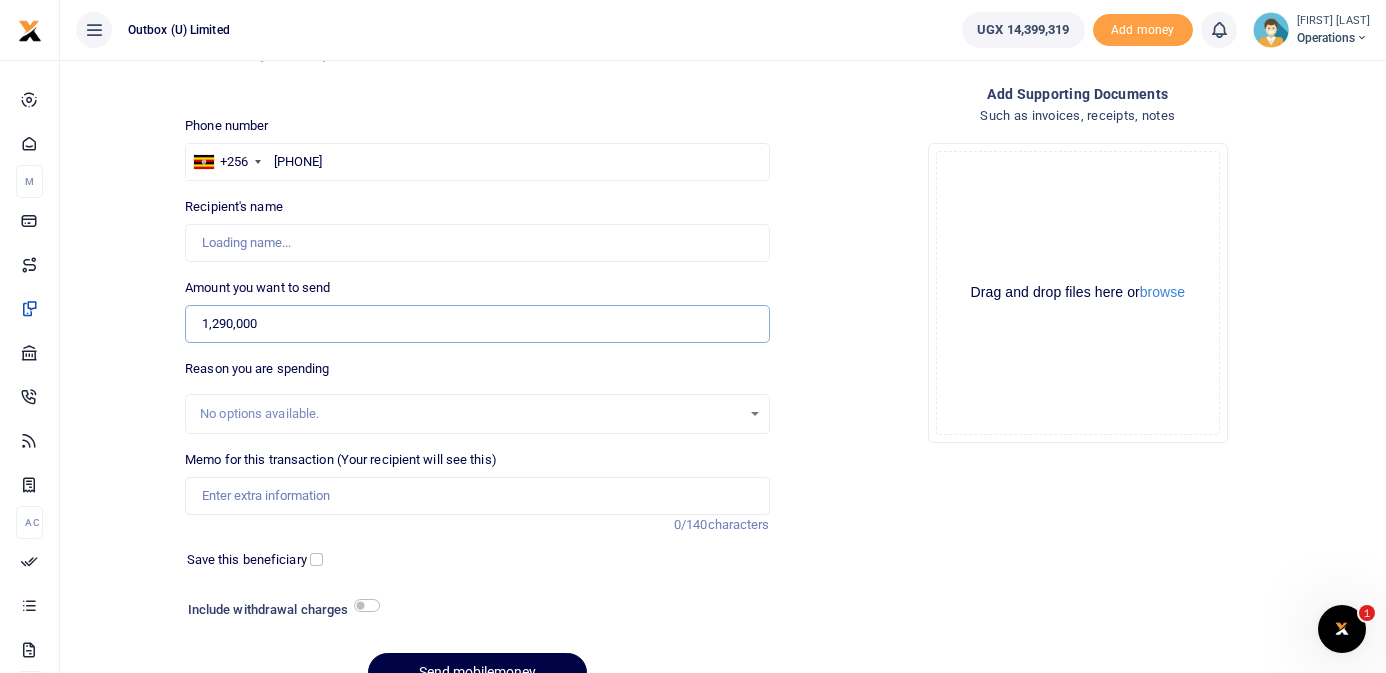 scroll, scrollTop: 103, scrollLeft: 0, axis: vertical 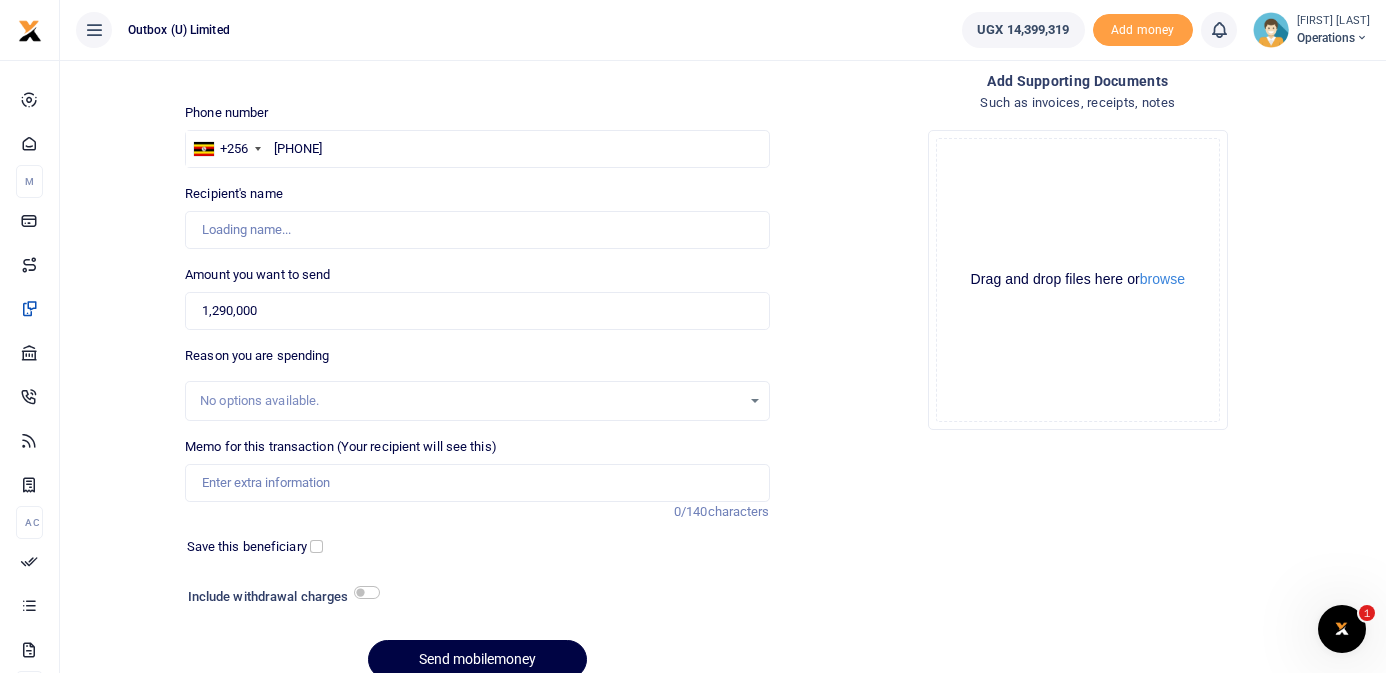 click on "Back to saved recipients
Mobile money
Send money to one person
Send to many
Phone number
+256 Uganda +256 706619265
Phone is required.
Found 0/140" at bounding box center (723, 334) 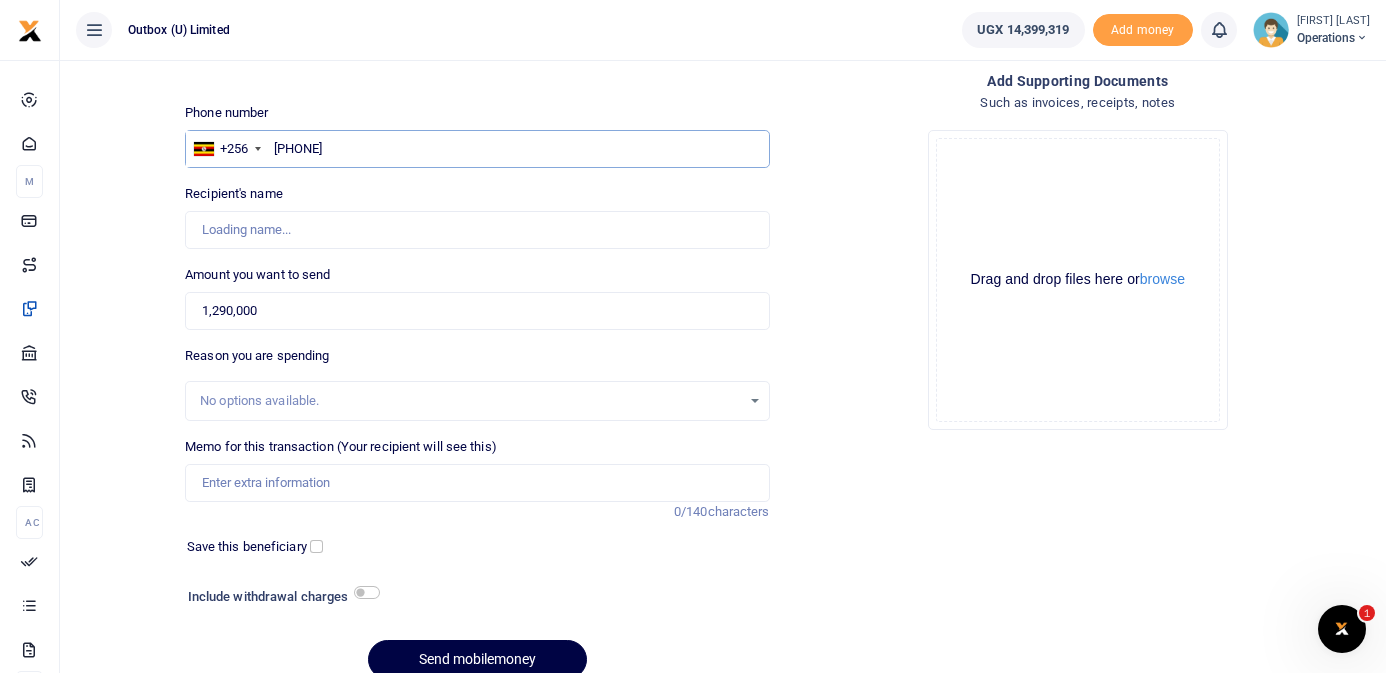 drag, startPoint x: 366, startPoint y: 151, endPoint x: 270, endPoint y: 151, distance: 96 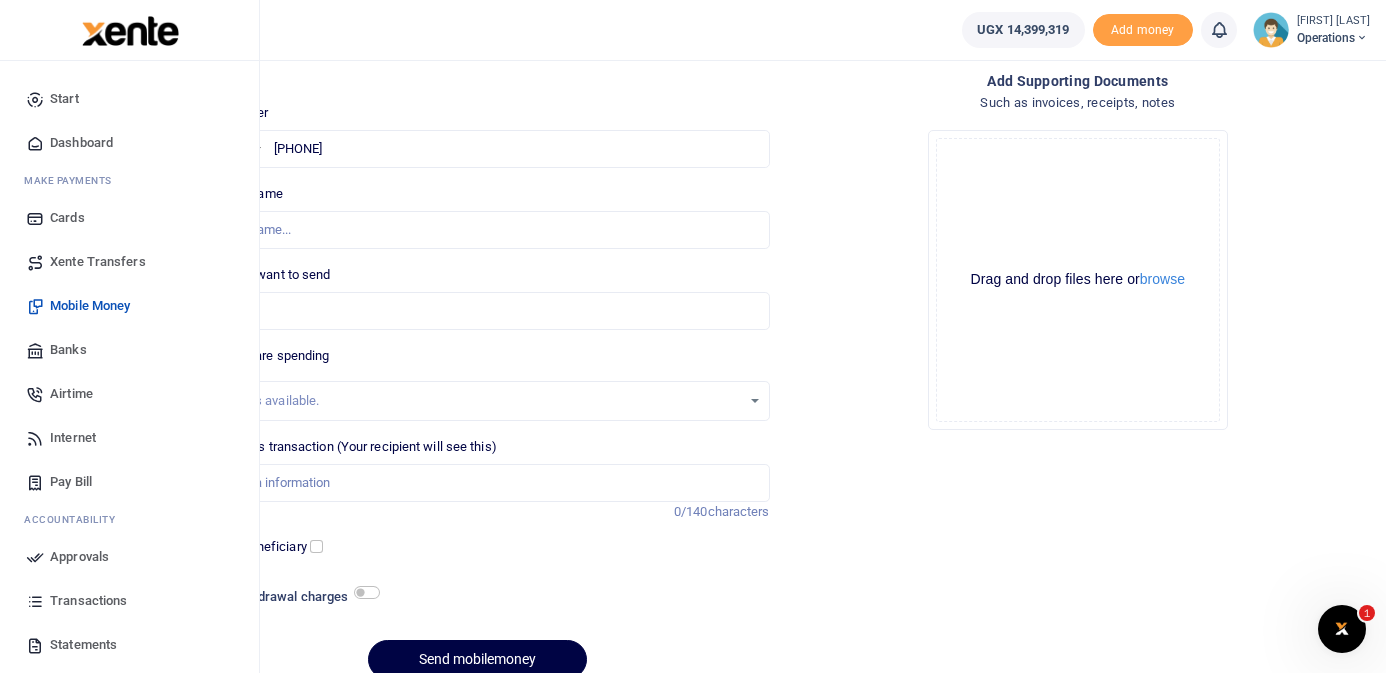 click on "Xente Transfers" at bounding box center (98, 262) 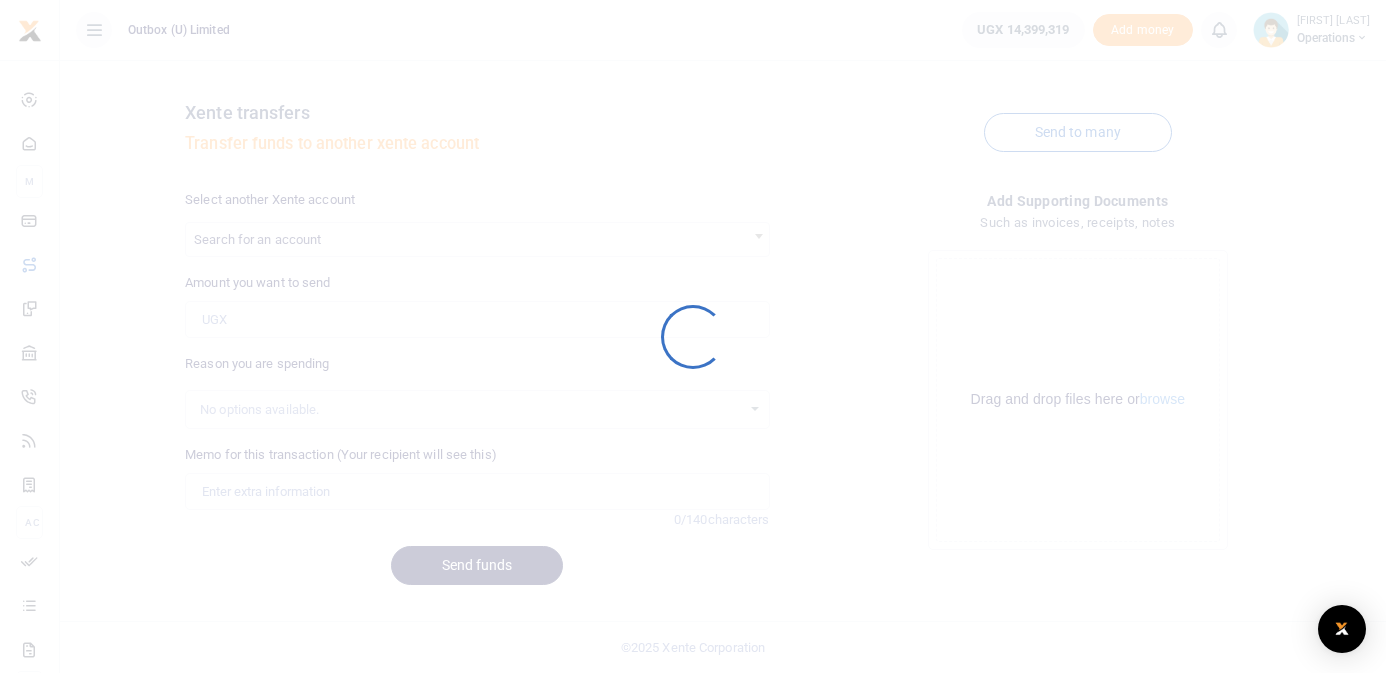 scroll, scrollTop: 0, scrollLeft: 0, axis: both 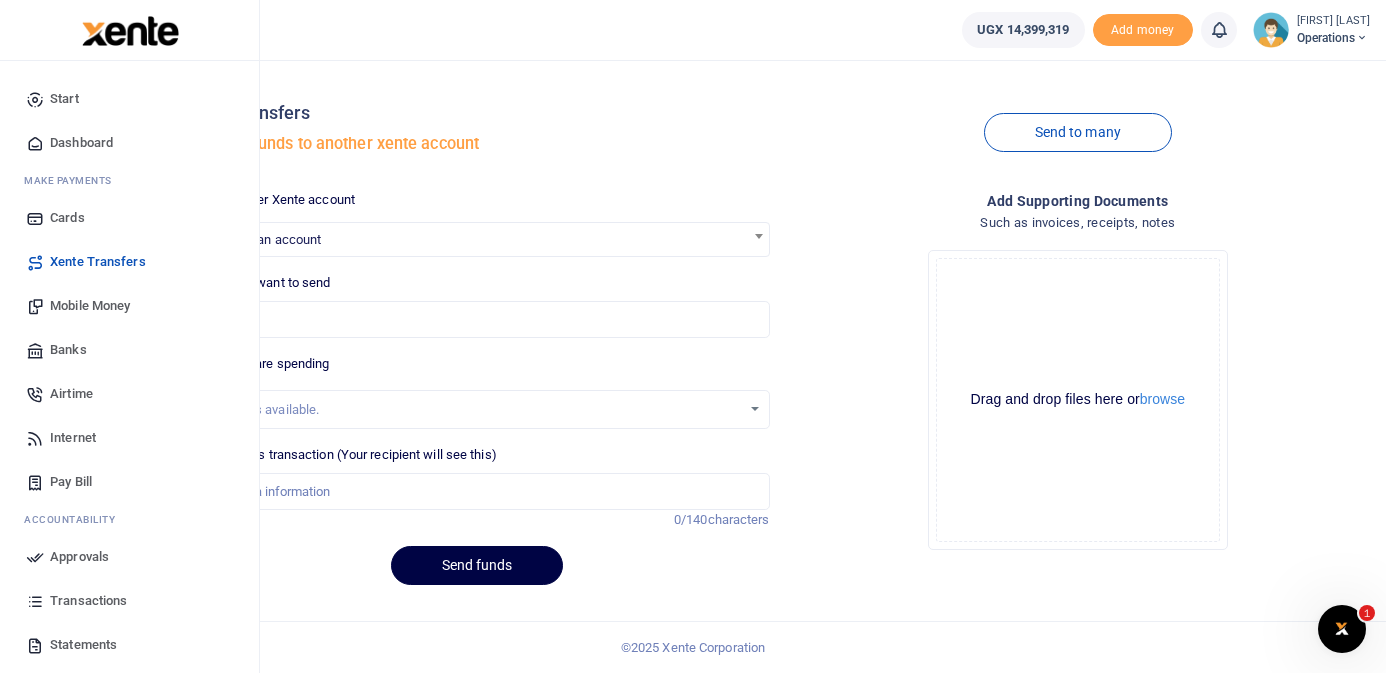 click on "Mobile Money" at bounding box center [90, 306] 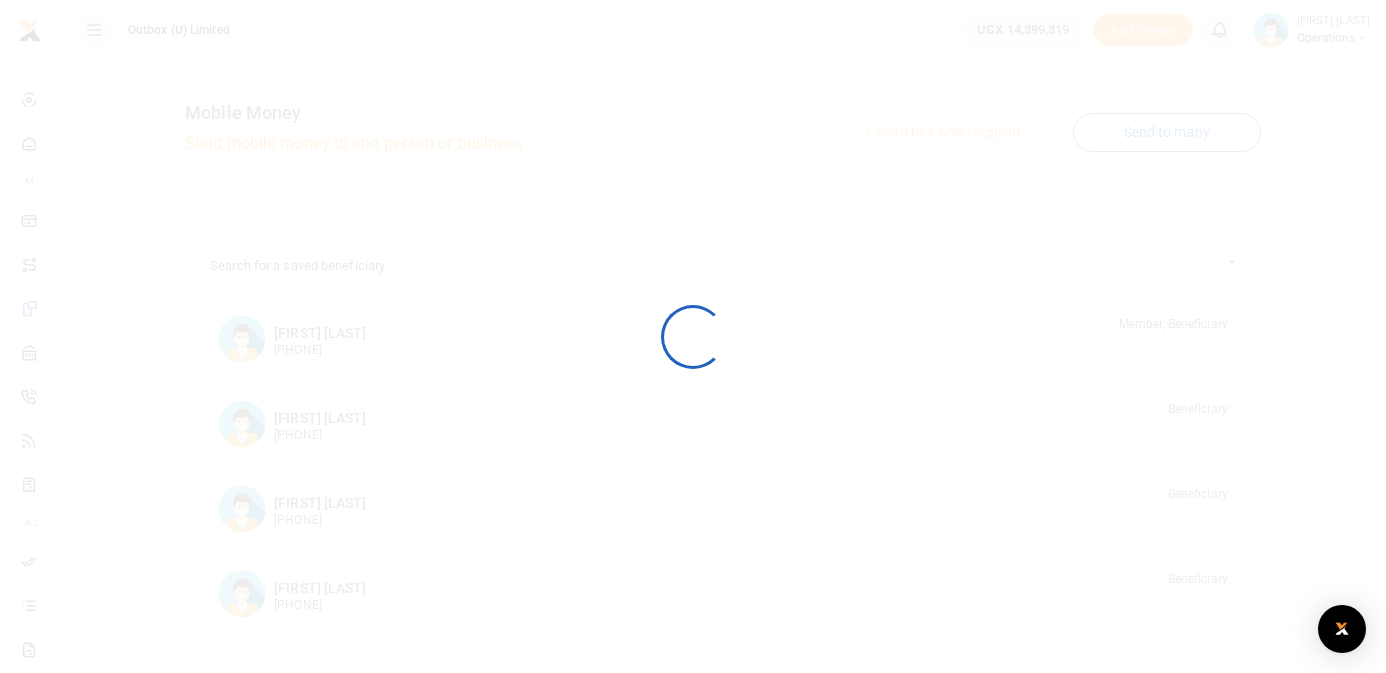 scroll, scrollTop: 0, scrollLeft: 0, axis: both 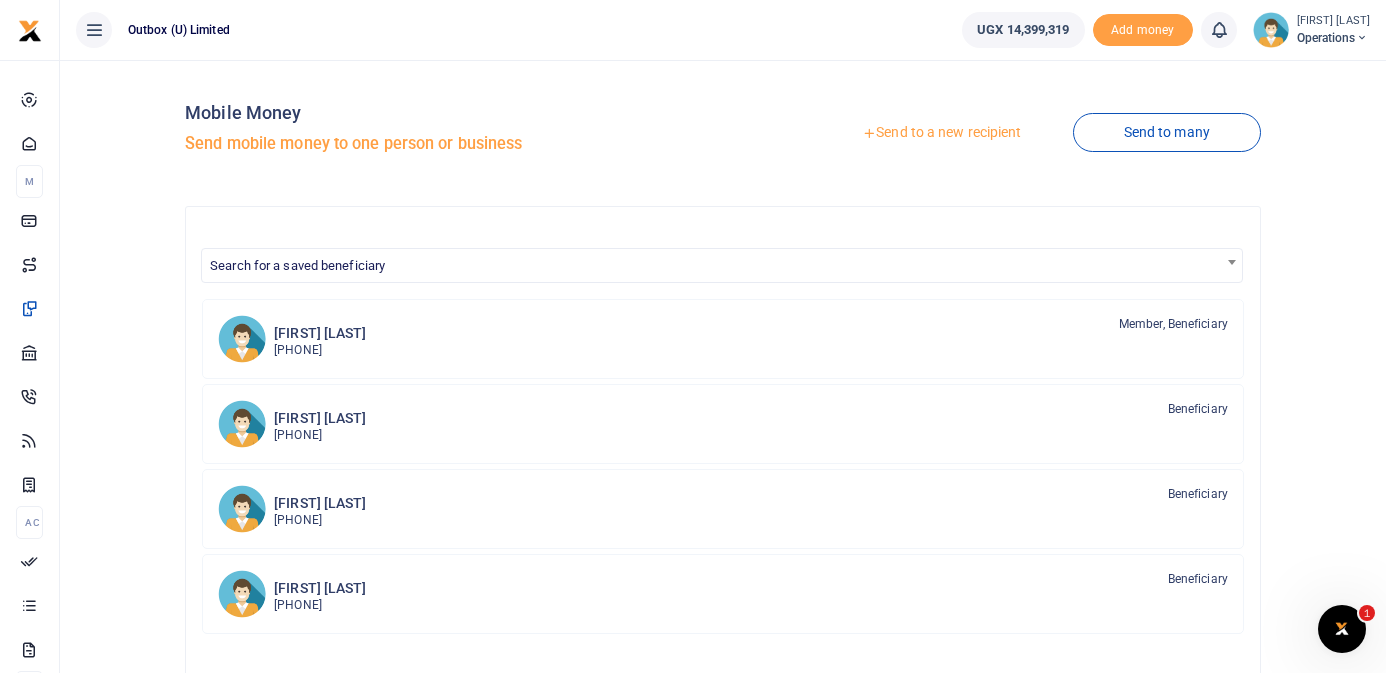 click on "Send to a new recipient" at bounding box center [941, 133] 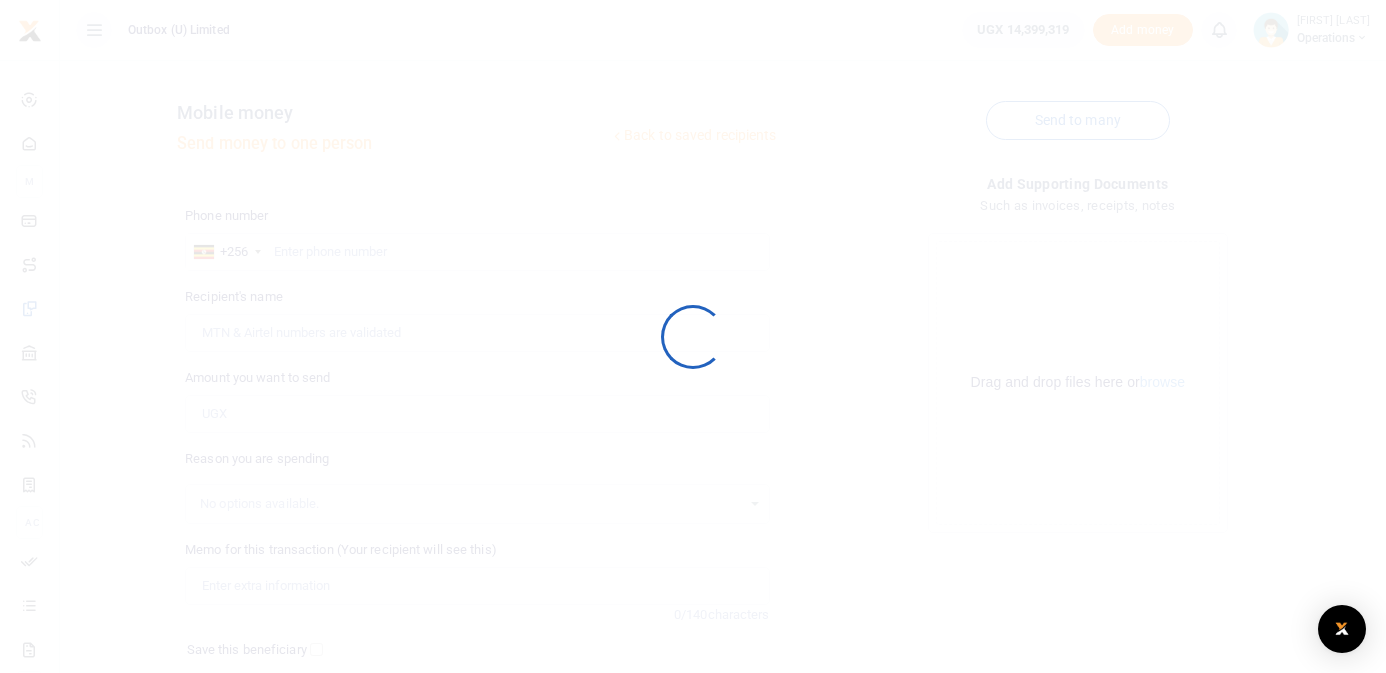 scroll, scrollTop: 0, scrollLeft: 0, axis: both 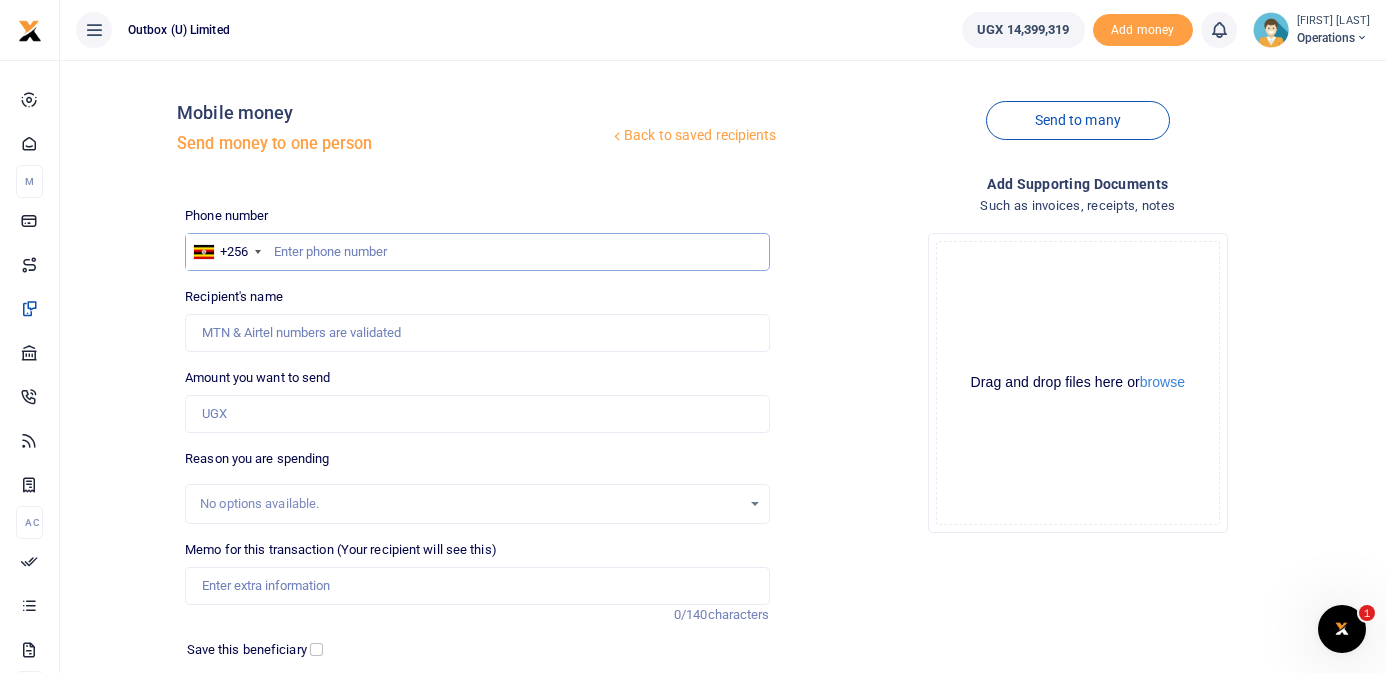 click at bounding box center (477, 252) 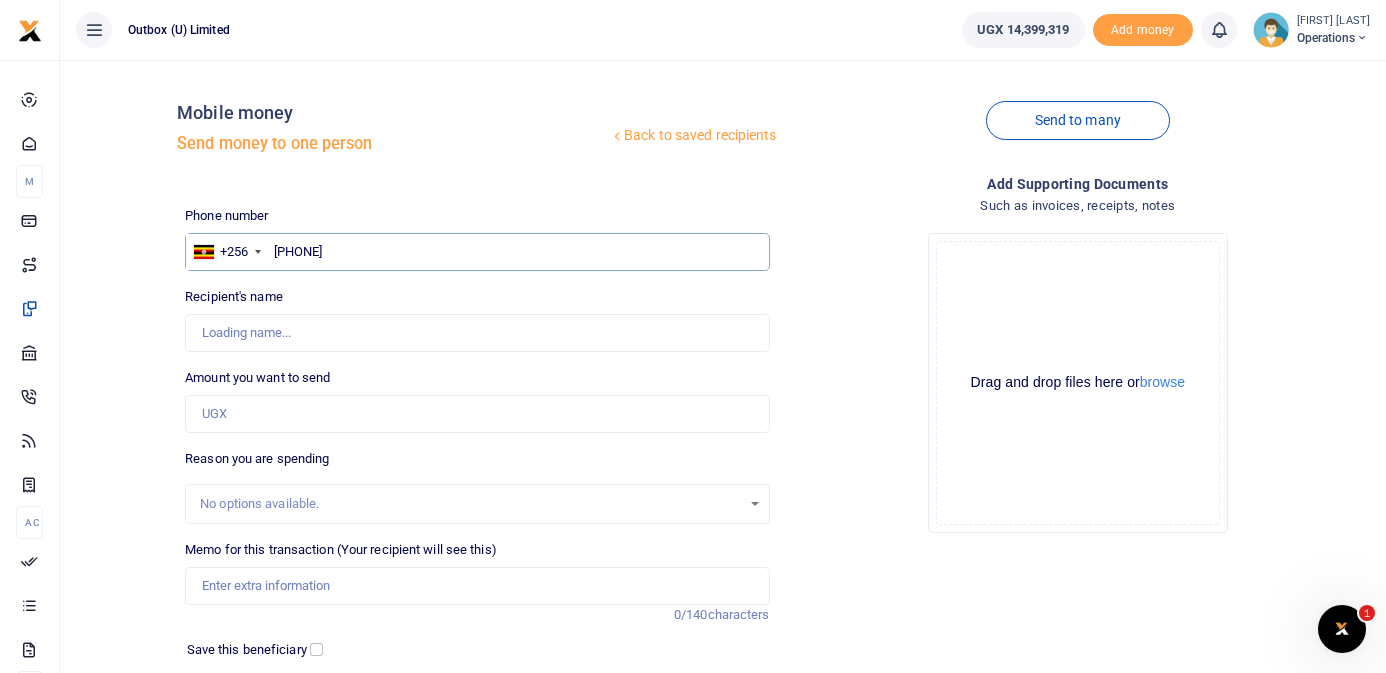 type on "706619265" 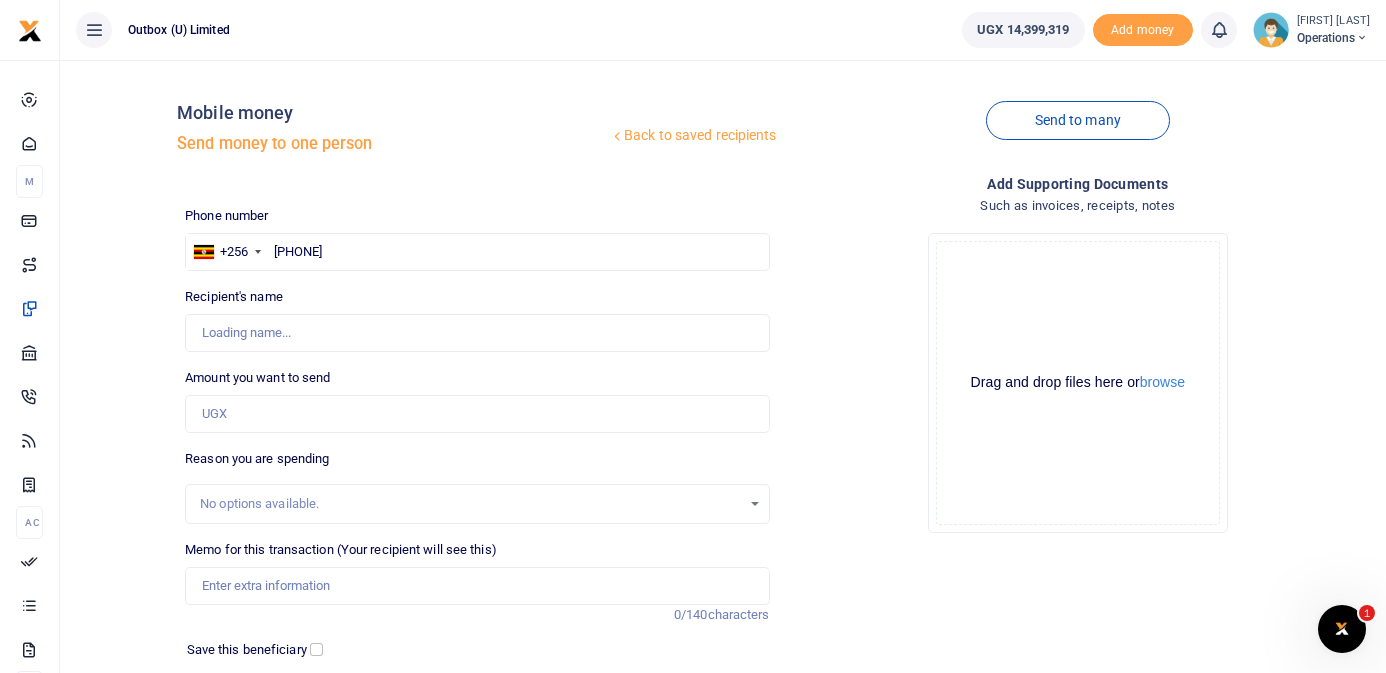 click on "Send money to one person" at bounding box center [393, 144] 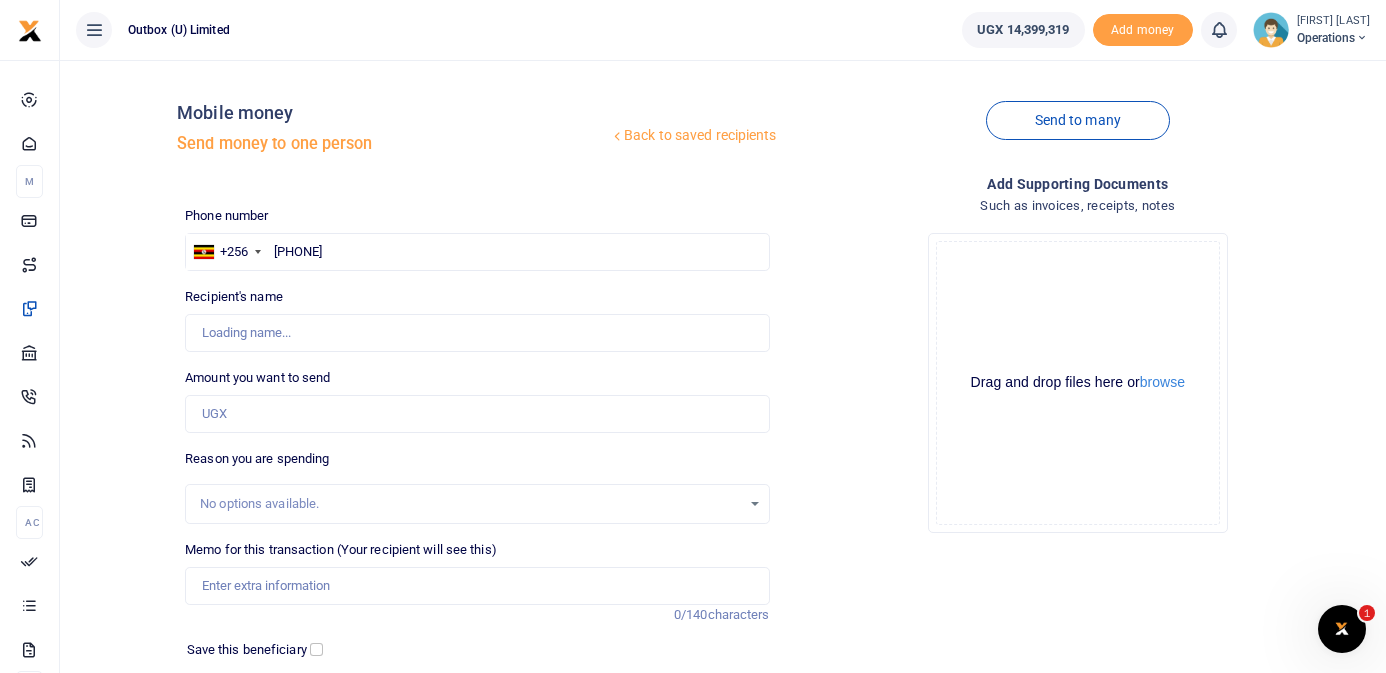 type on "[FIRST] [LAST]" 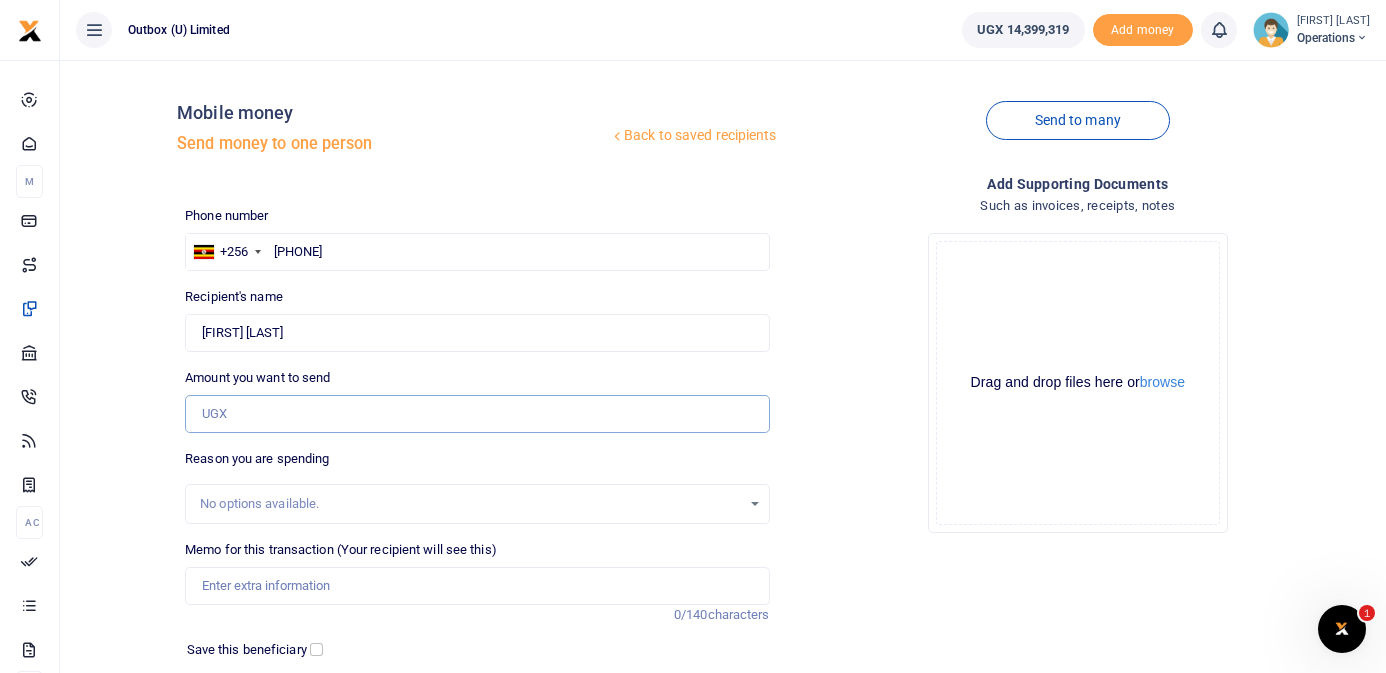 click on "Amount you want to send" at bounding box center [477, 414] 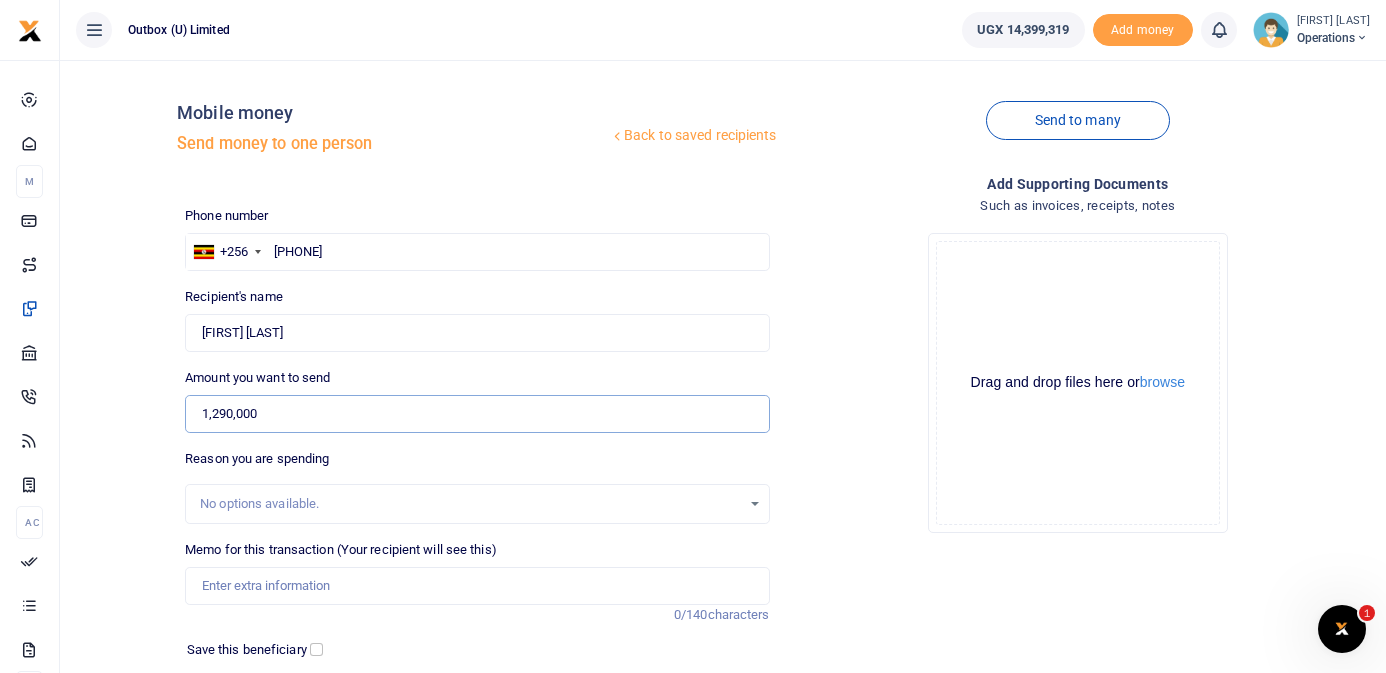 type on "1,290,000" 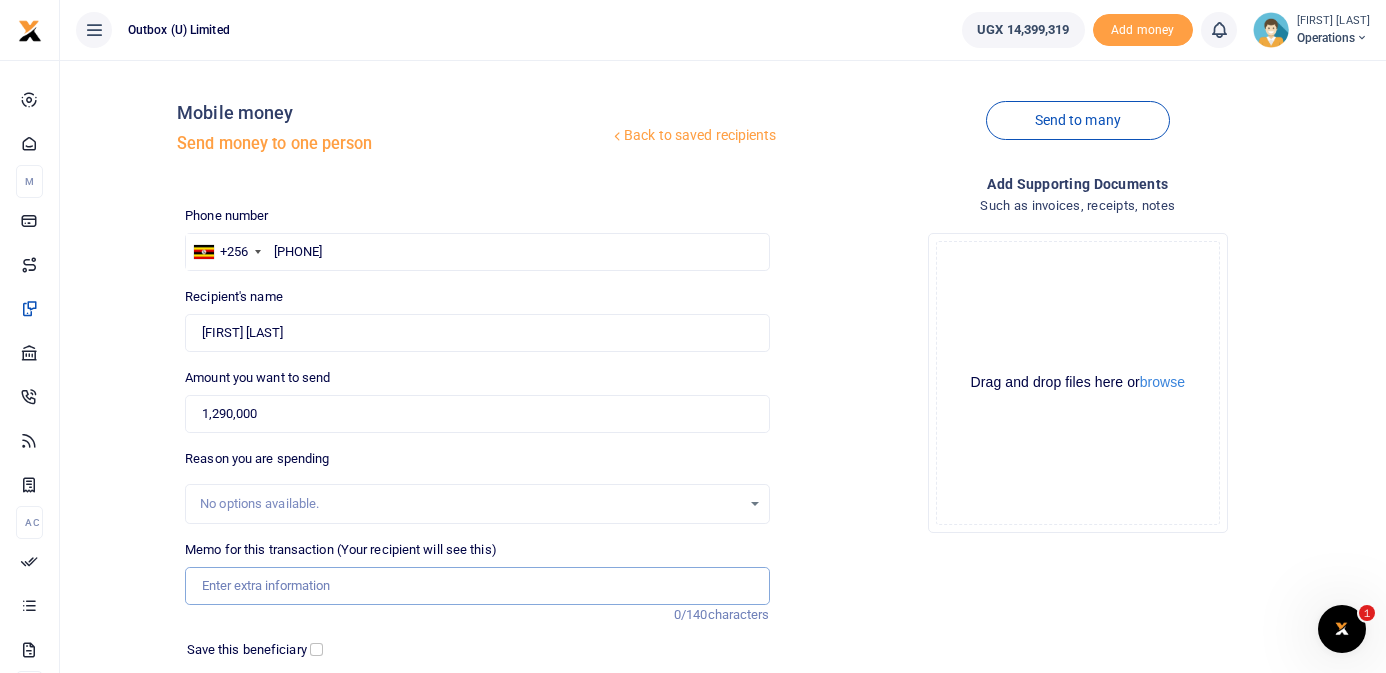 click on "Memo for this transaction (Your recipient will see this)" at bounding box center [477, 586] 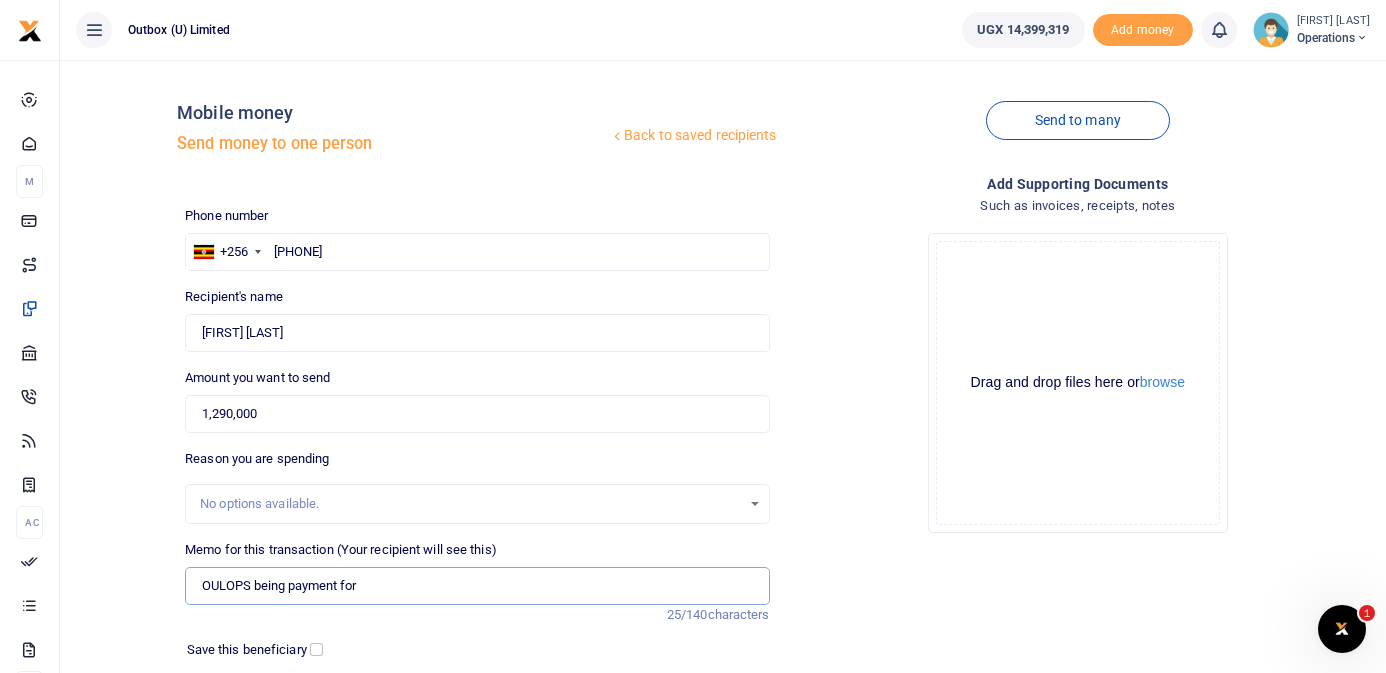 paste on "Drinks for the staff mixer" 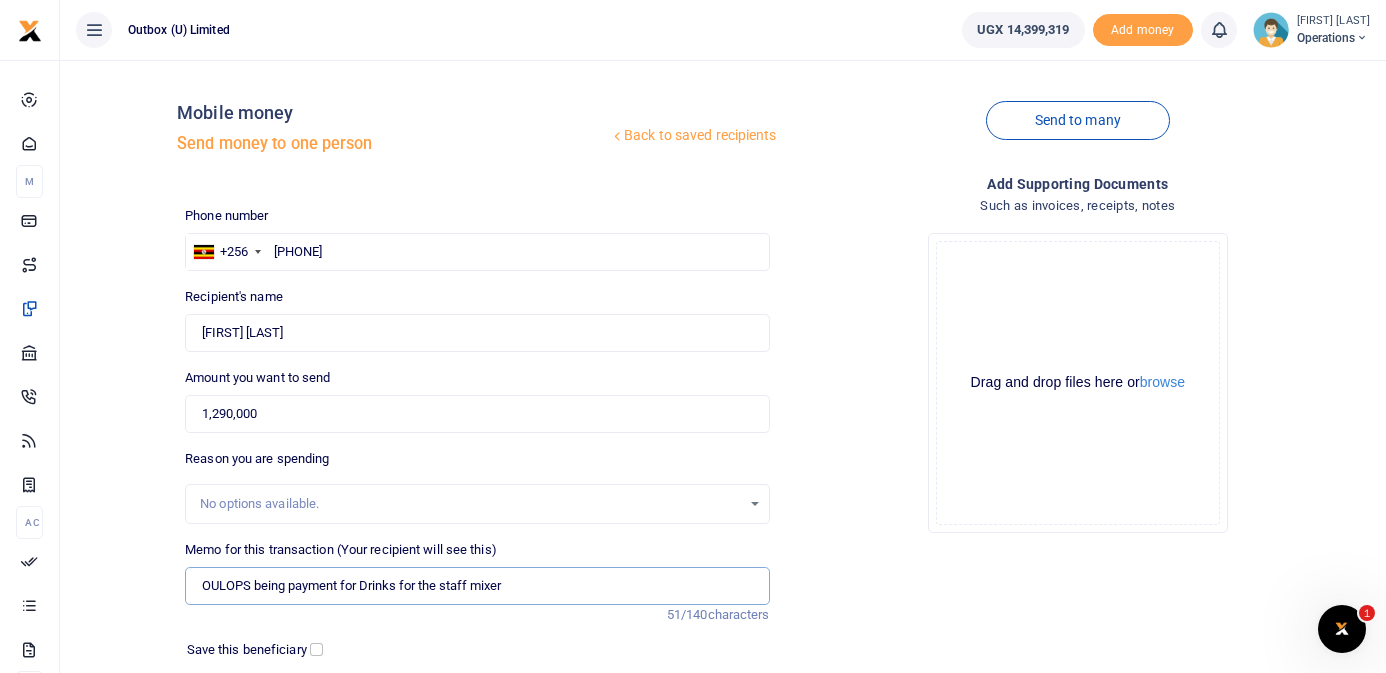 drag, startPoint x: 416, startPoint y: 586, endPoint x: 401, endPoint y: 586, distance: 15 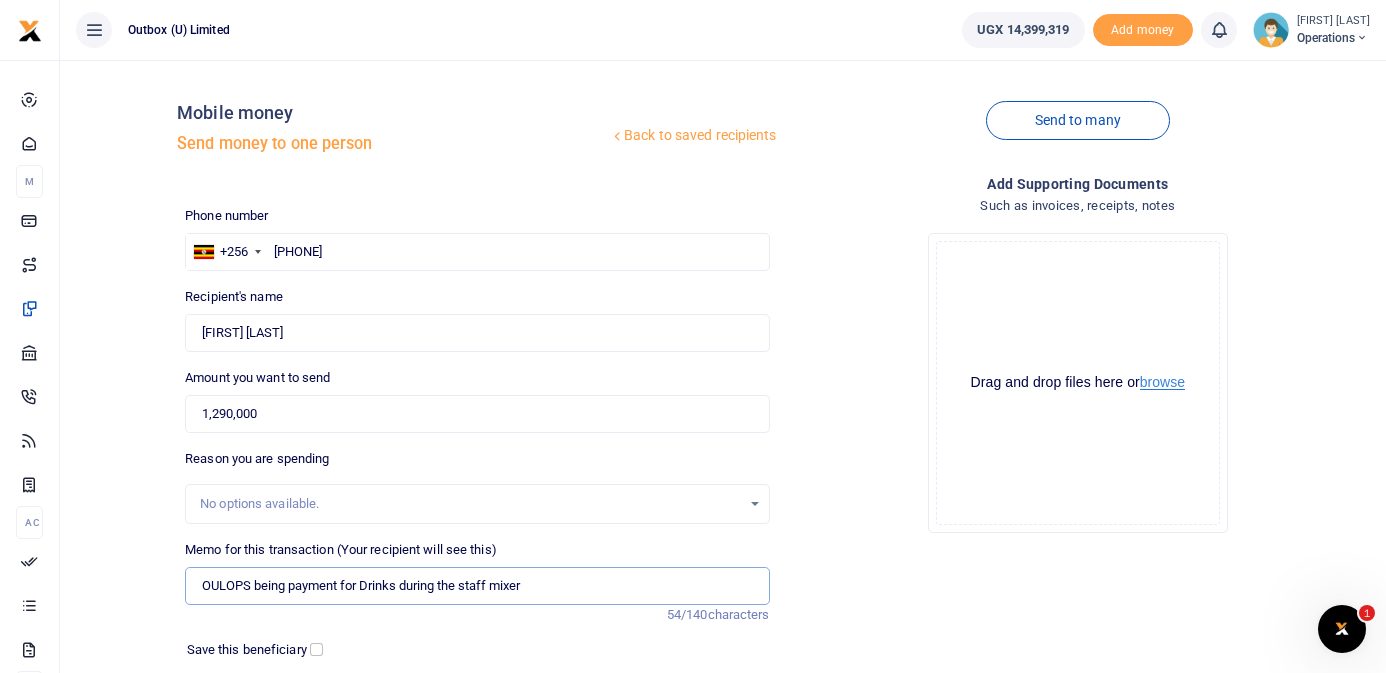 type on "OULOPS being payment for Drinks during the staff mixer" 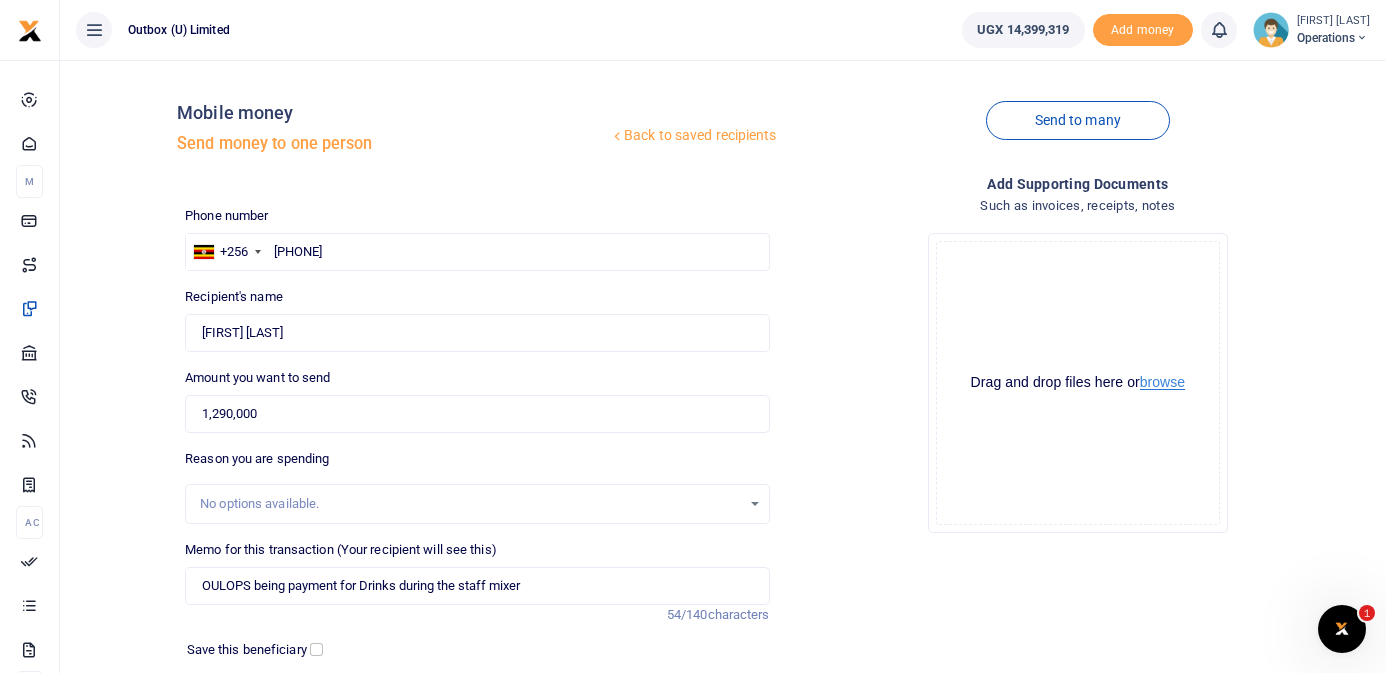 click on "browse" at bounding box center [1162, 382] 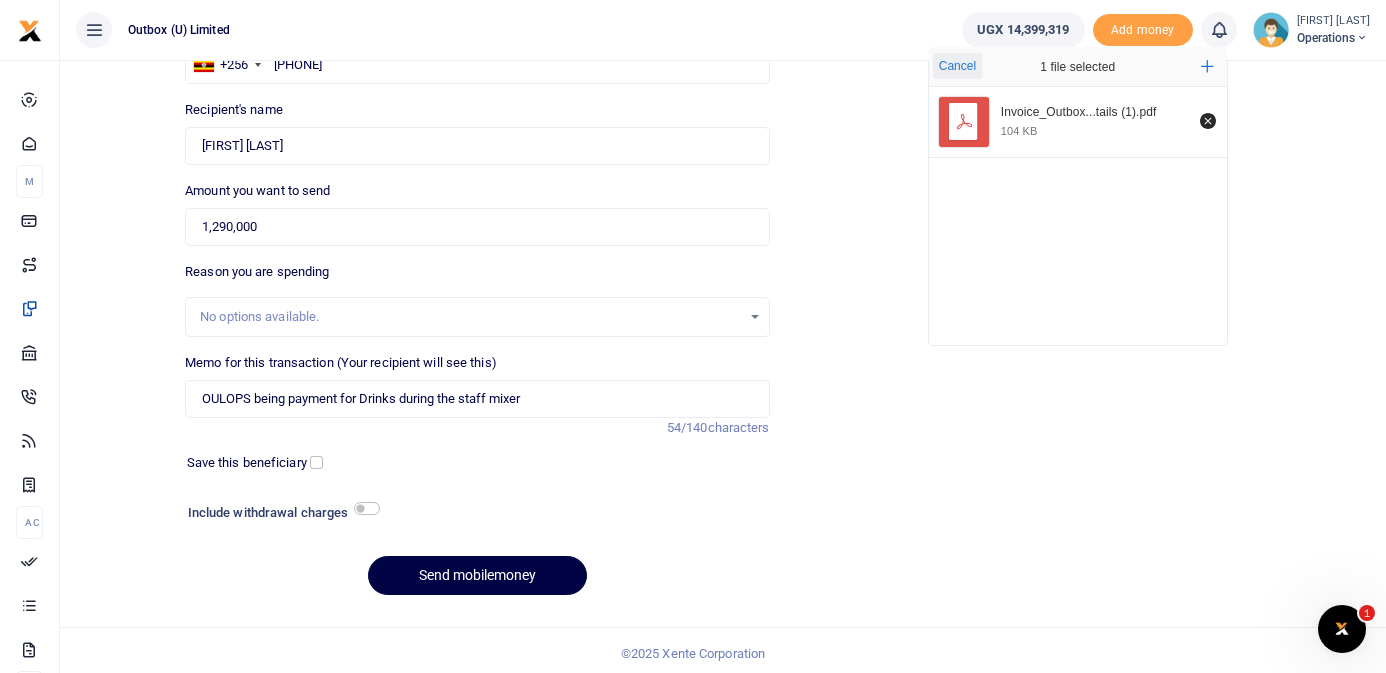 scroll, scrollTop: 193, scrollLeft: 0, axis: vertical 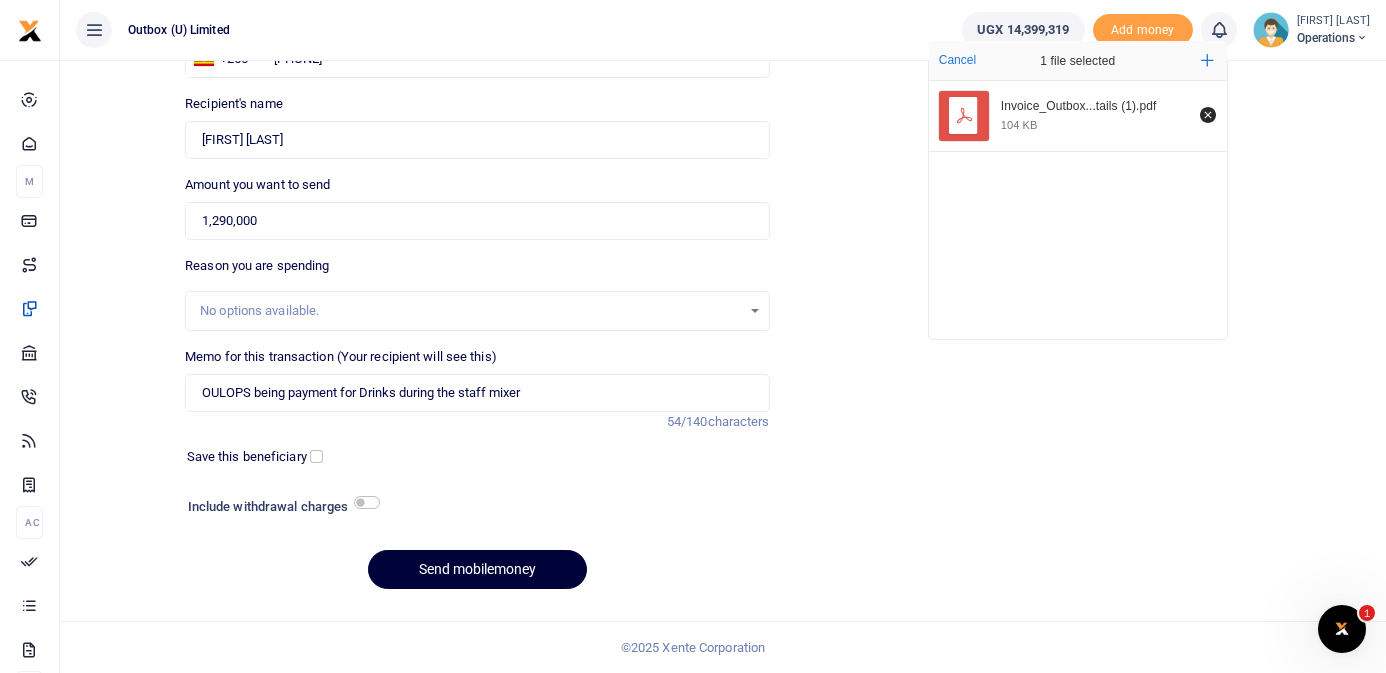 click on "Send mobilemoney" at bounding box center (477, 569) 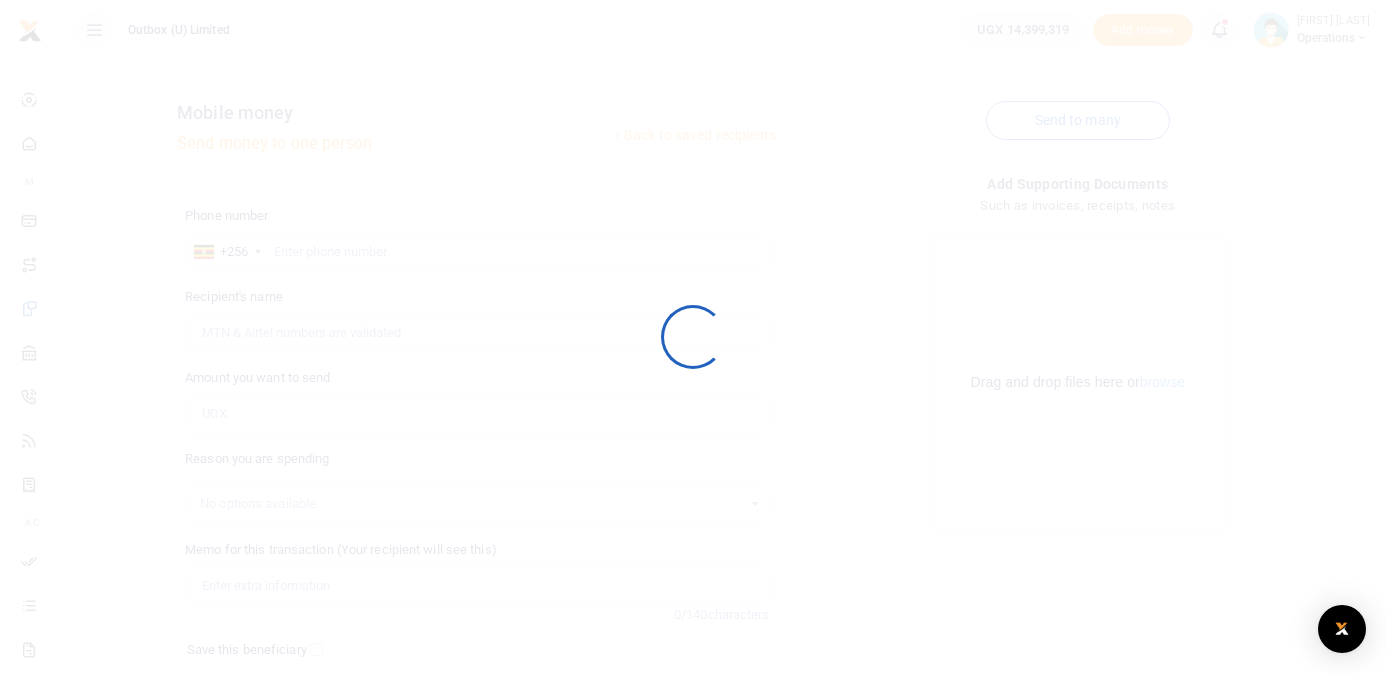 scroll, scrollTop: 193, scrollLeft: 0, axis: vertical 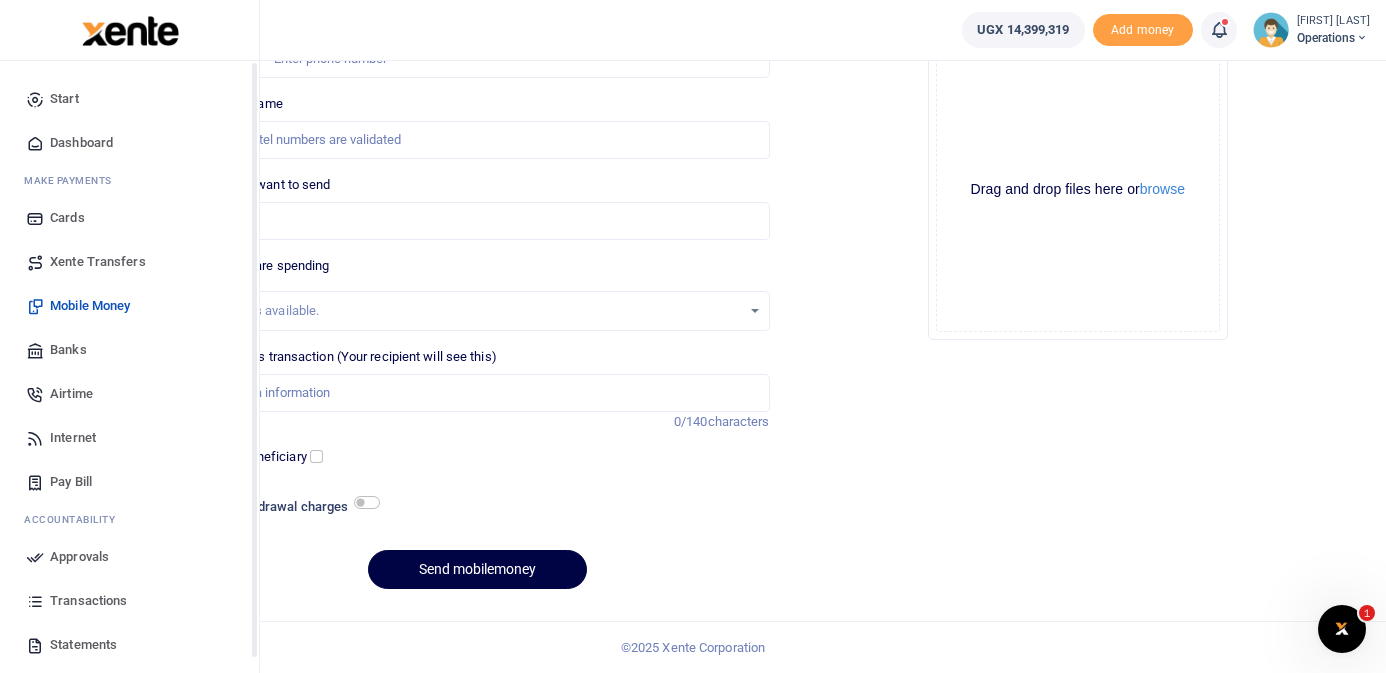 click on "Dashboard" at bounding box center (81, 143) 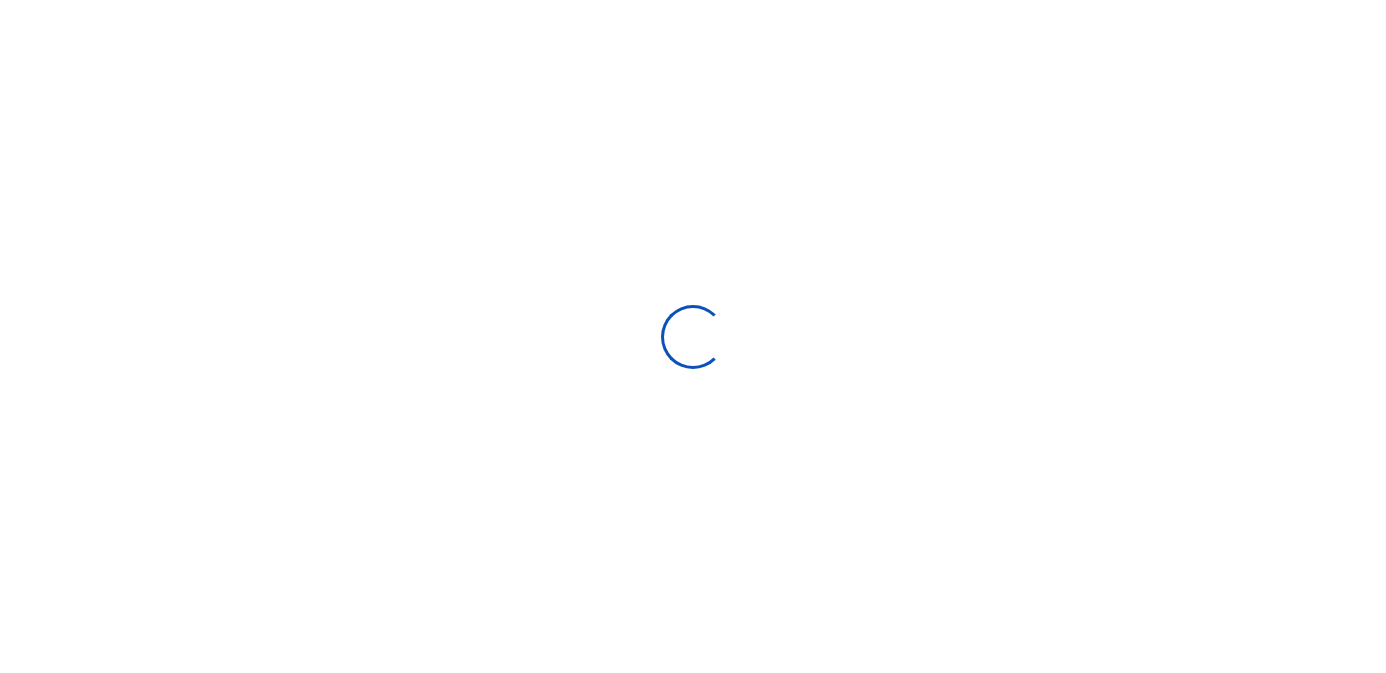 scroll, scrollTop: 0, scrollLeft: 0, axis: both 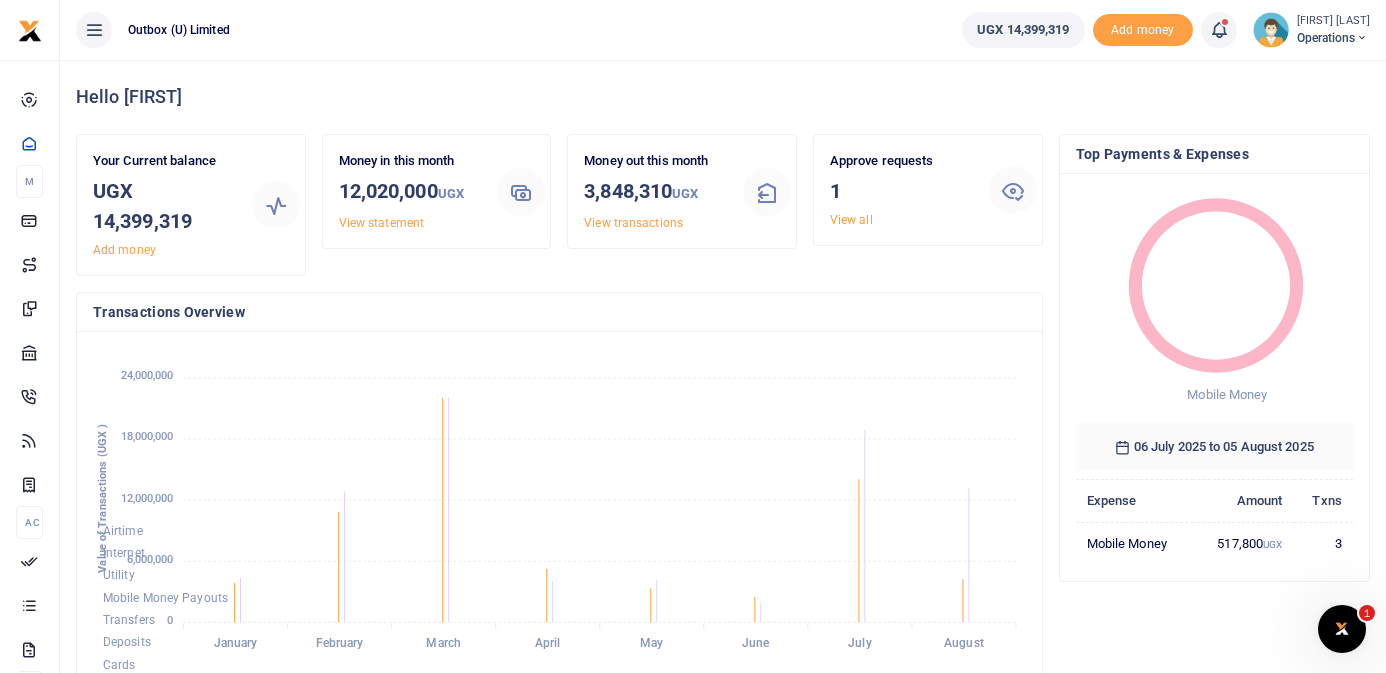 click on "View all" at bounding box center [851, 220] 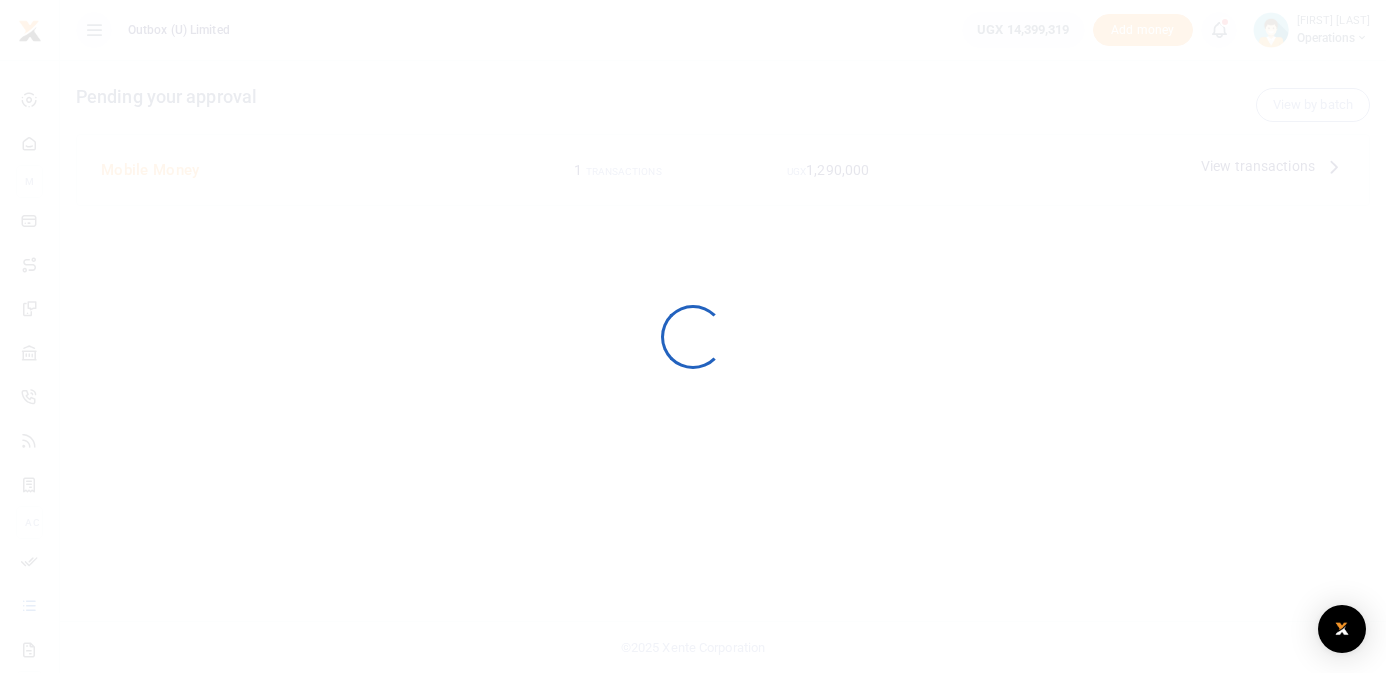 scroll, scrollTop: 0, scrollLeft: 0, axis: both 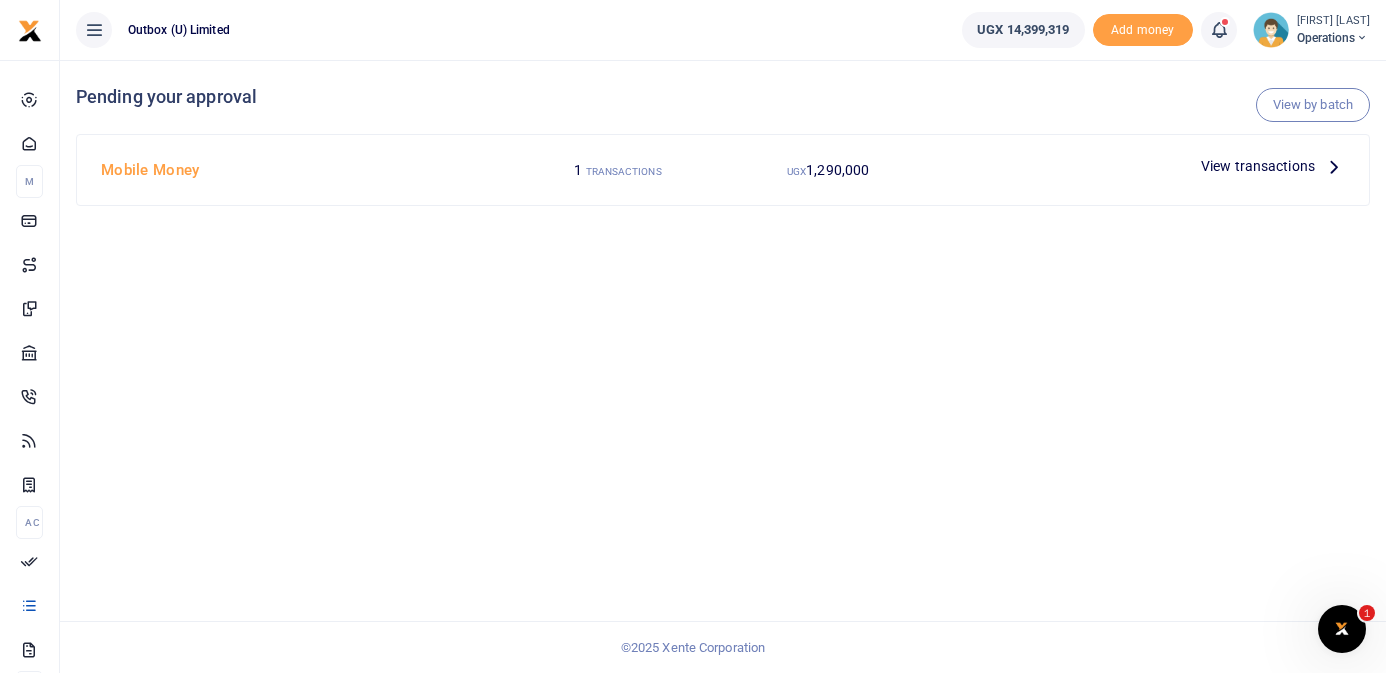 click at bounding box center [1334, 166] 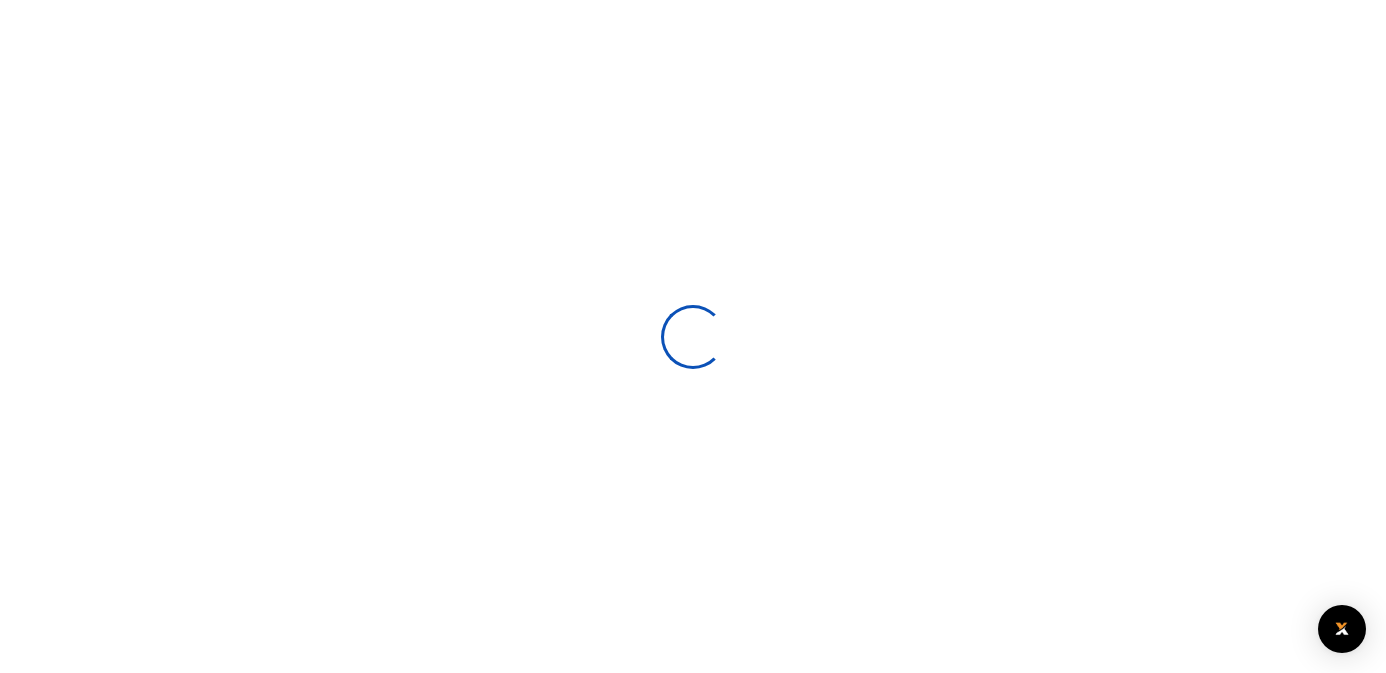 scroll, scrollTop: 0, scrollLeft: 0, axis: both 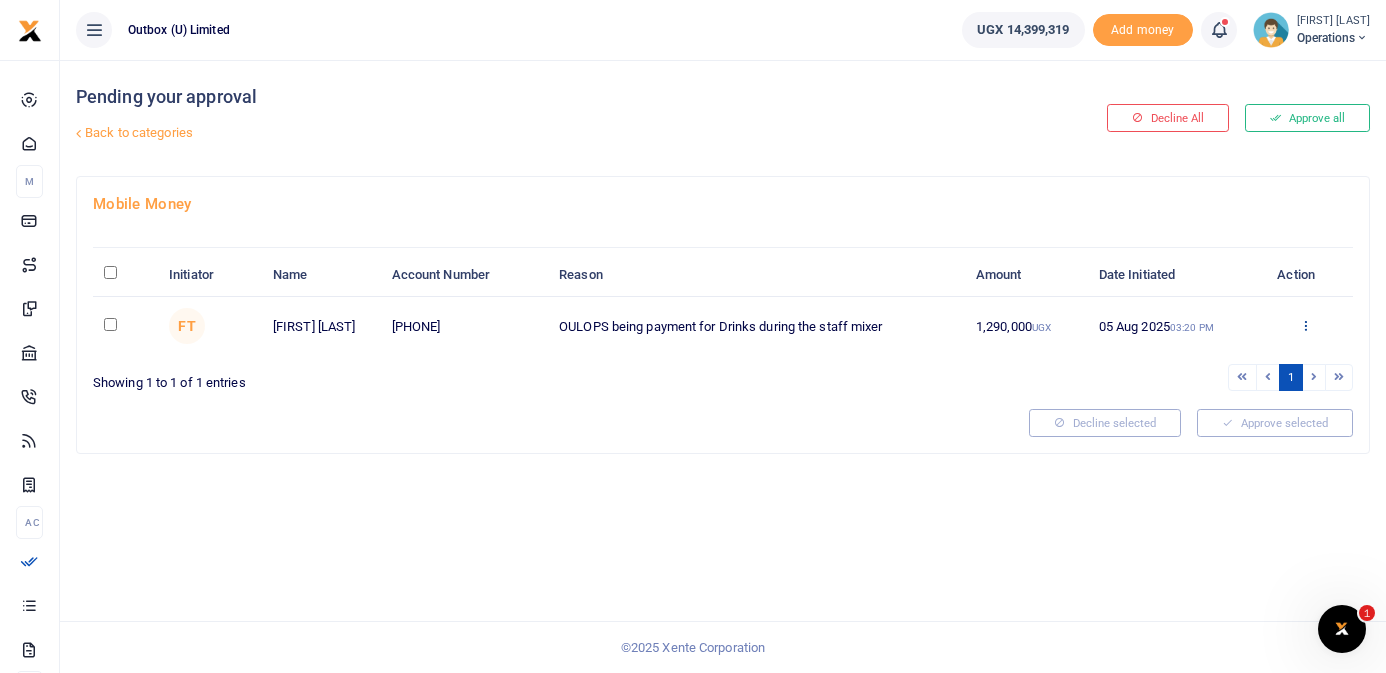 click at bounding box center [1305, 325] 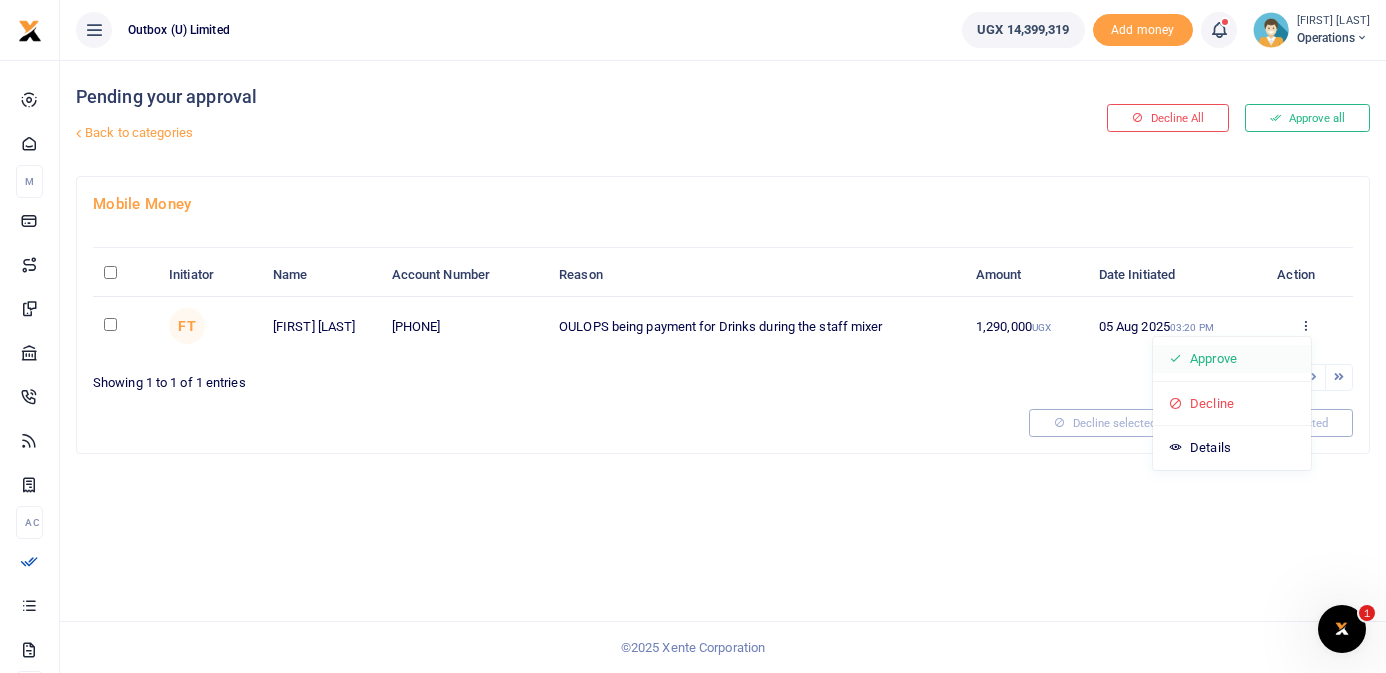 click on "Approve" at bounding box center [1232, 359] 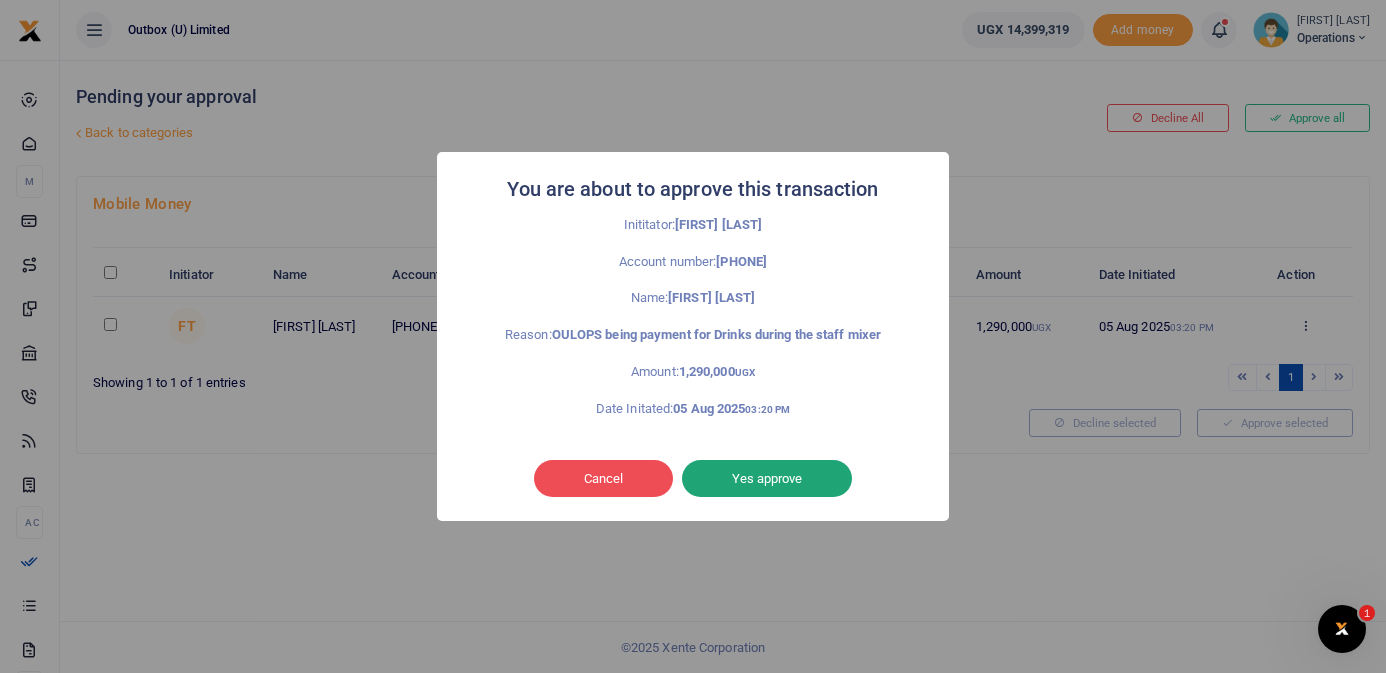 click on "Yes approve" at bounding box center [767, 479] 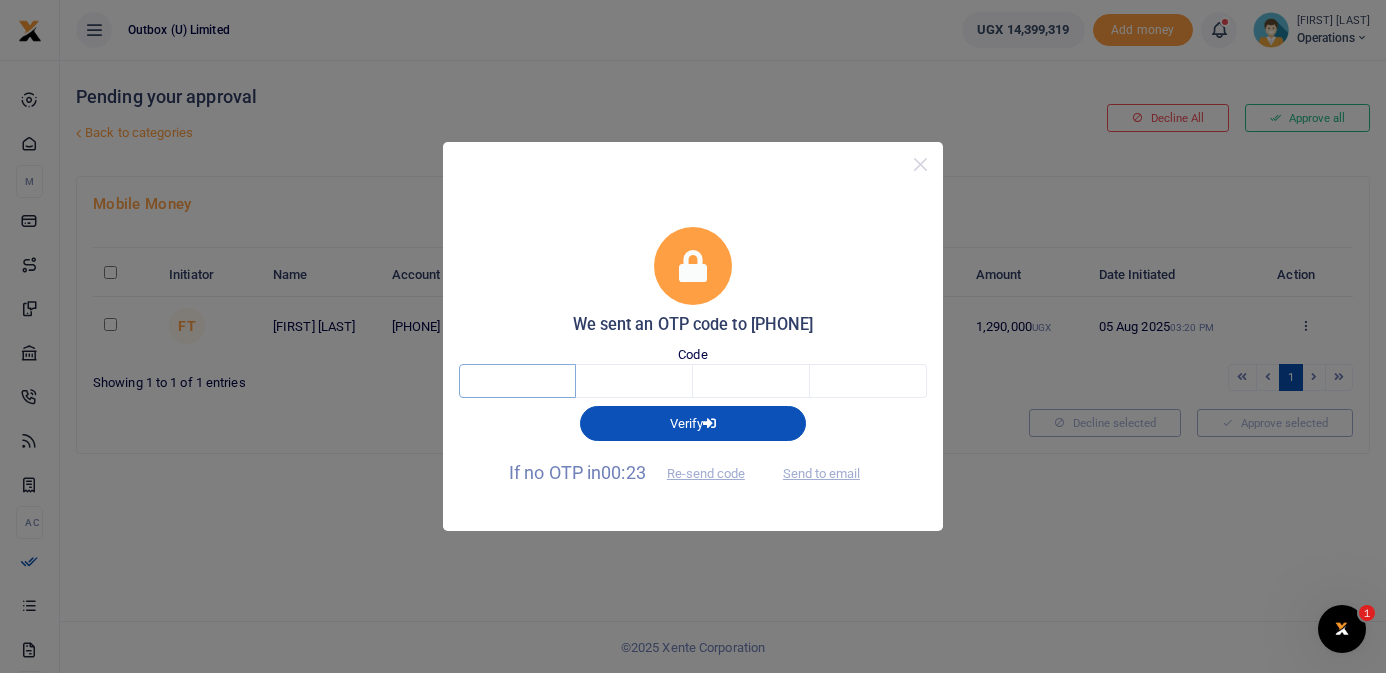 click at bounding box center [517, 381] 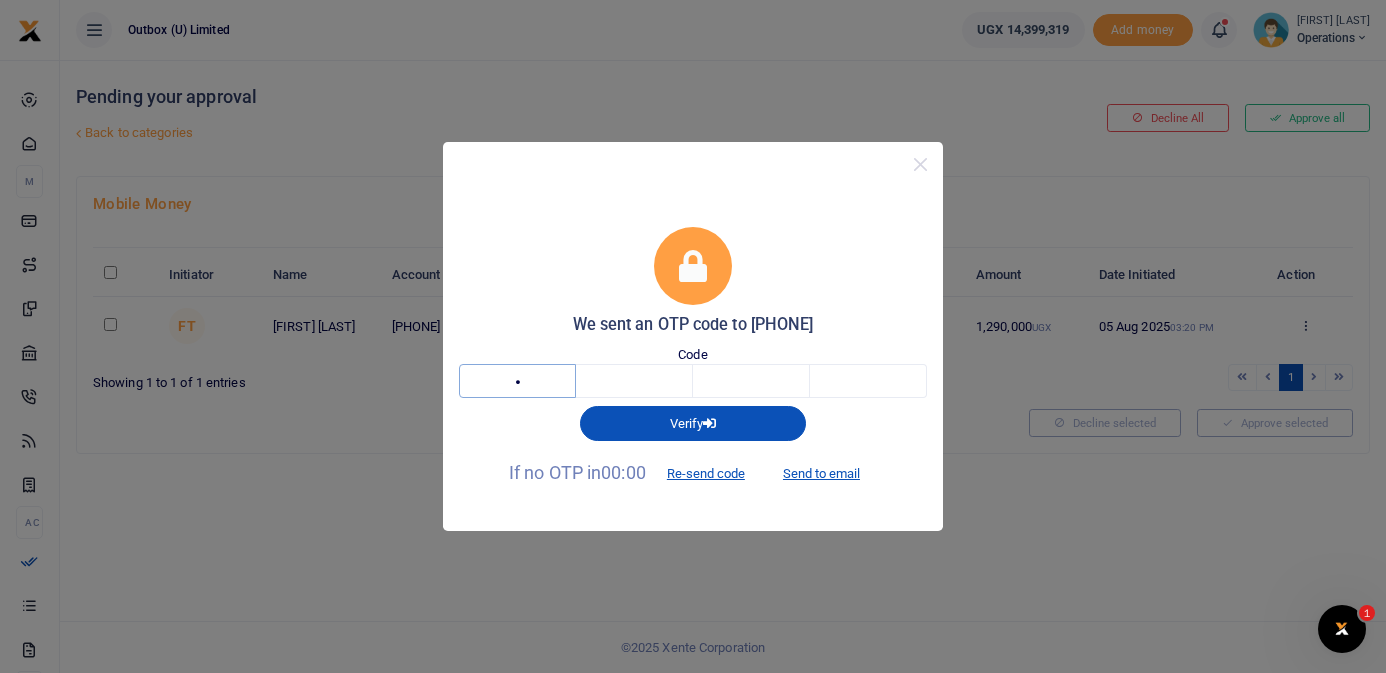 type on "1" 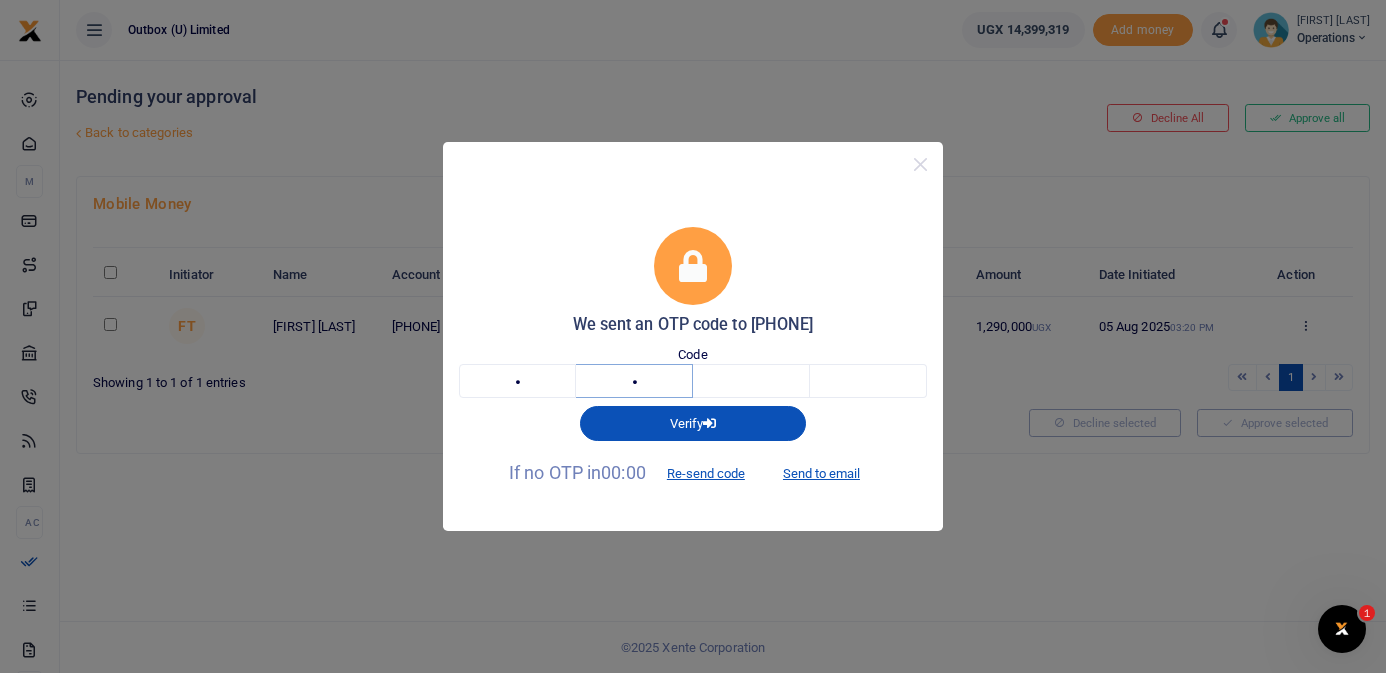 type on "0" 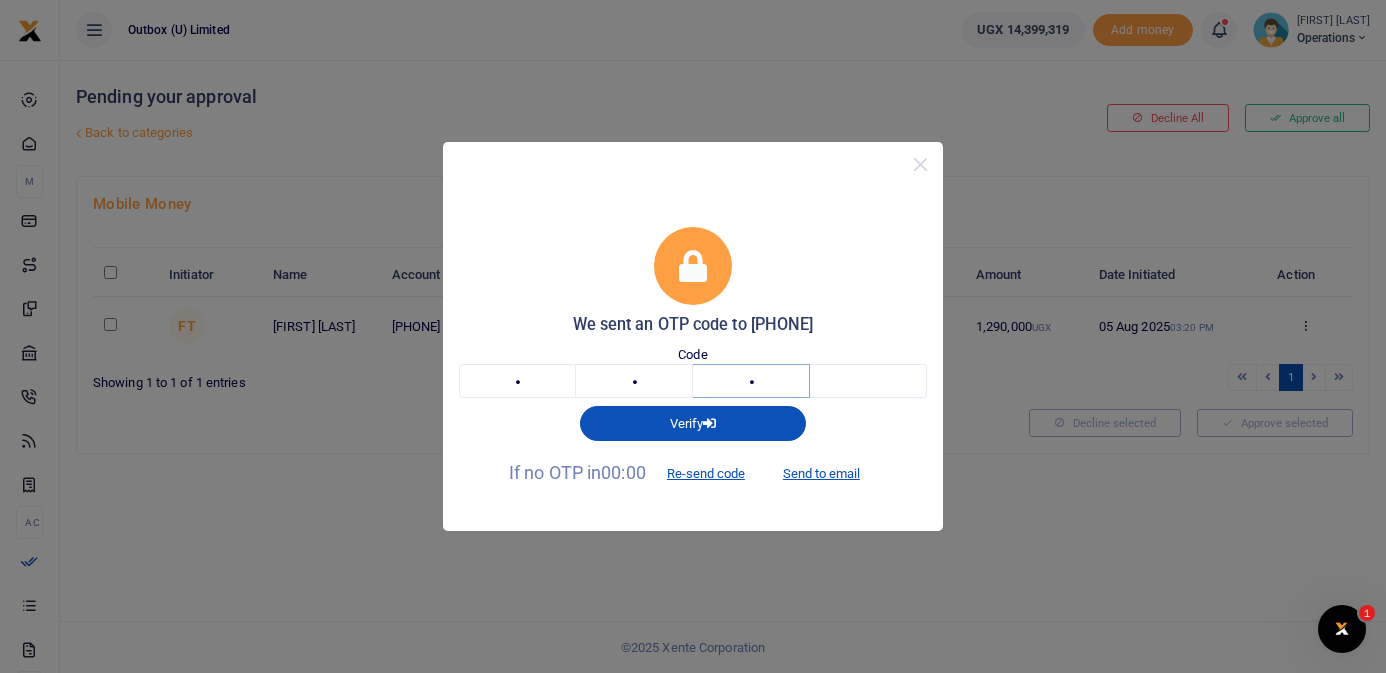 type on "4" 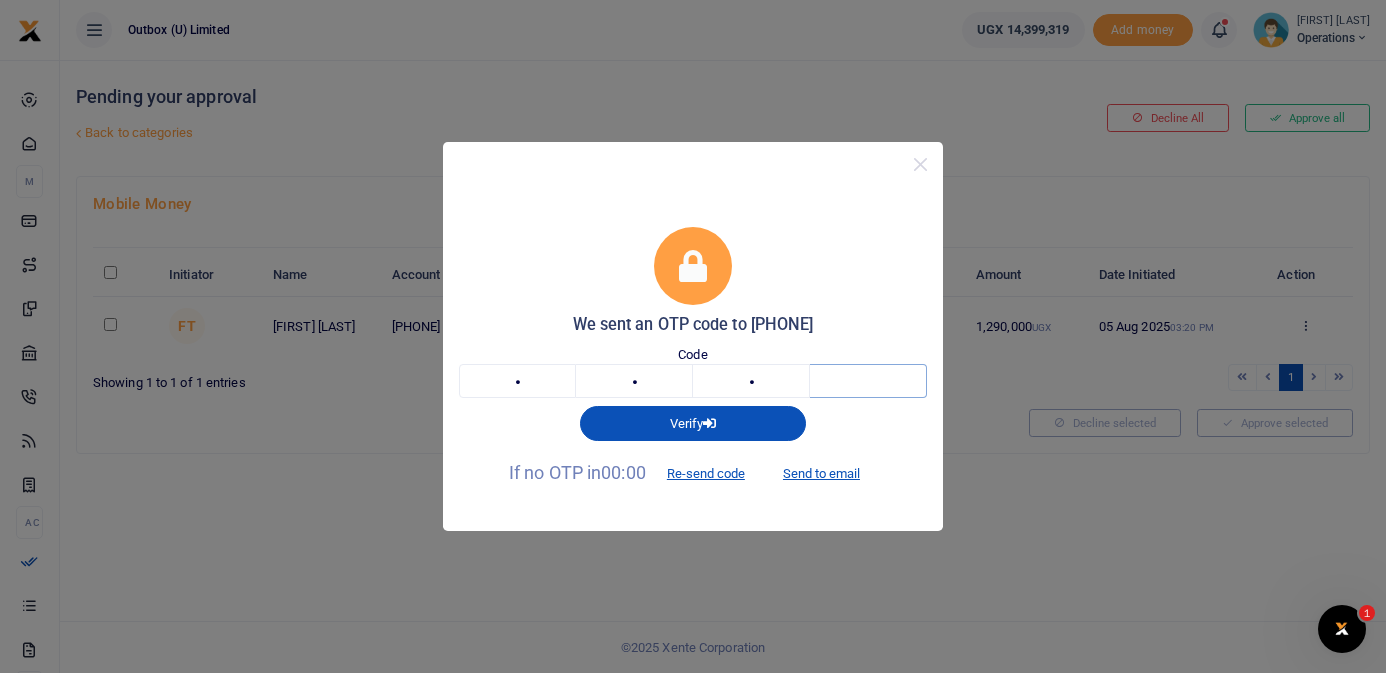 type on "9" 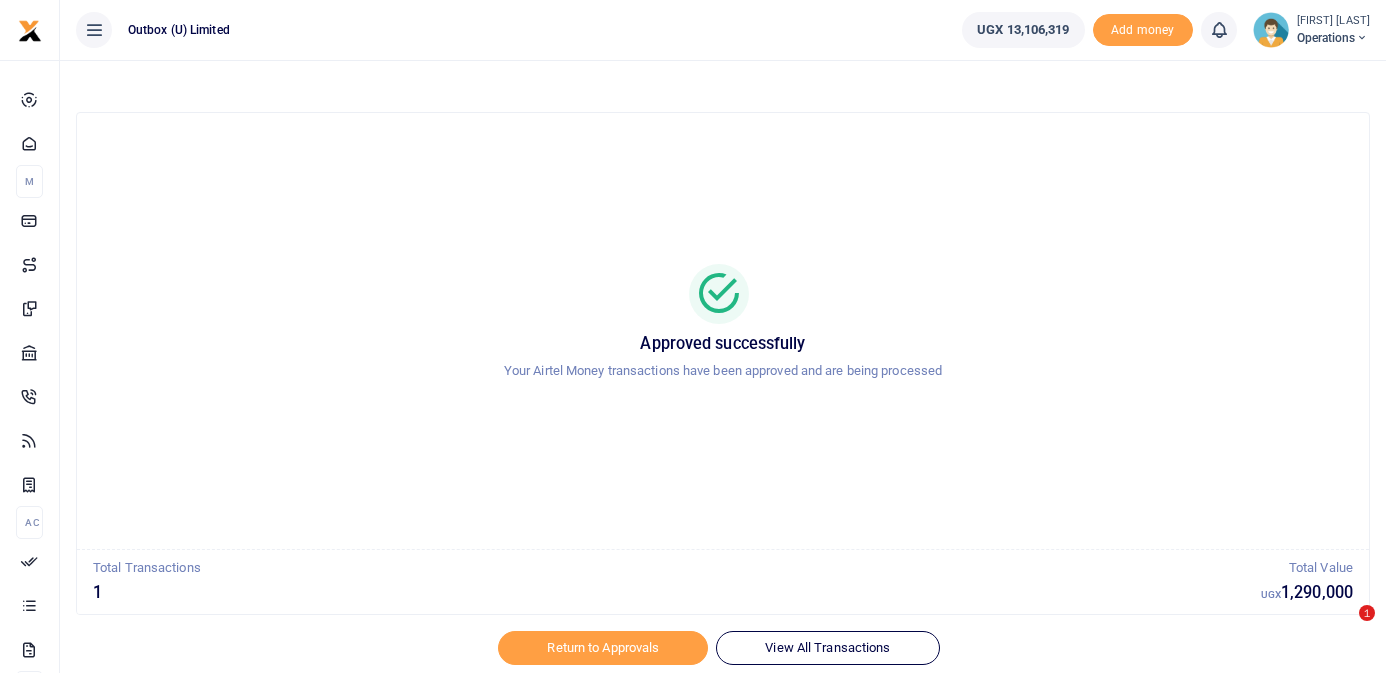 scroll, scrollTop: 0, scrollLeft: 0, axis: both 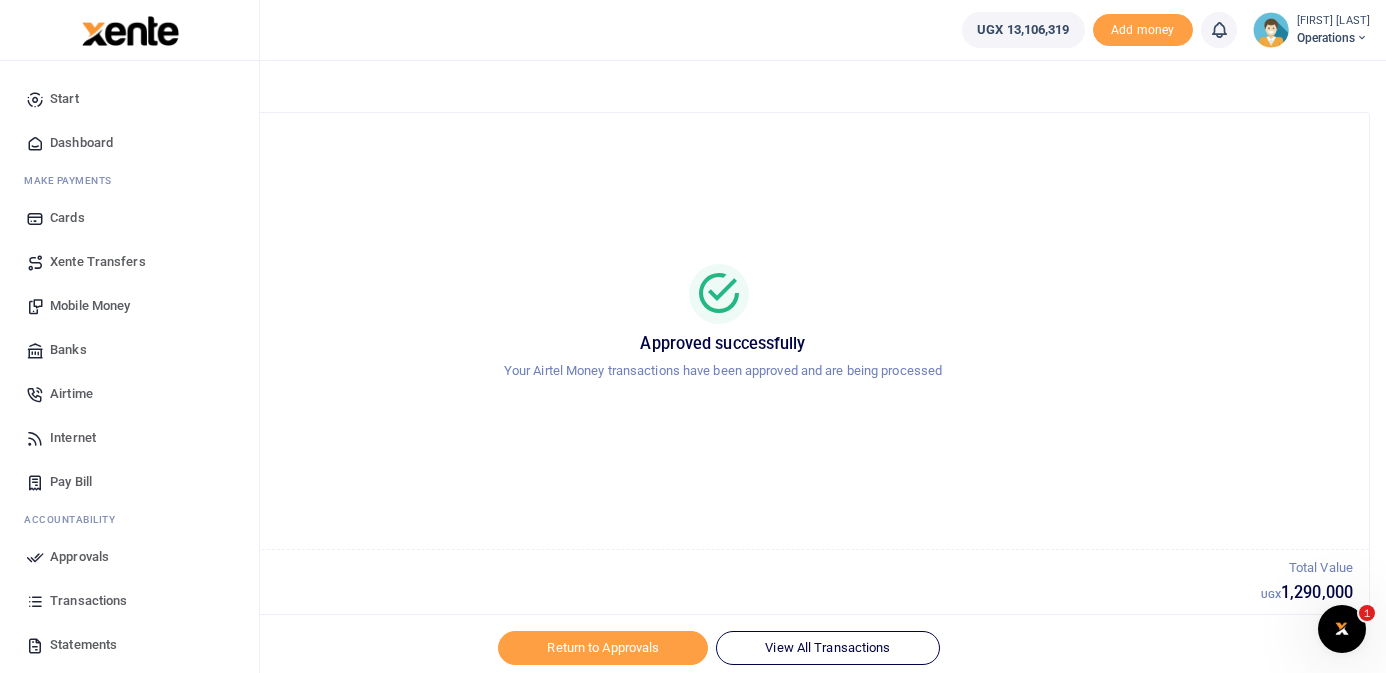 click on "Dashboard" at bounding box center [81, 143] 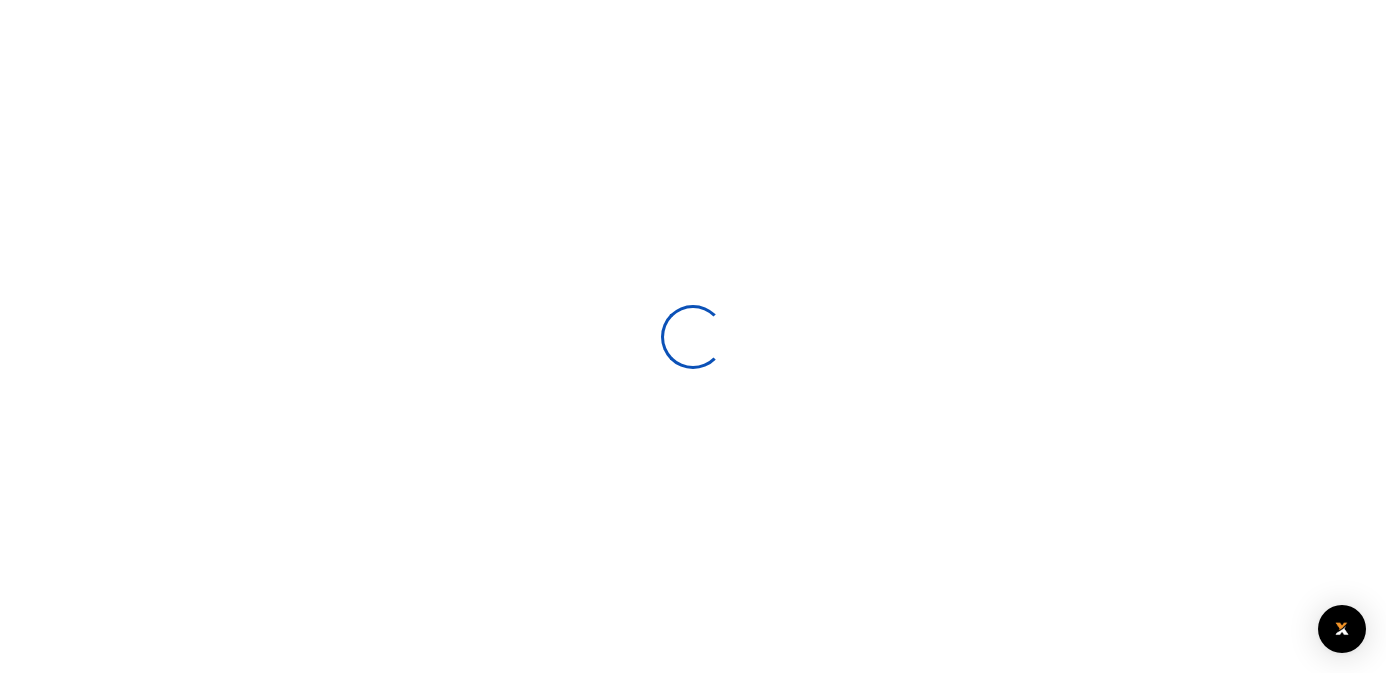scroll, scrollTop: 0, scrollLeft: 0, axis: both 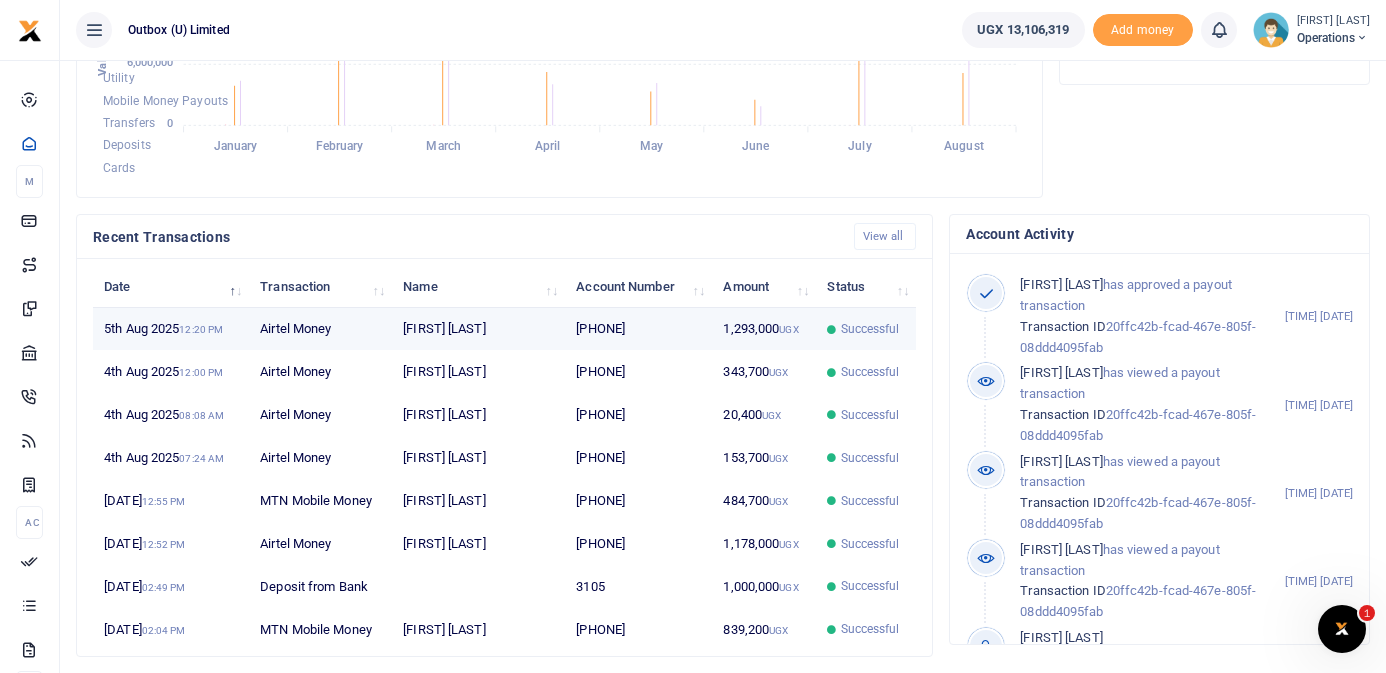 click on "256706619265" at bounding box center (638, 329) 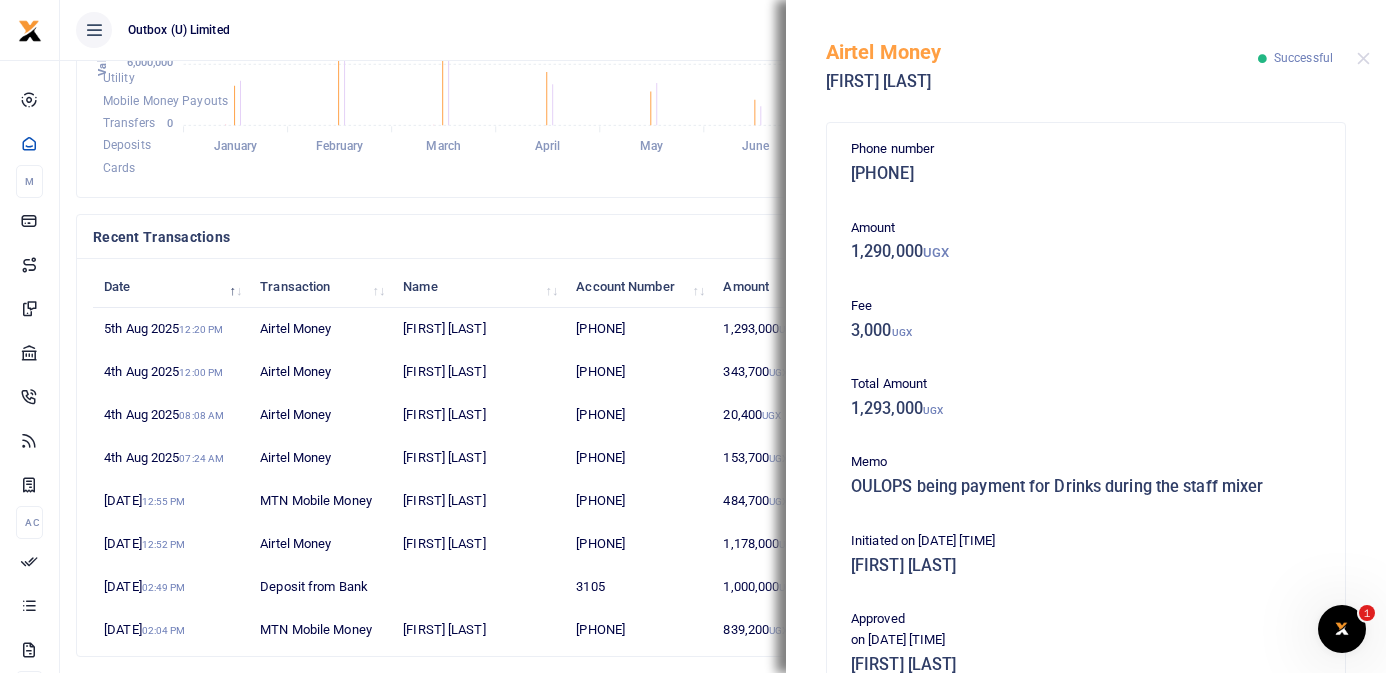 scroll, scrollTop: 476, scrollLeft: 0, axis: vertical 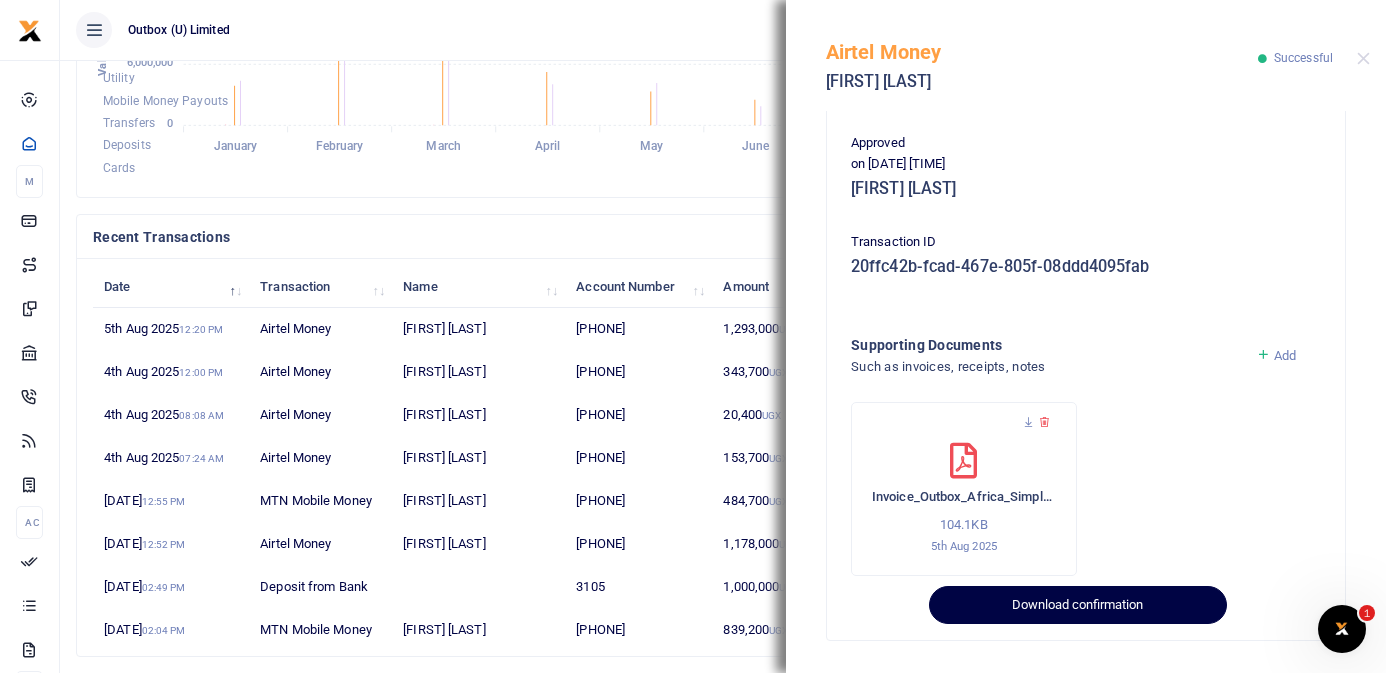 click on "Download confirmation" at bounding box center (1077, 605) 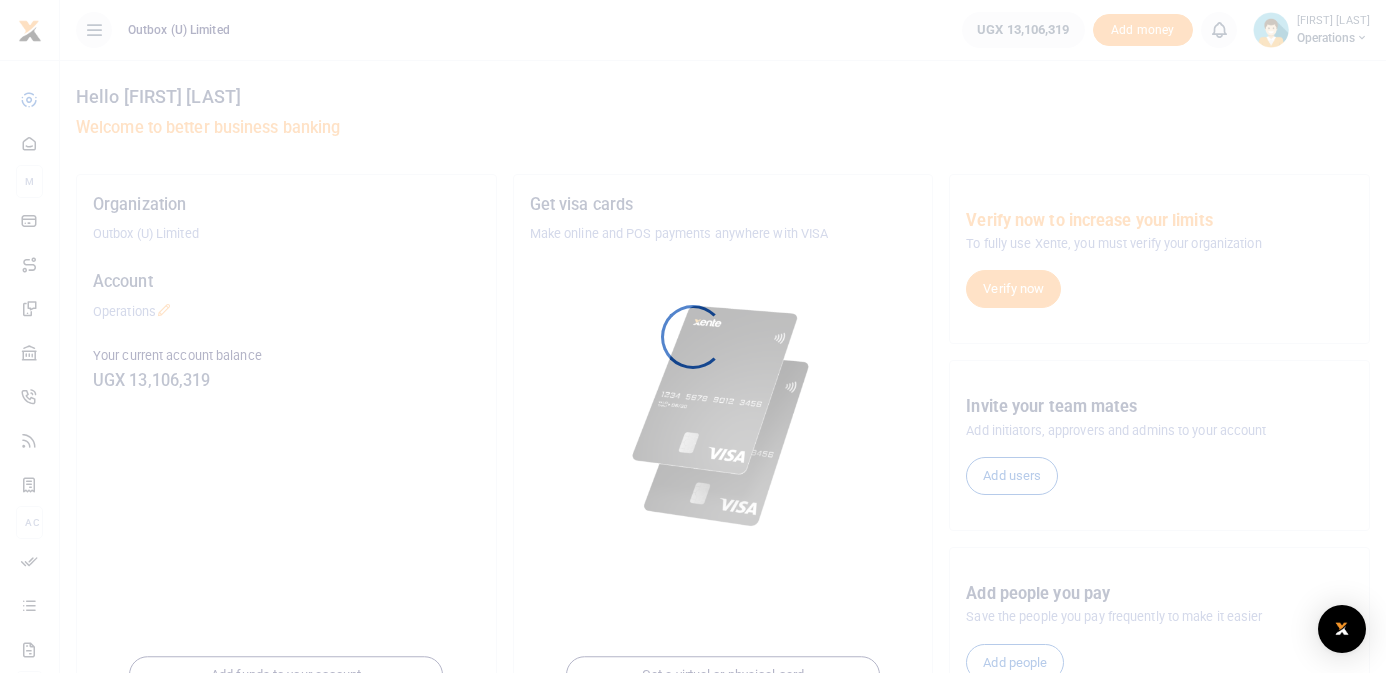 scroll, scrollTop: 0, scrollLeft: 0, axis: both 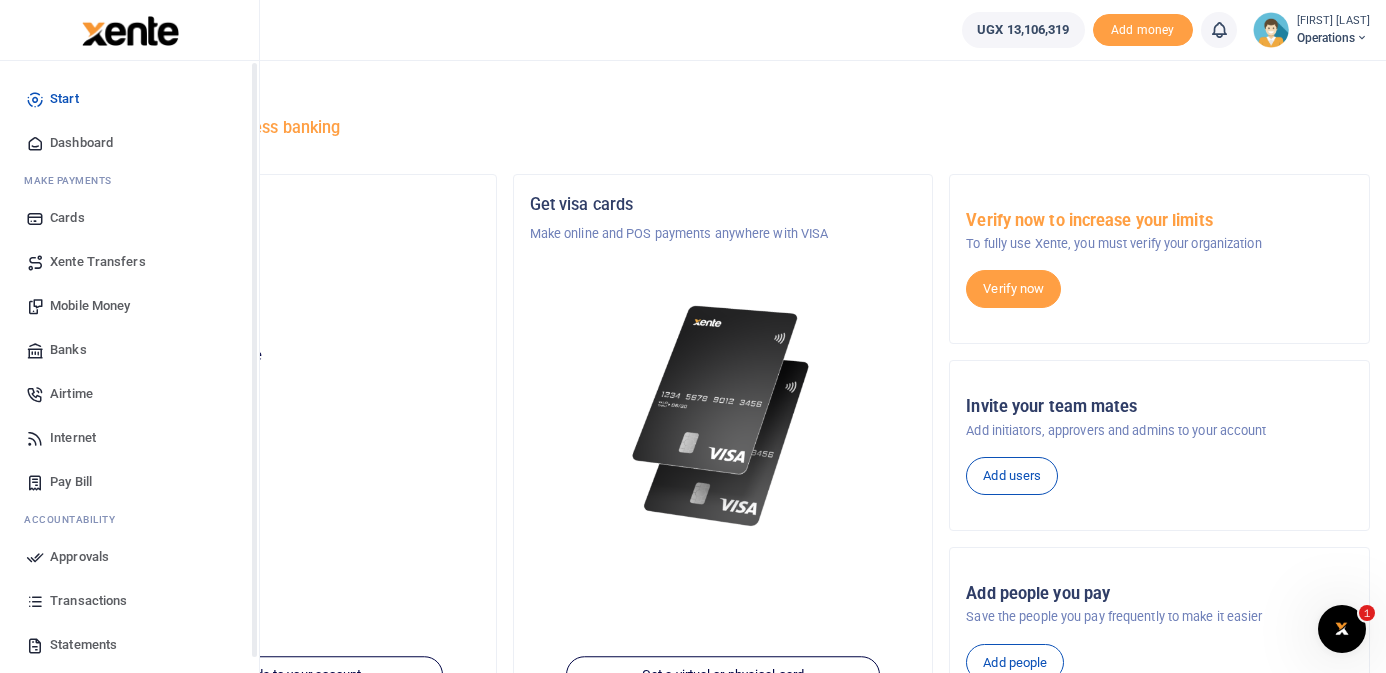 click on "Mobile Money" at bounding box center (90, 306) 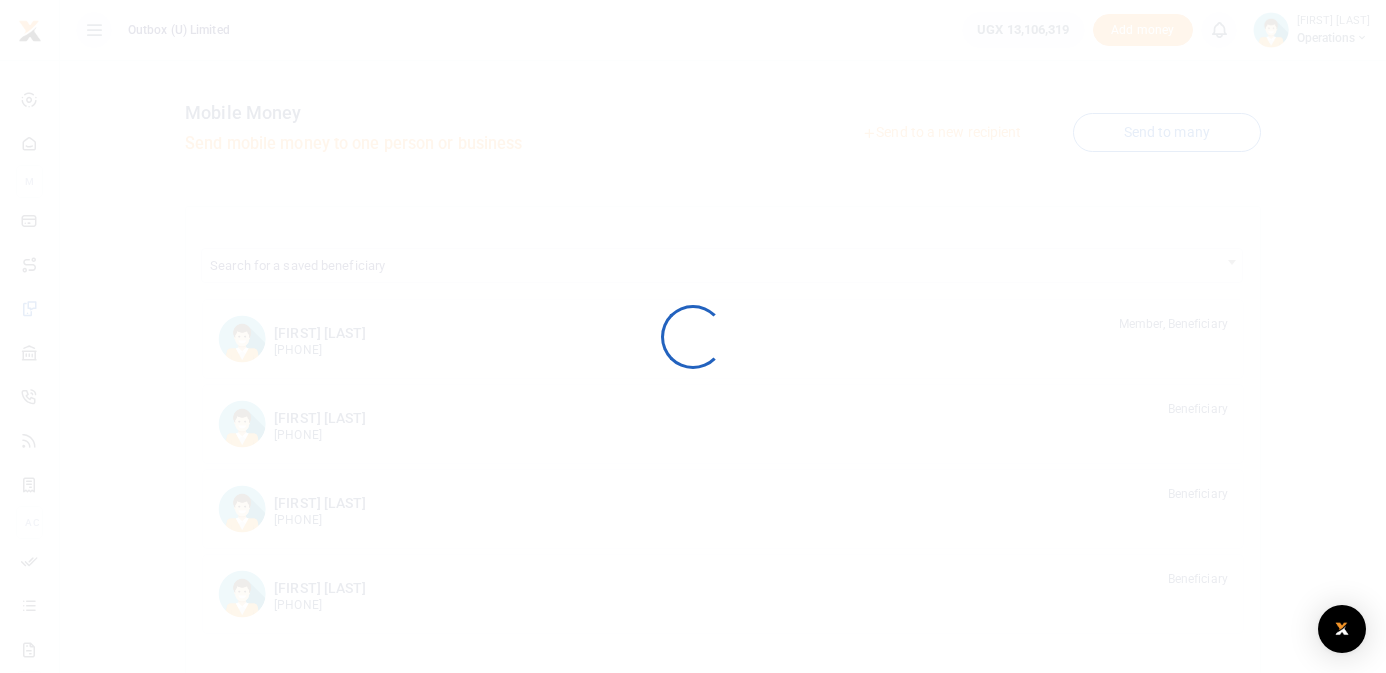 scroll, scrollTop: 0, scrollLeft: 0, axis: both 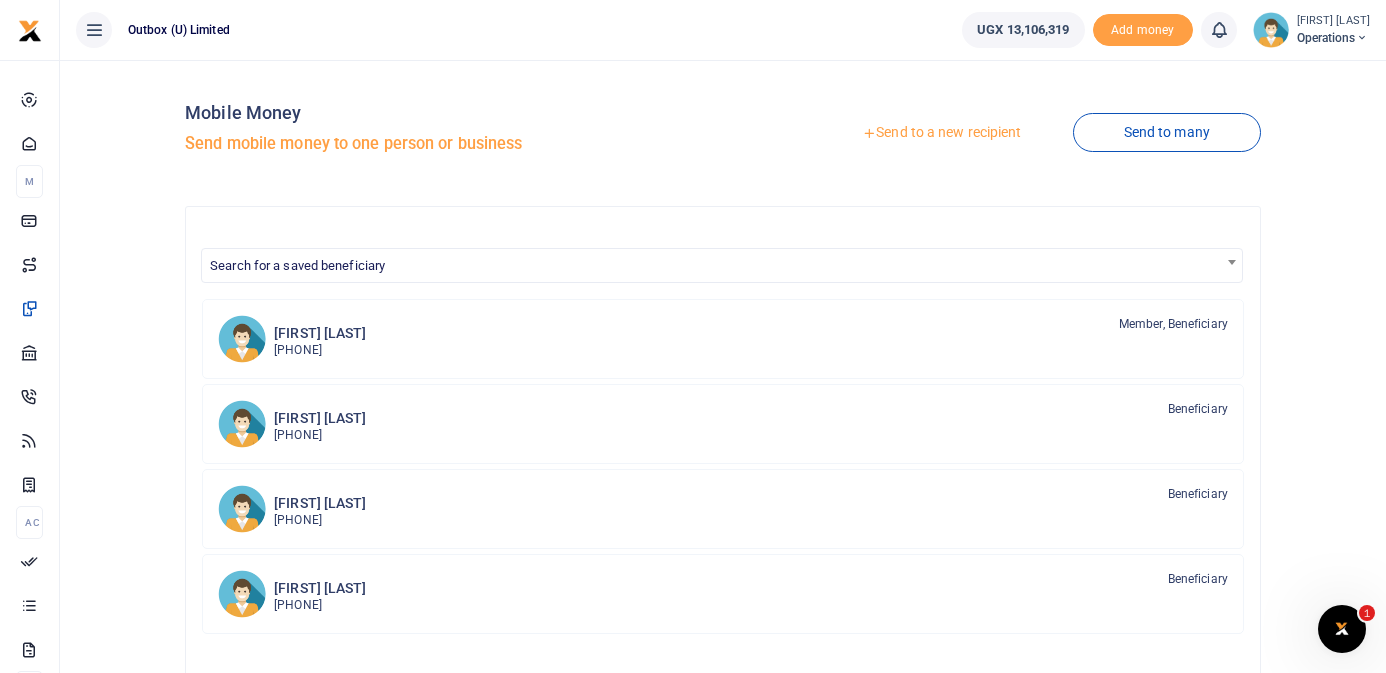 click on "Send to a new recipient" at bounding box center (941, 133) 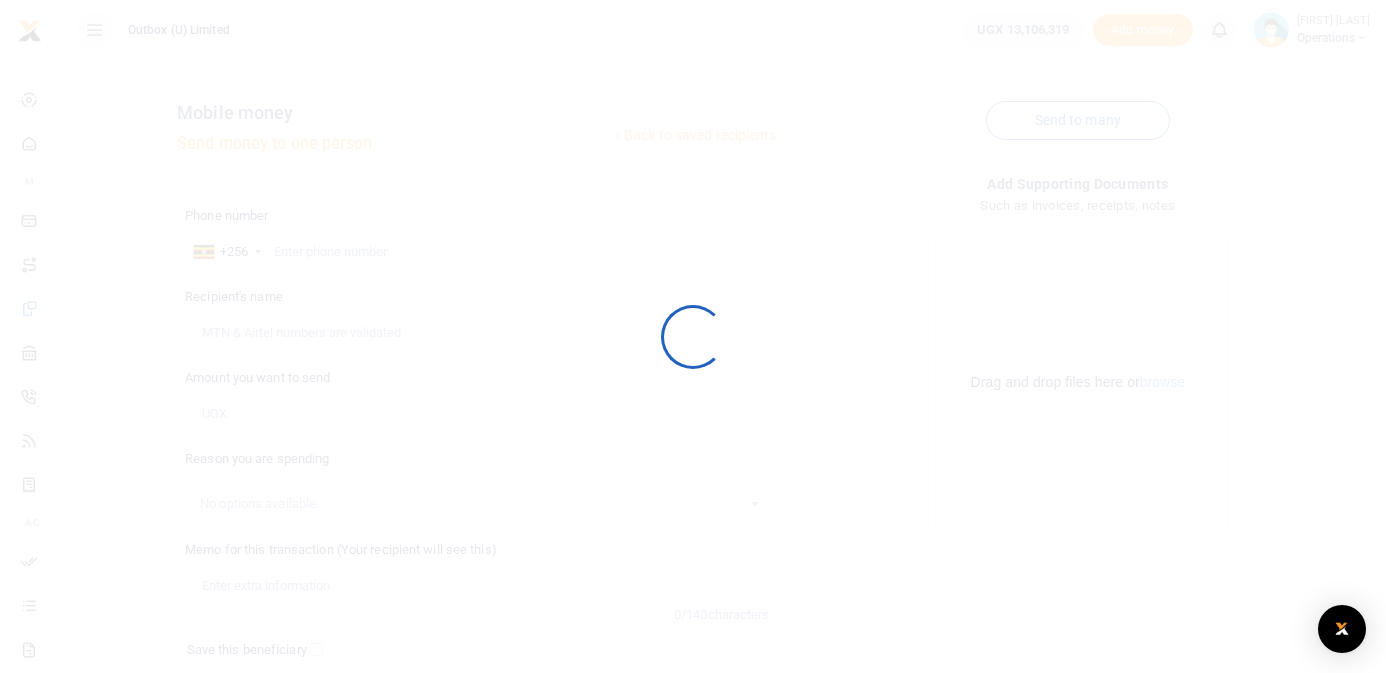 scroll, scrollTop: 0, scrollLeft: 0, axis: both 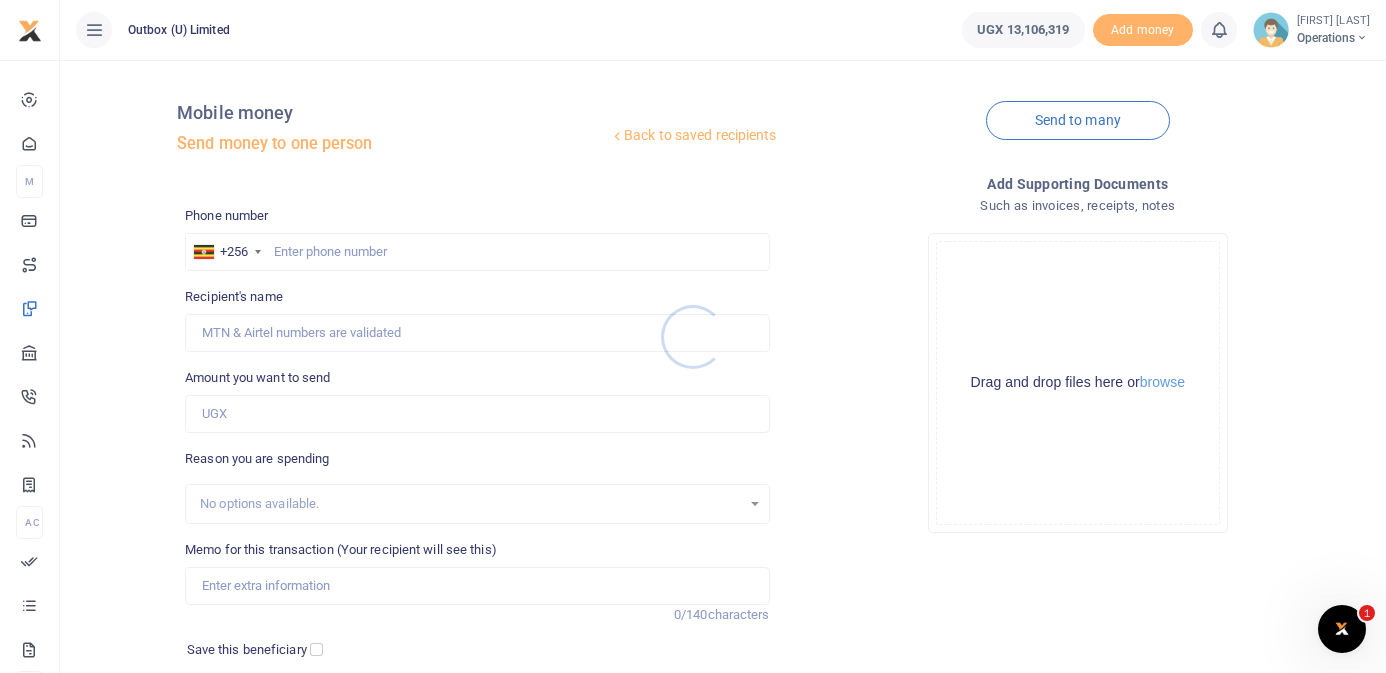 click at bounding box center [693, 336] 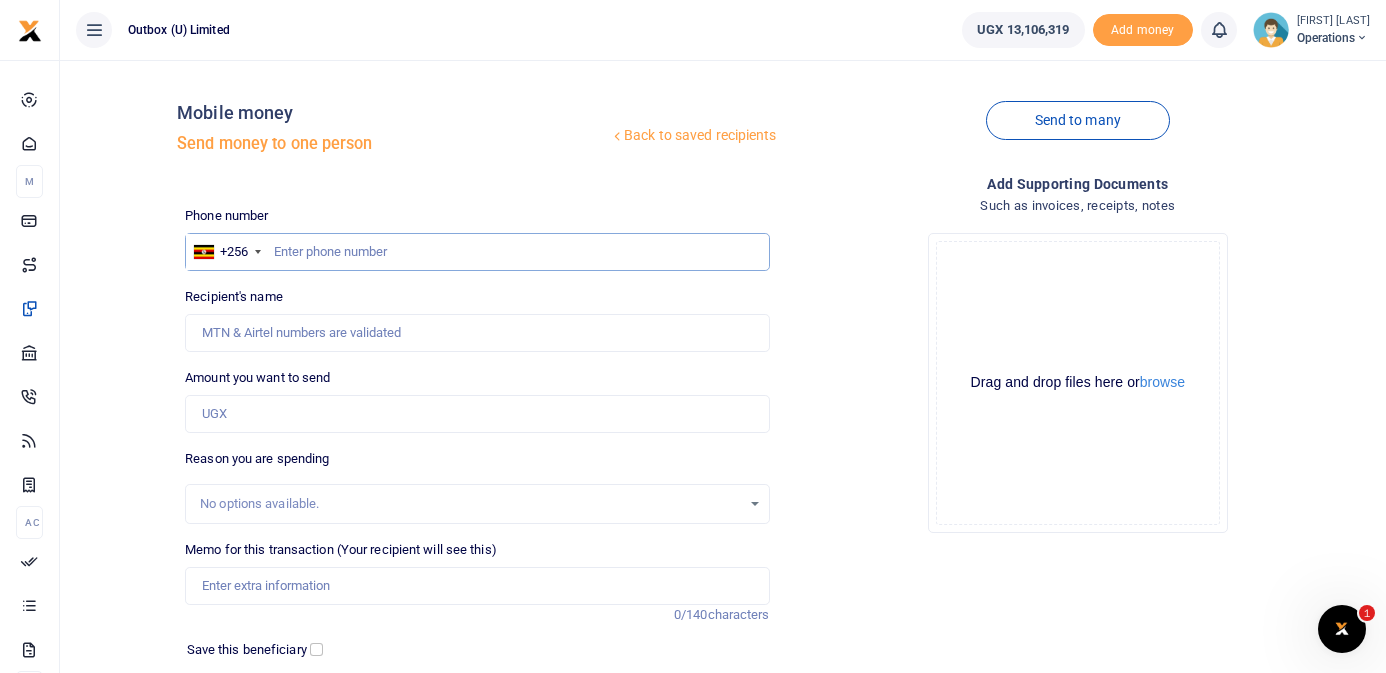 click at bounding box center [477, 252] 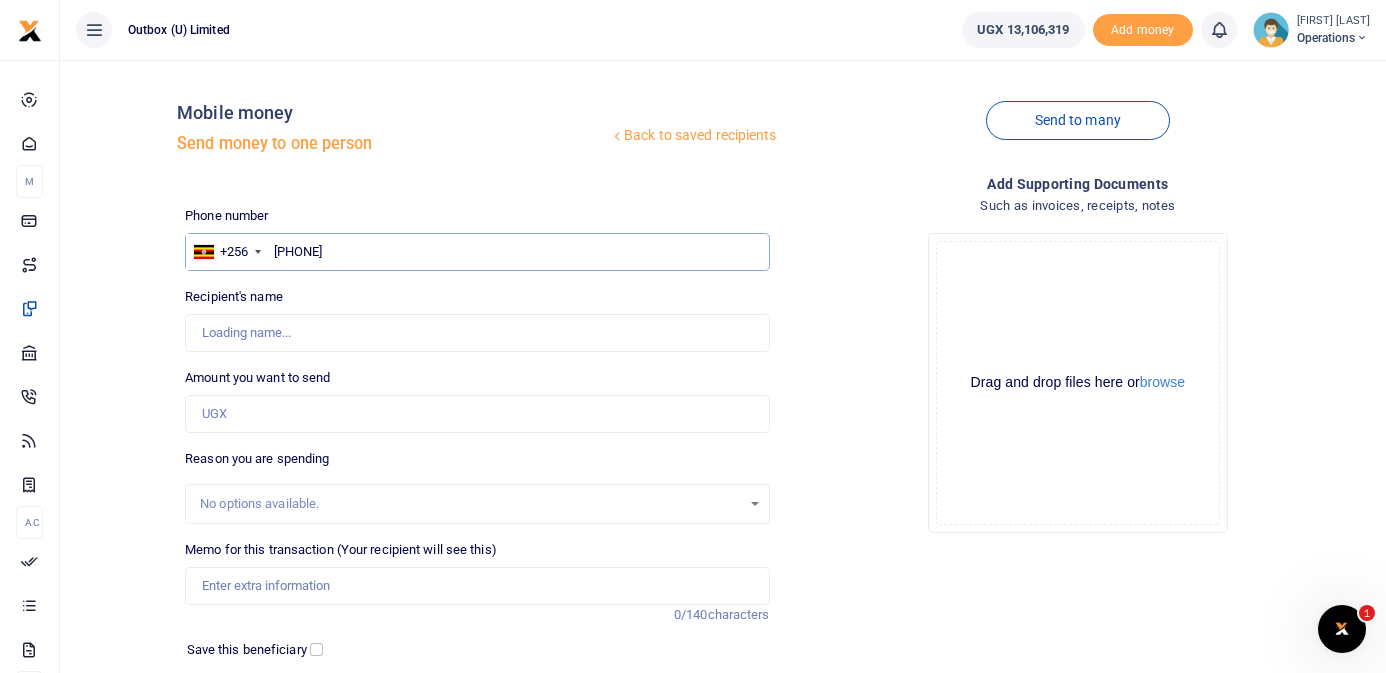 type on "[FIRST] [LAST]" 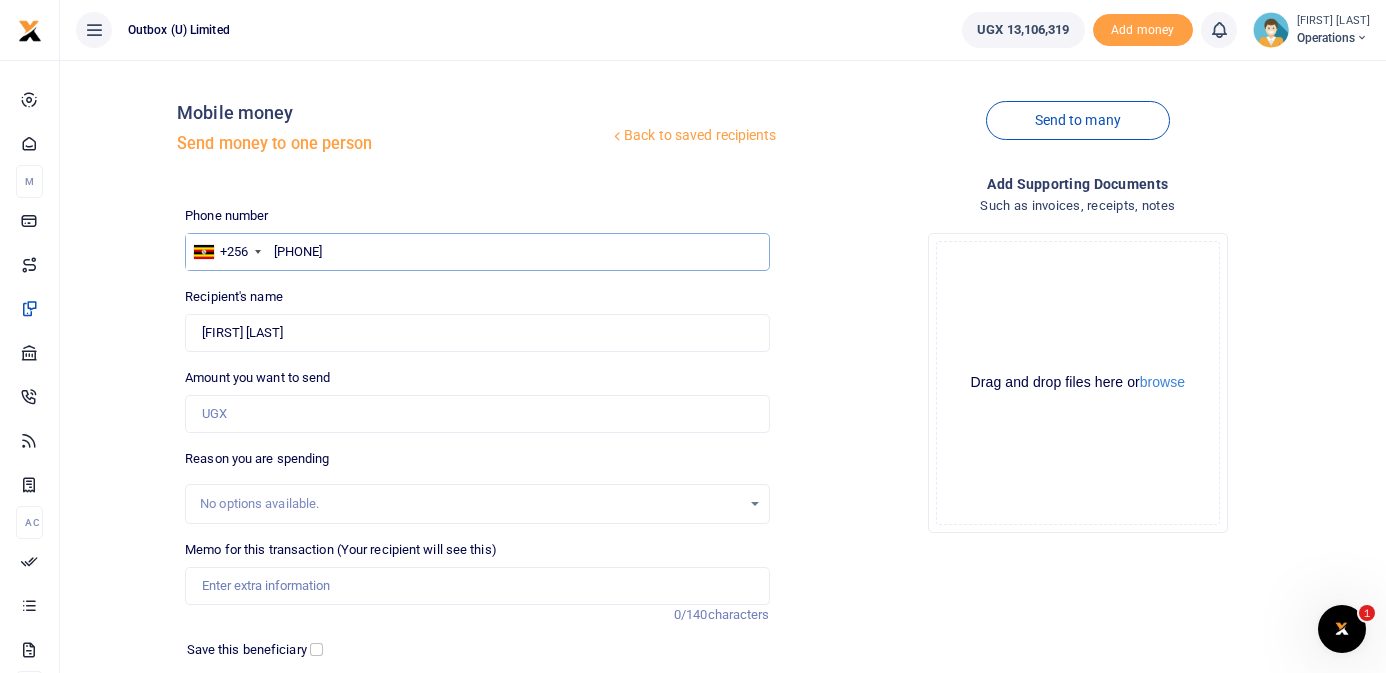 type on "[PHONE]" 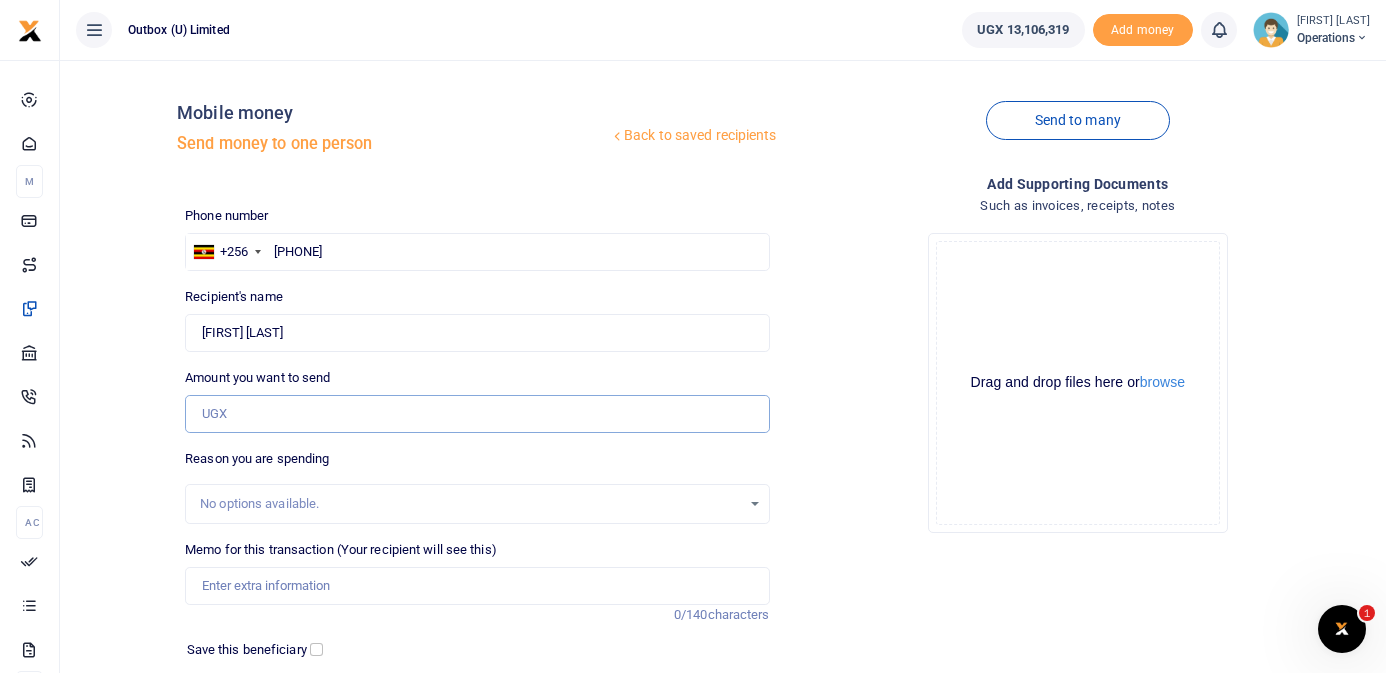 click on "Amount you want to send" at bounding box center (477, 414) 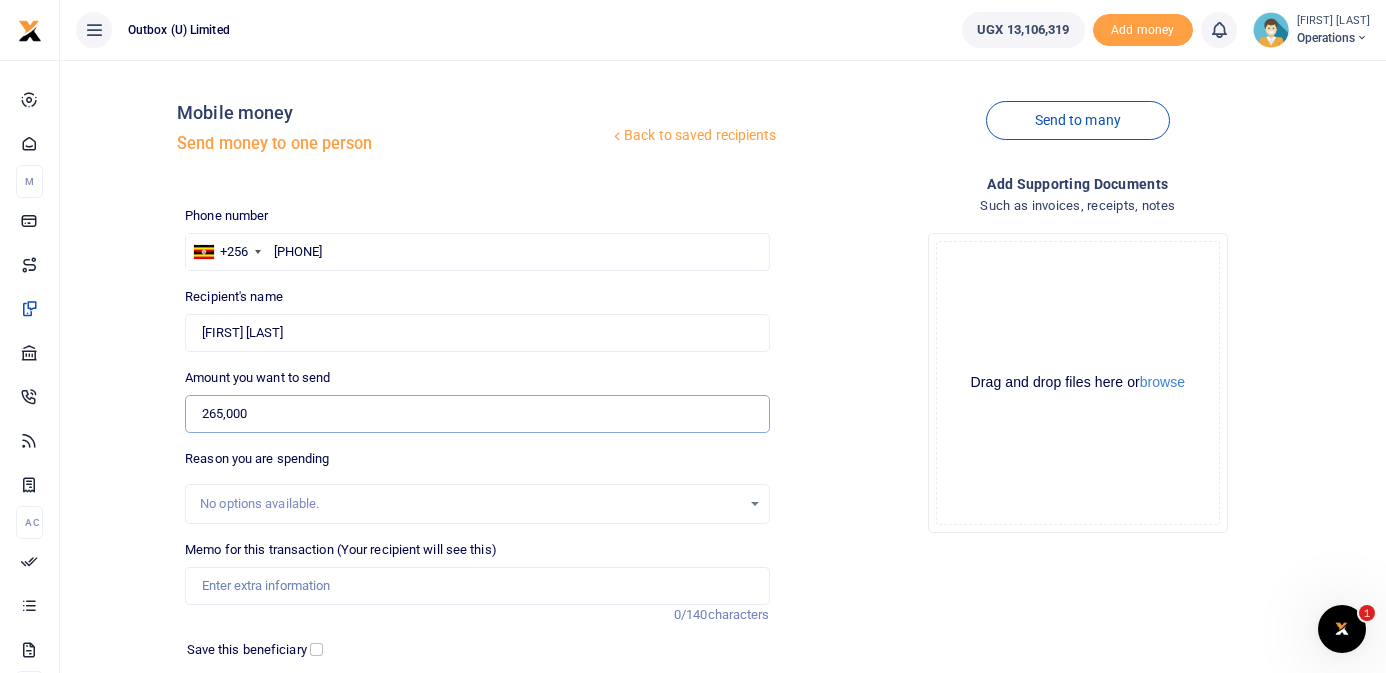 type on "265,000" 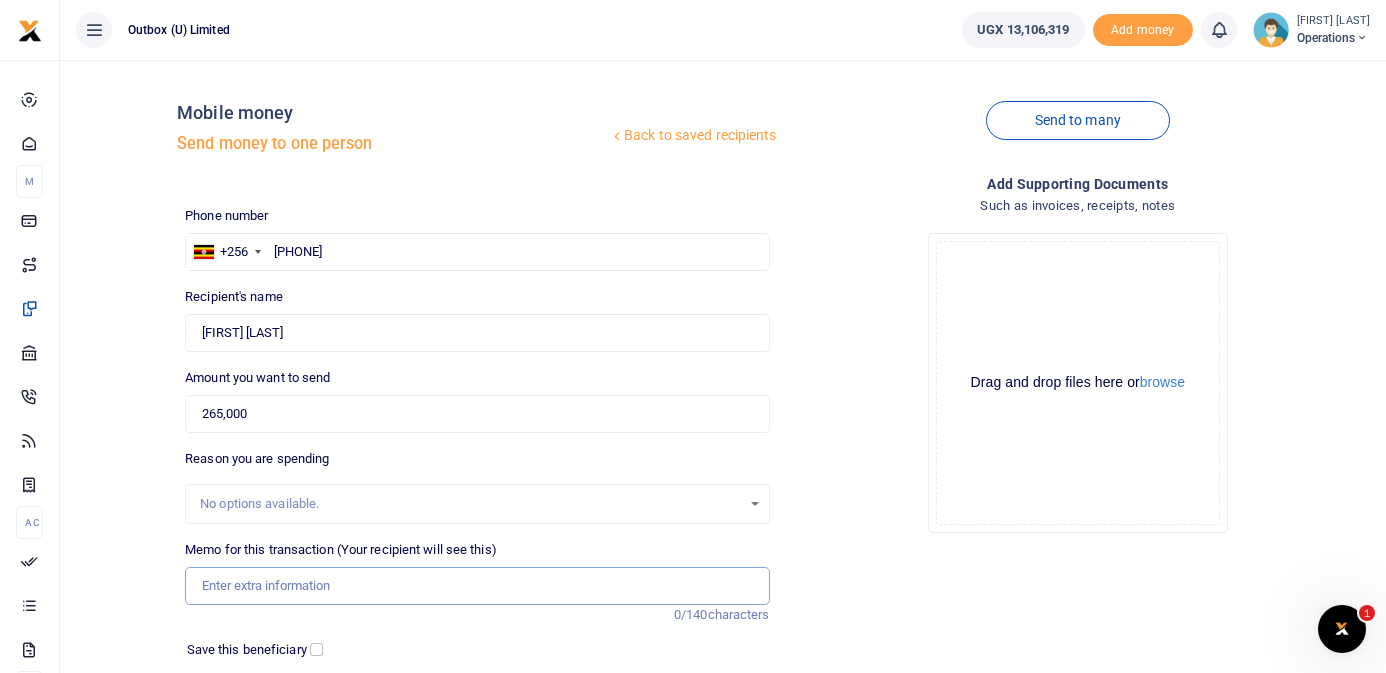 click on "Memo for this transaction (Your recipient will see this)" at bounding box center [477, 586] 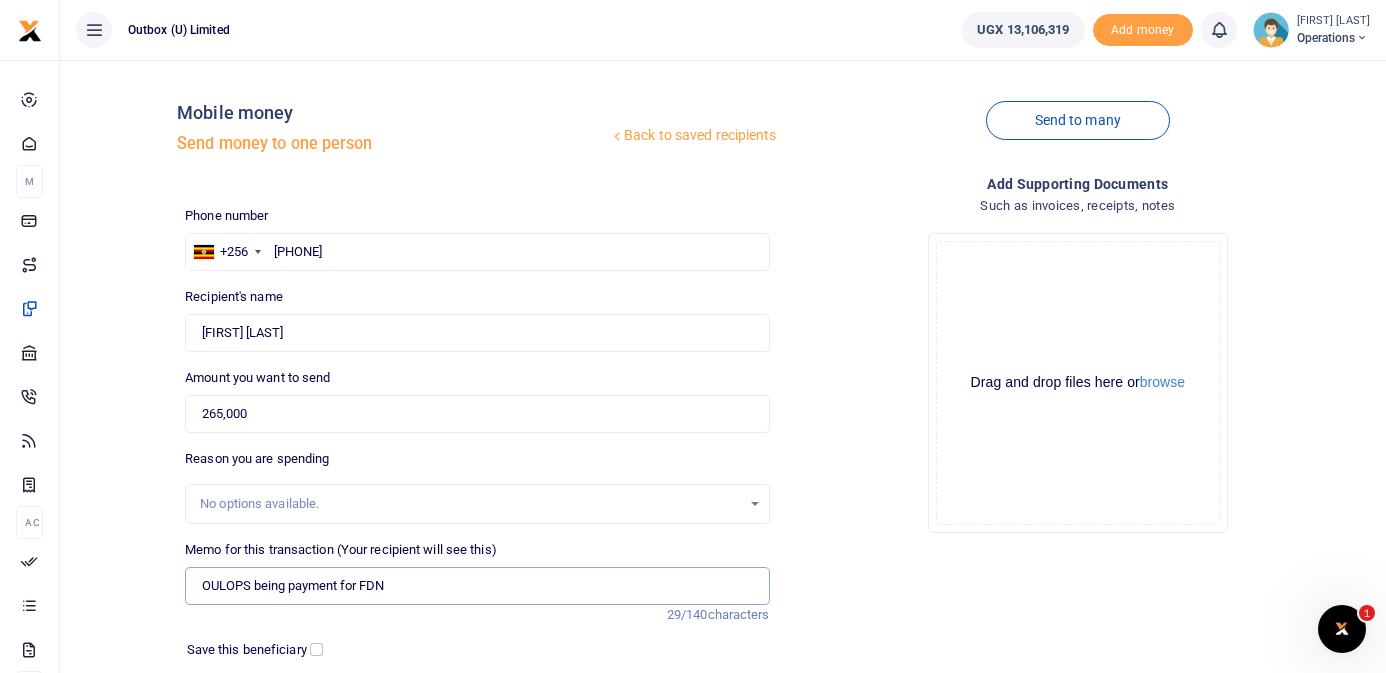 paste on "[NUMBER]" 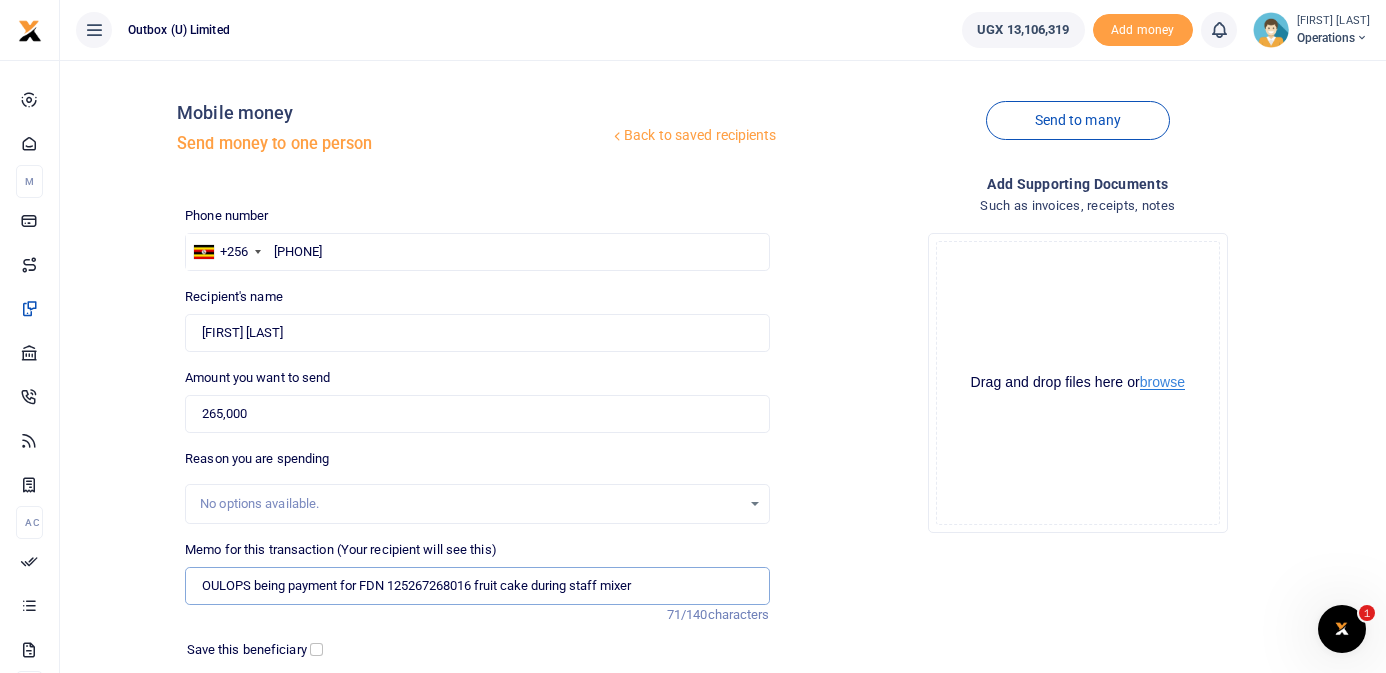 type on "OULOPS being payment for FDN 125267268016 fruit cake during staff mixer" 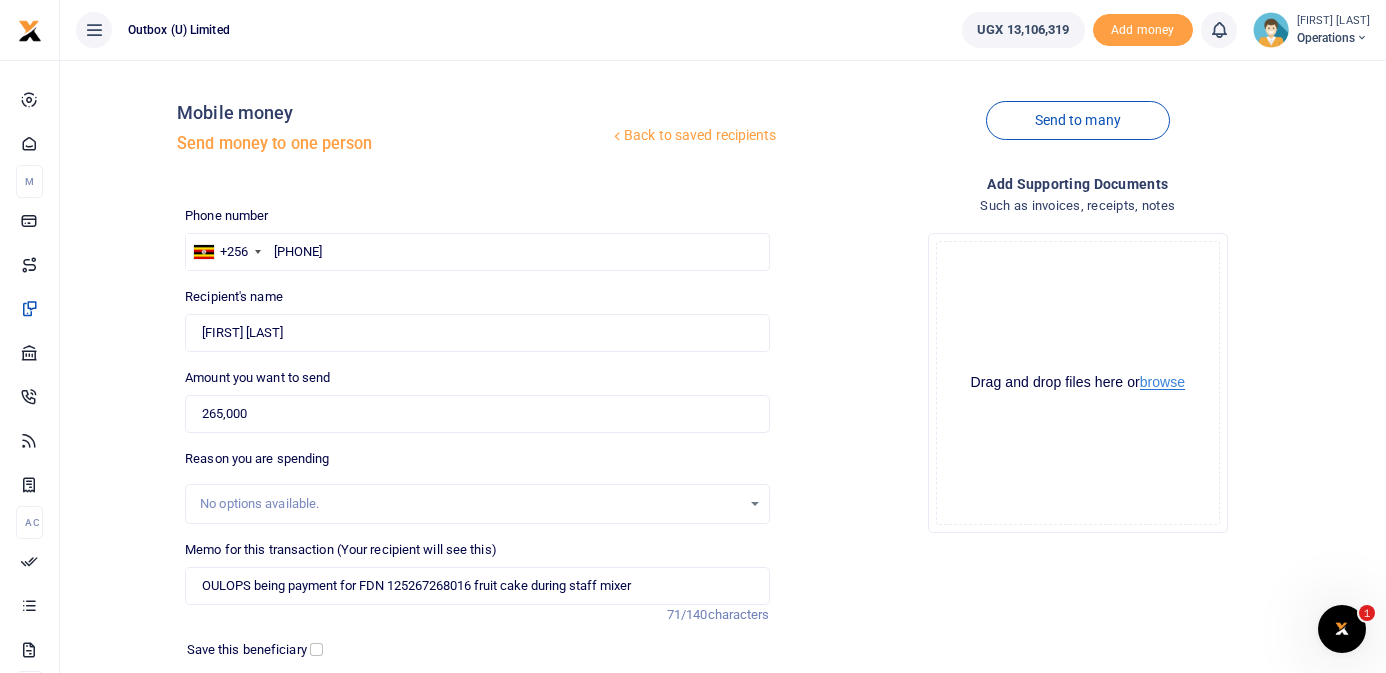 click on "browse" at bounding box center [1162, 382] 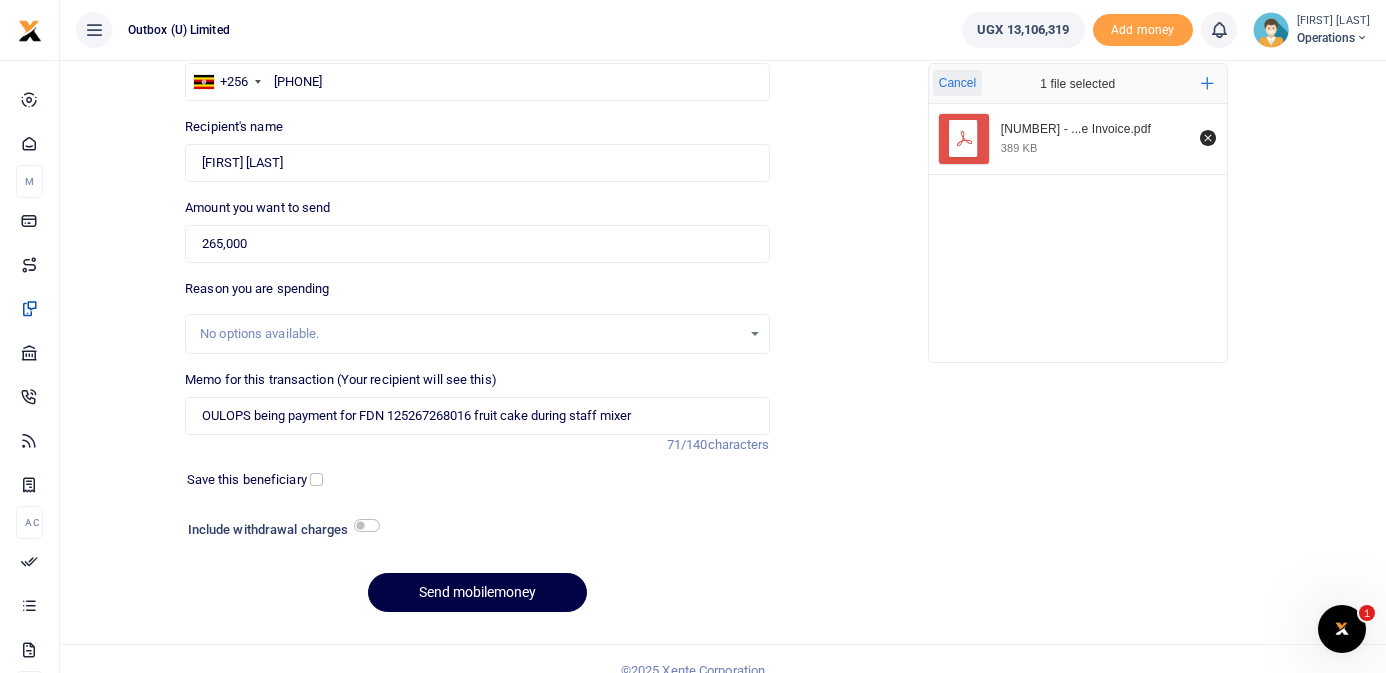 scroll, scrollTop: 193, scrollLeft: 0, axis: vertical 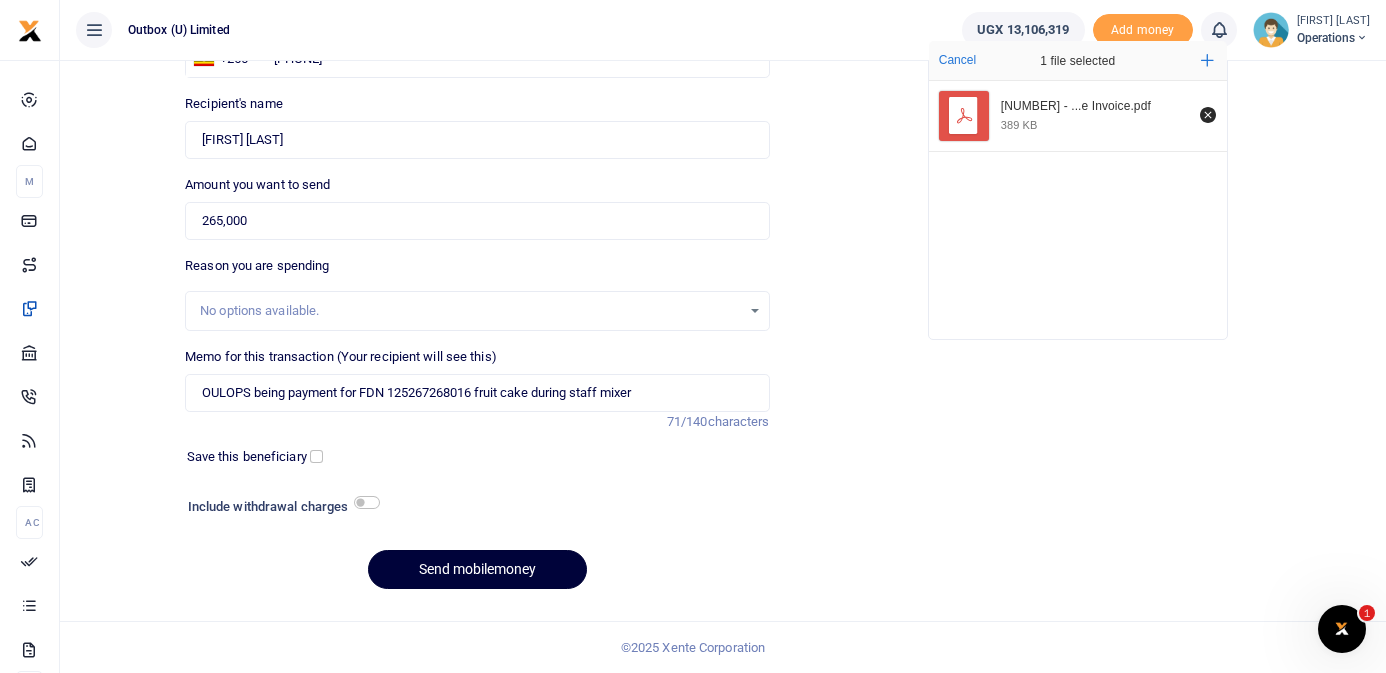click on "Send mobilemoney" at bounding box center (477, 569) 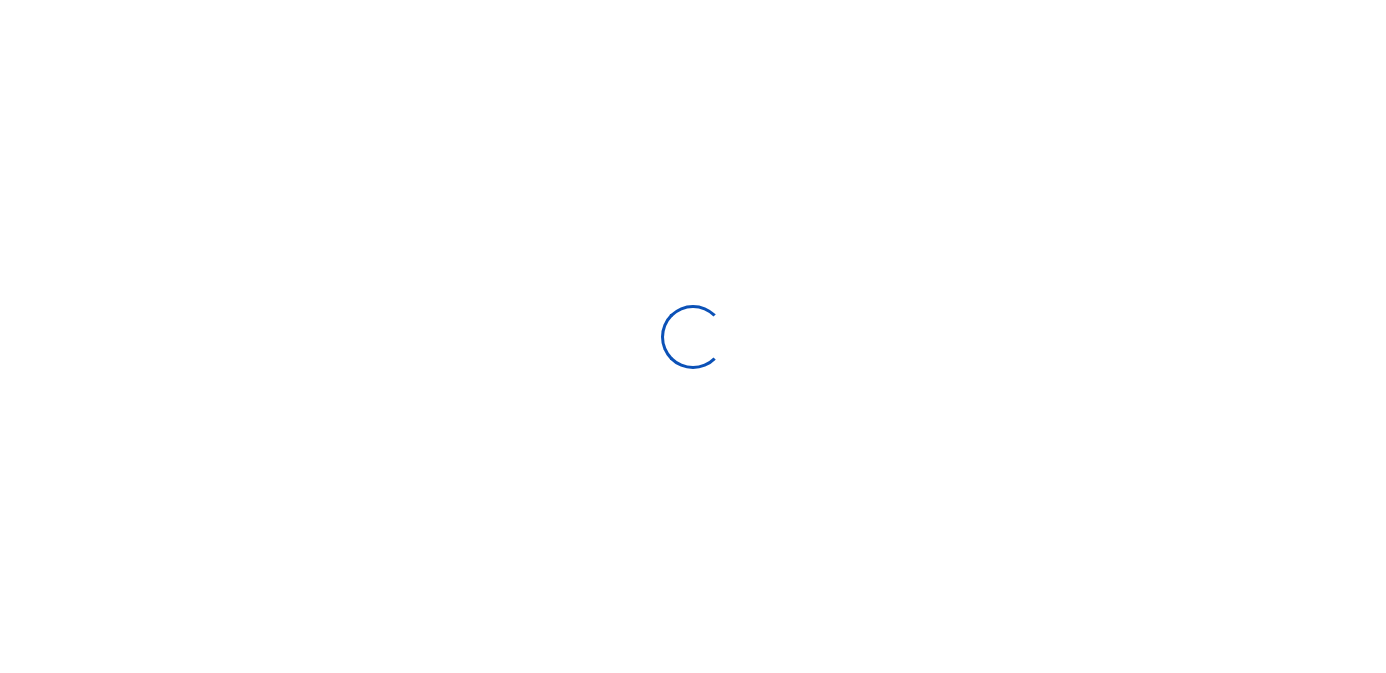 scroll, scrollTop: 193, scrollLeft: 0, axis: vertical 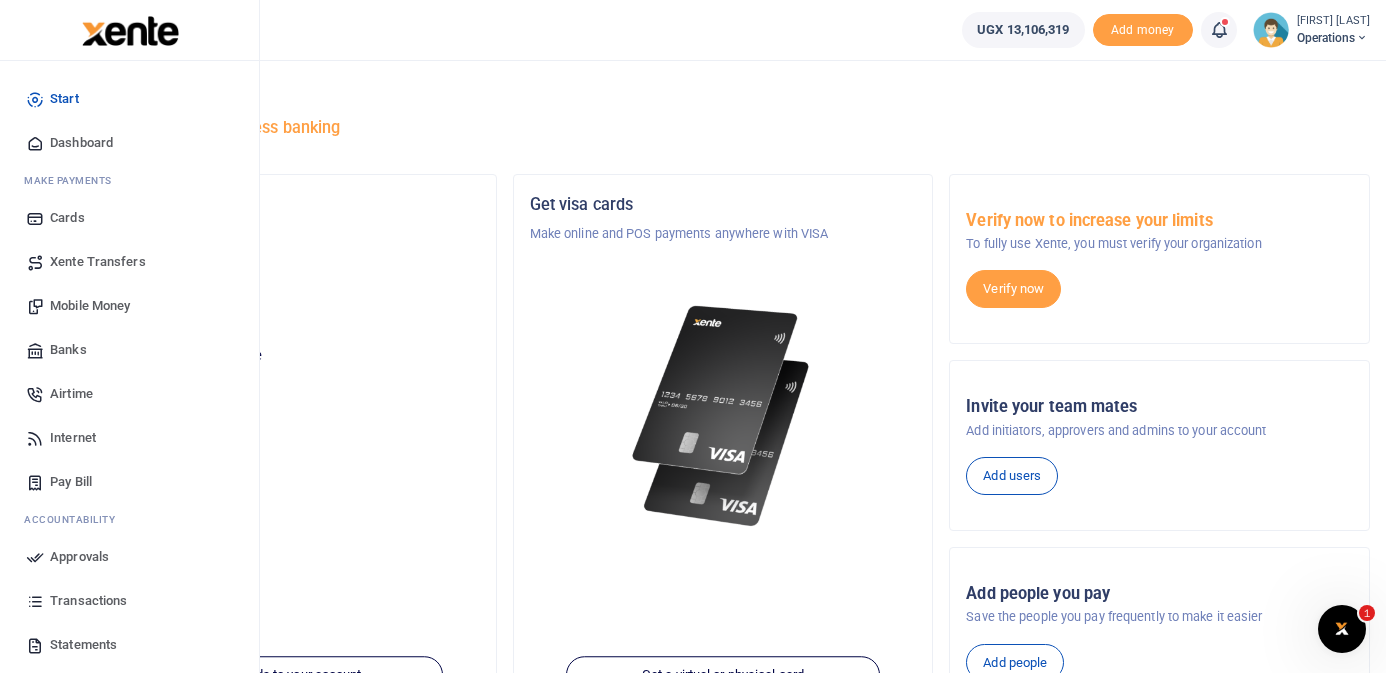 click on "Mobile Money" at bounding box center (90, 306) 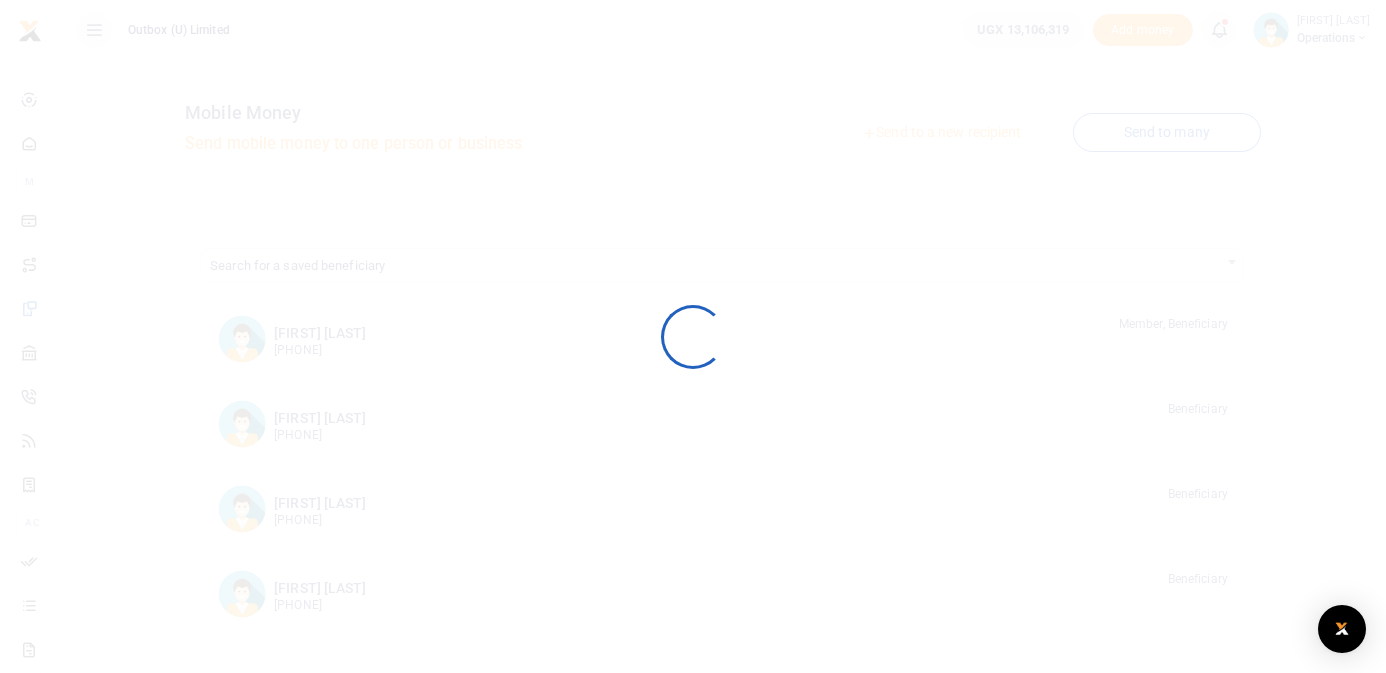 scroll, scrollTop: 0, scrollLeft: 0, axis: both 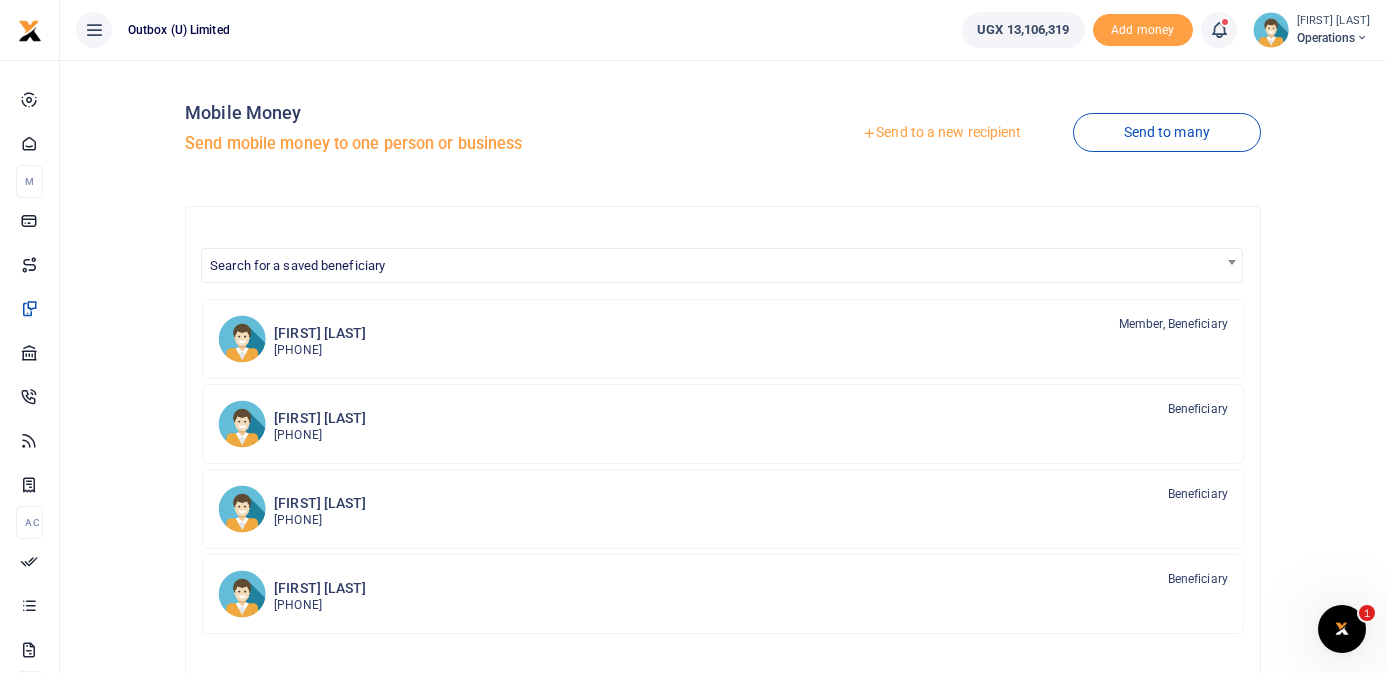 click on "Send to a new recipient" at bounding box center [941, 133] 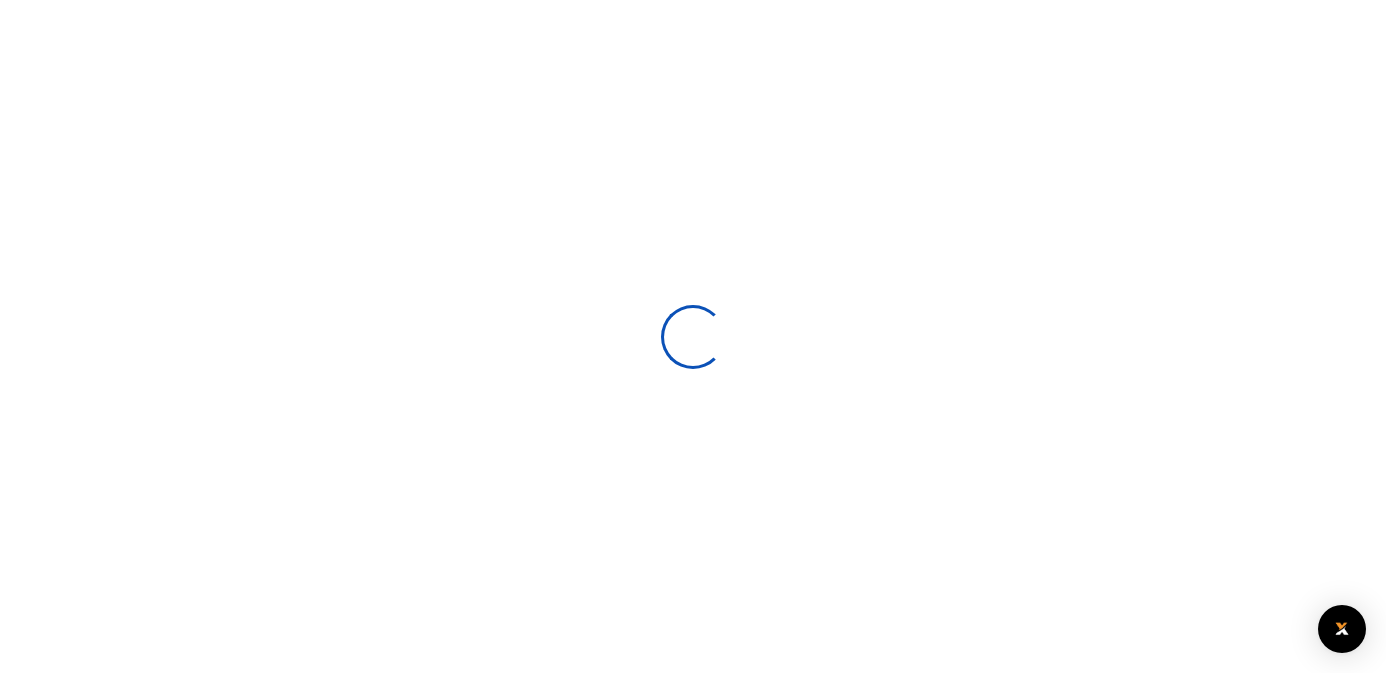 scroll, scrollTop: 0, scrollLeft: 0, axis: both 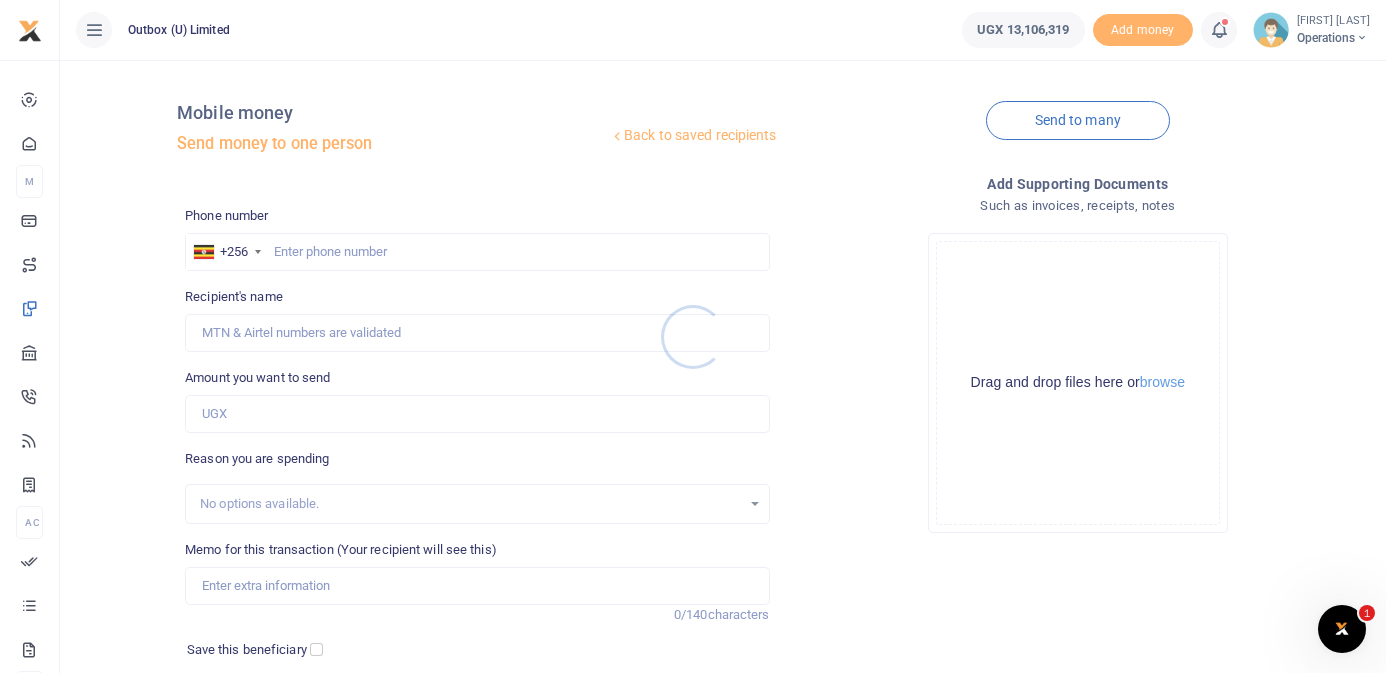 click at bounding box center (693, 336) 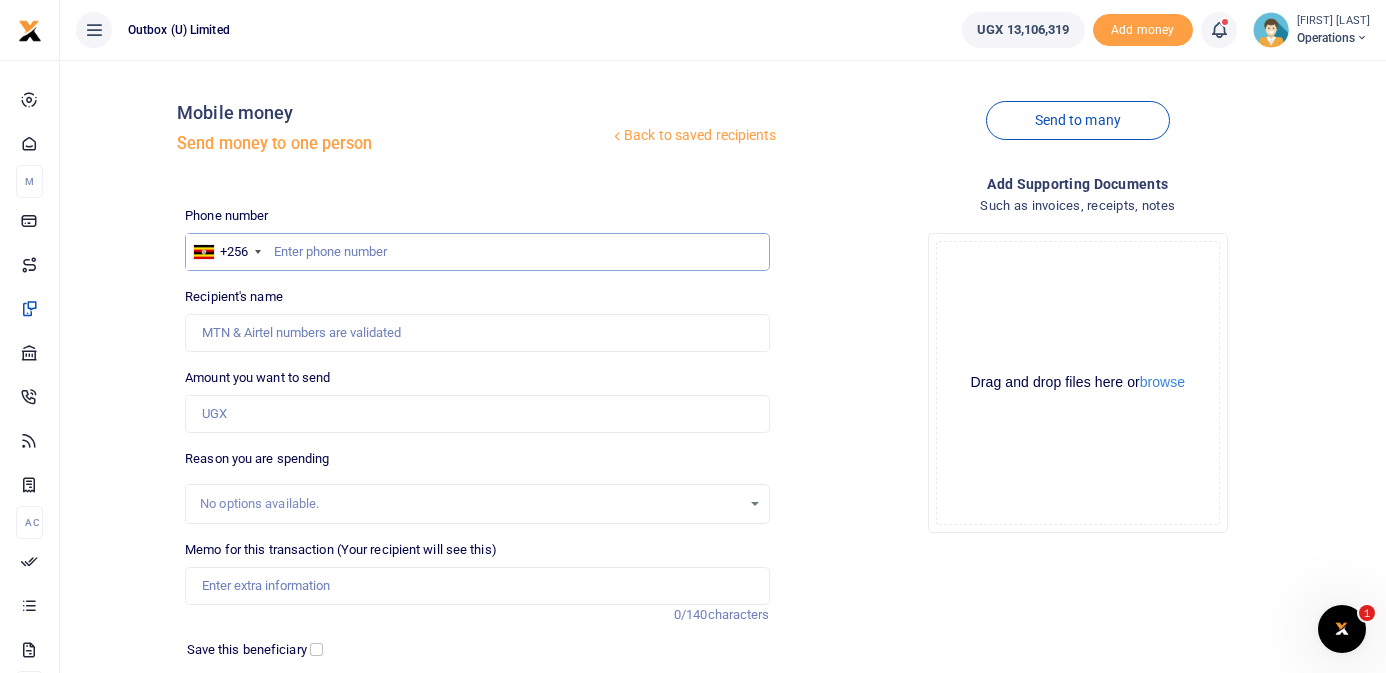 click at bounding box center [477, 252] 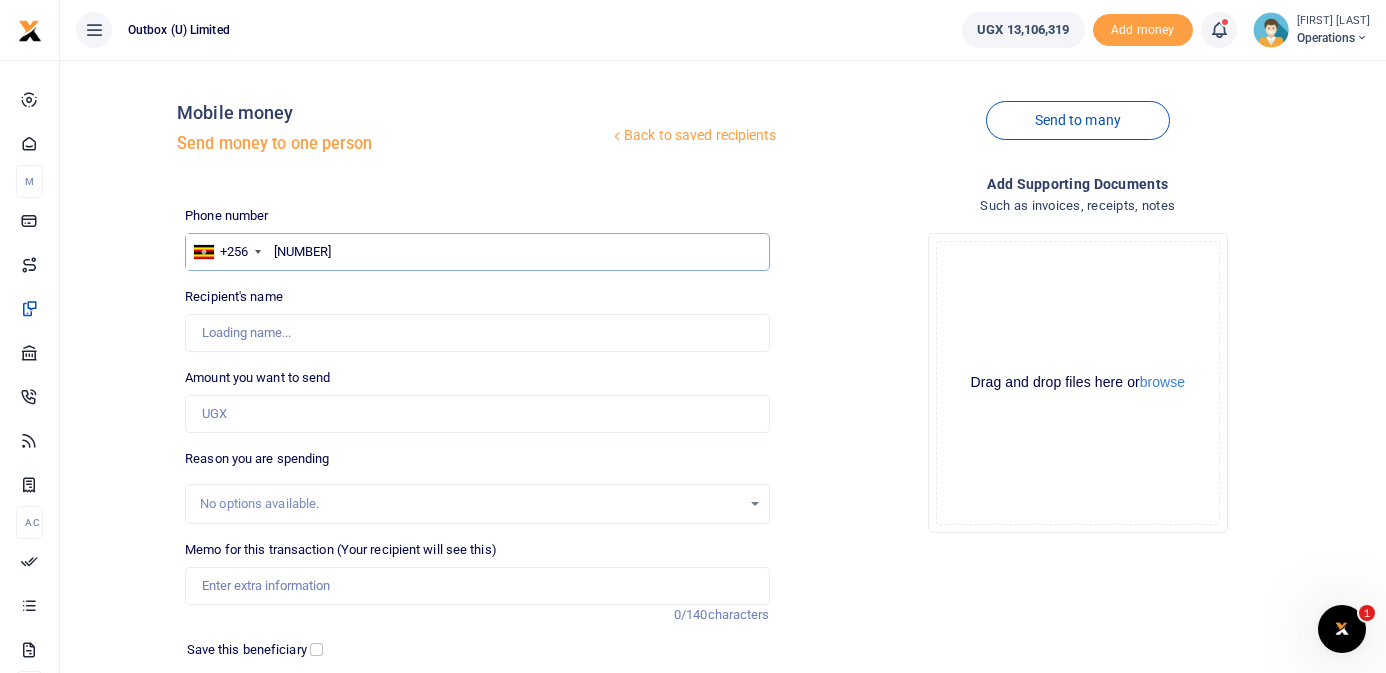 type on "Andrew  Muguluma Galabuzi" 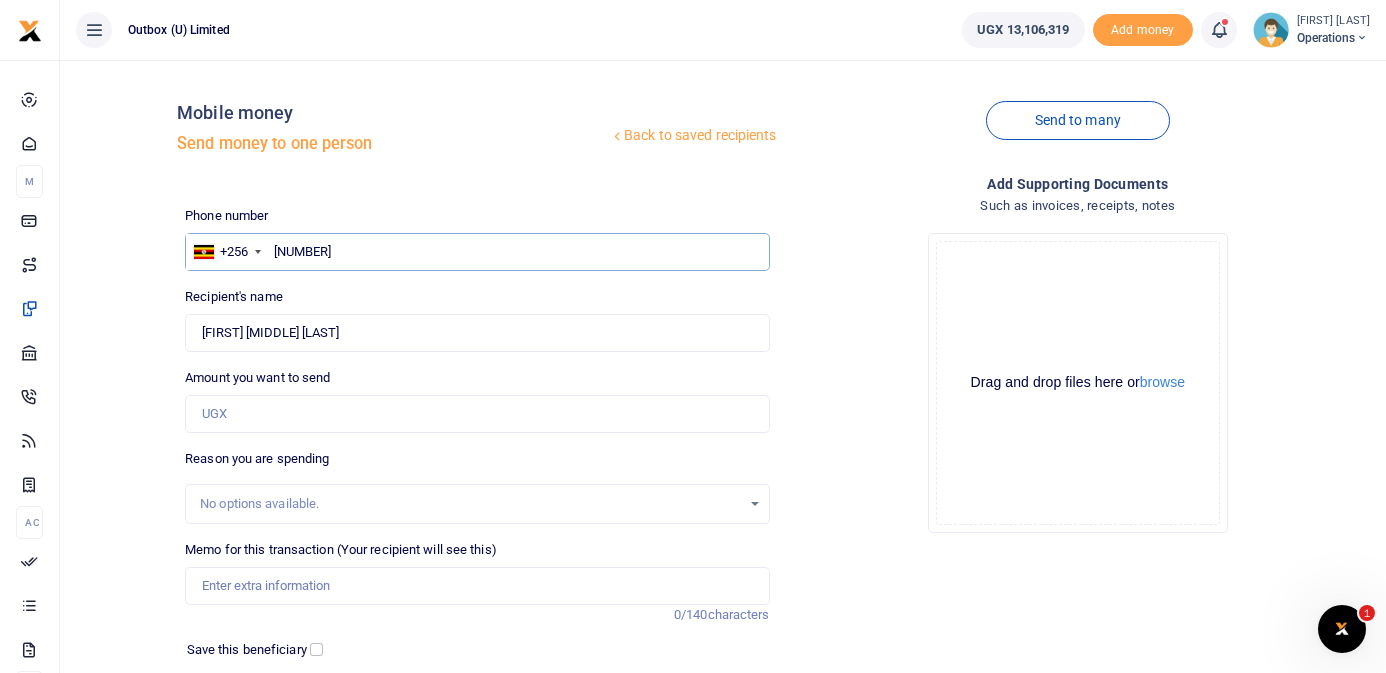 type on "772399589" 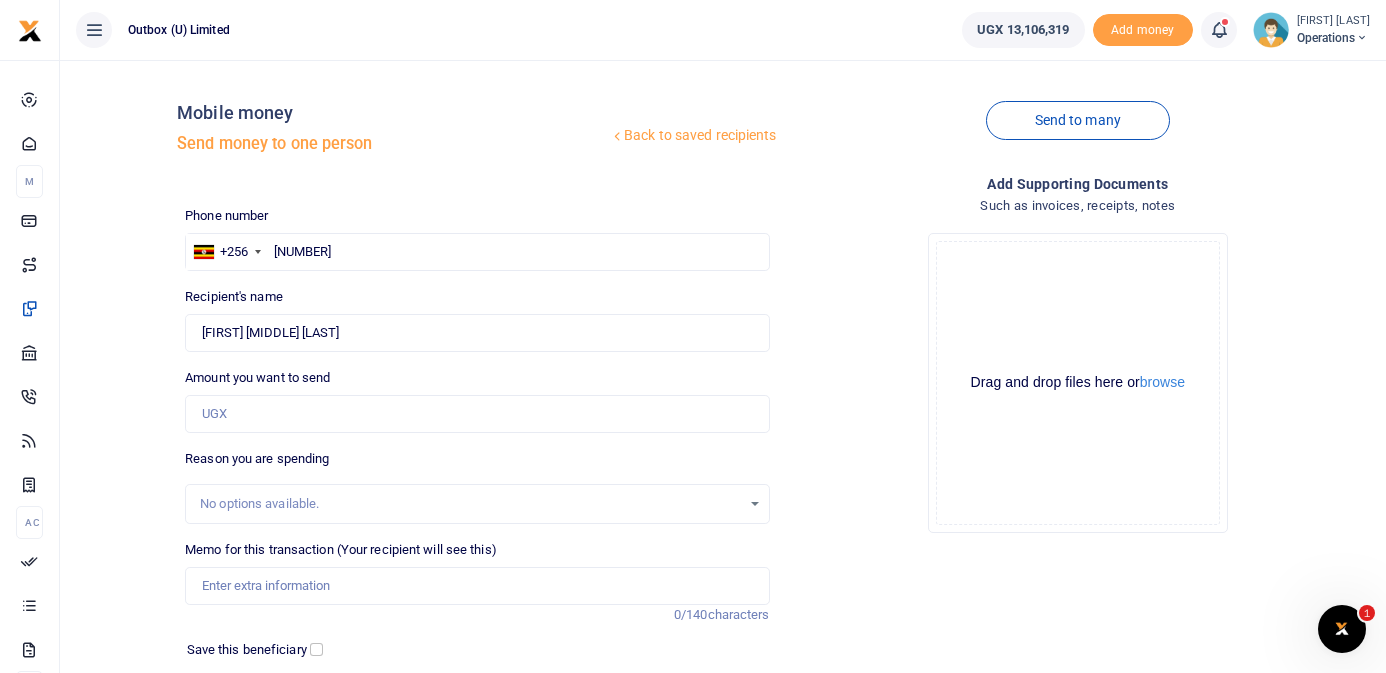 click on "Back to saved recipients
Mobile money
Send money to one person" at bounding box center (477, 133) 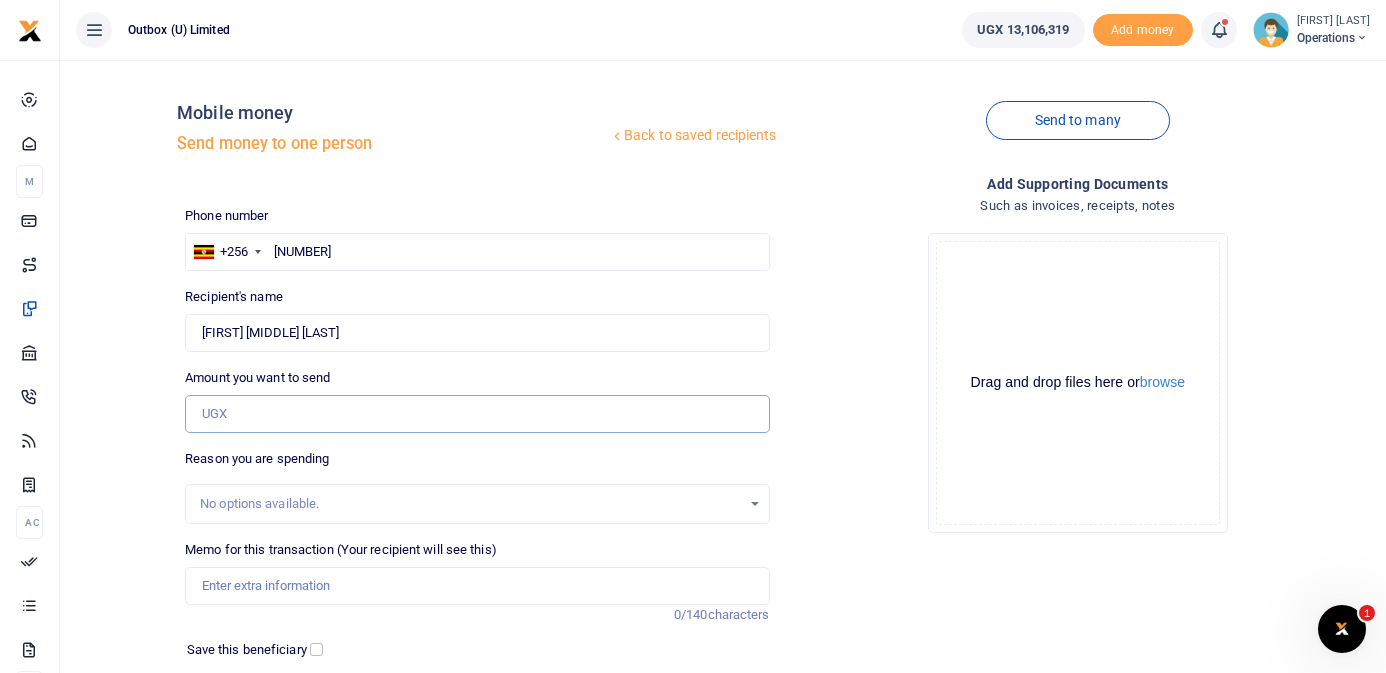click on "Amount you want to send" at bounding box center (477, 414) 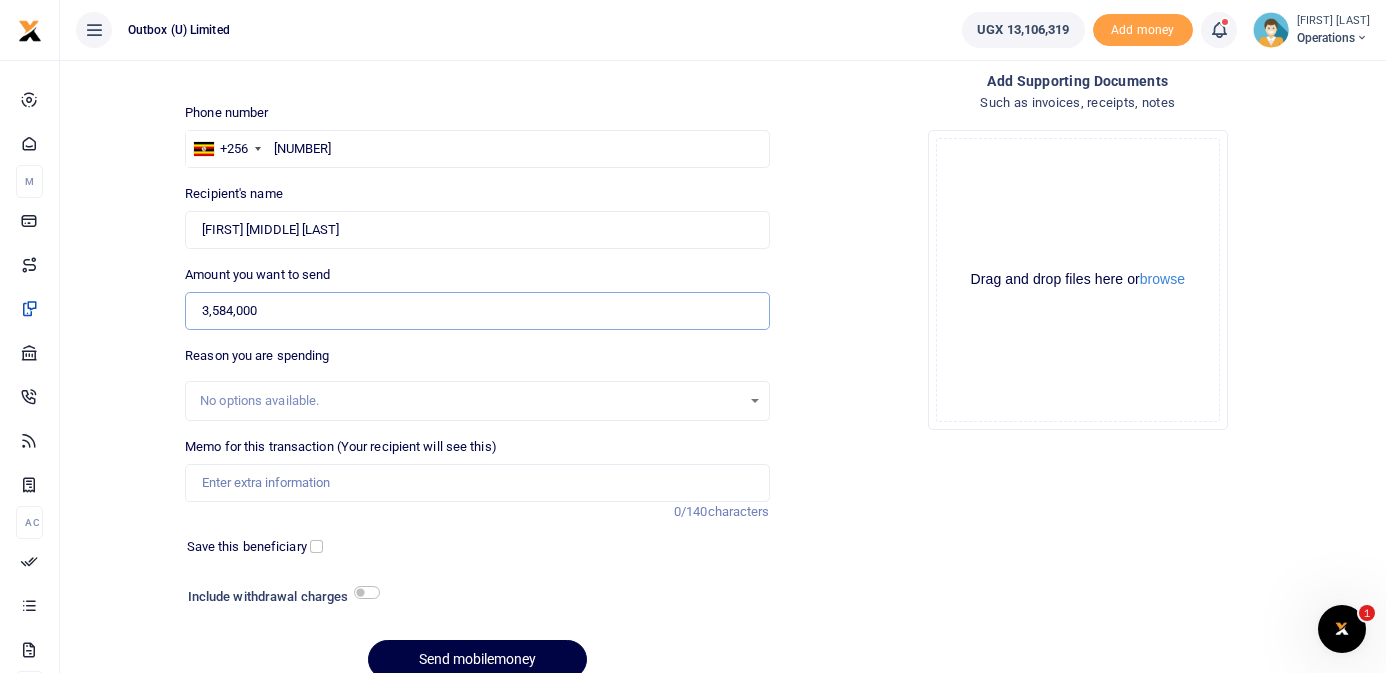 scroll, scrollTop: 113, scrollLeft: 0, axis: vertical 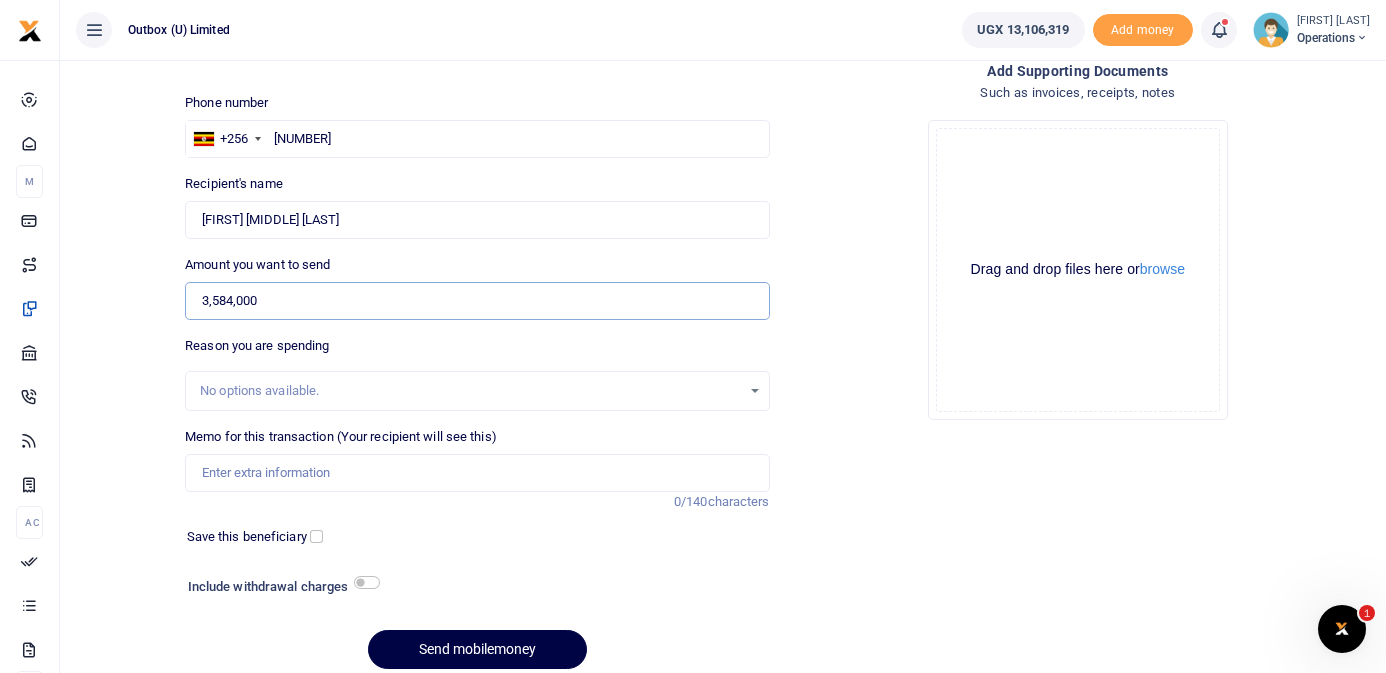 type on "3,584,000" 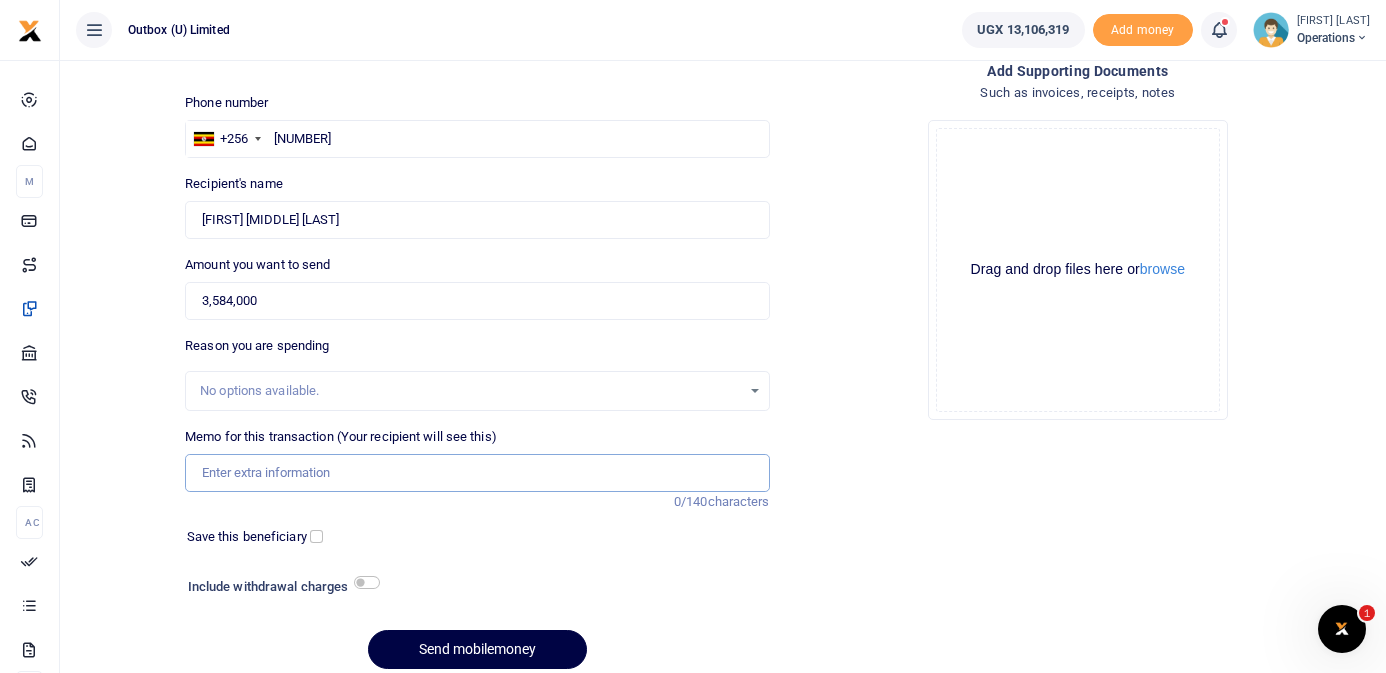 click on "Memo for this transaction (Your recipient will see this)" at bounding box center [477, 473] 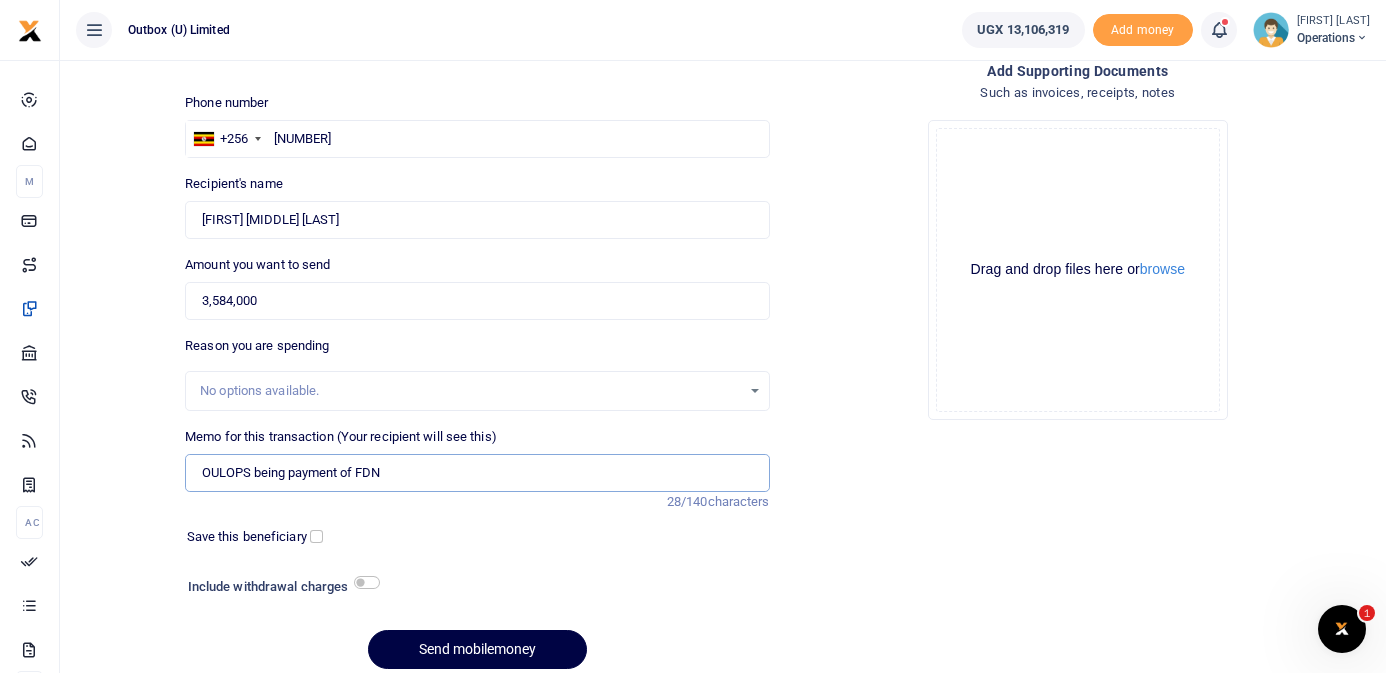 paste on "125259157234" 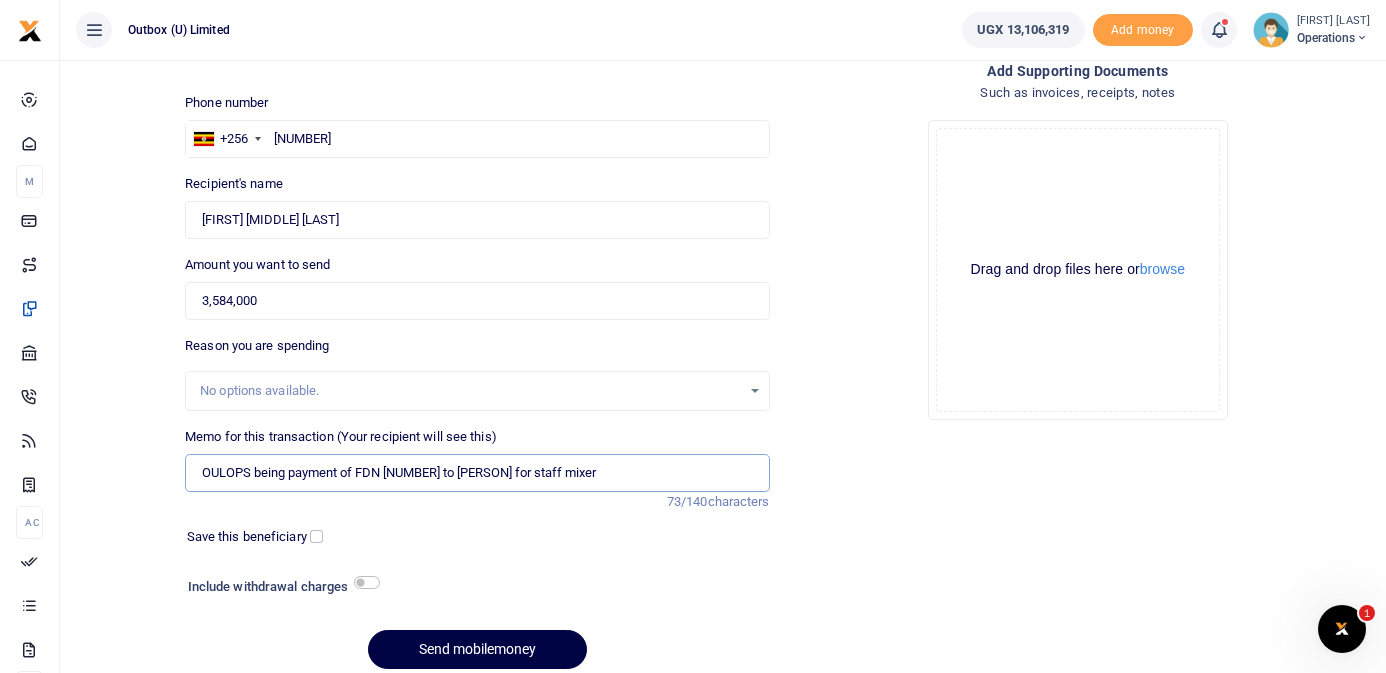 type on "OULOPS being payment of FDN 125259157234 to Ashton Events for staff mixer" 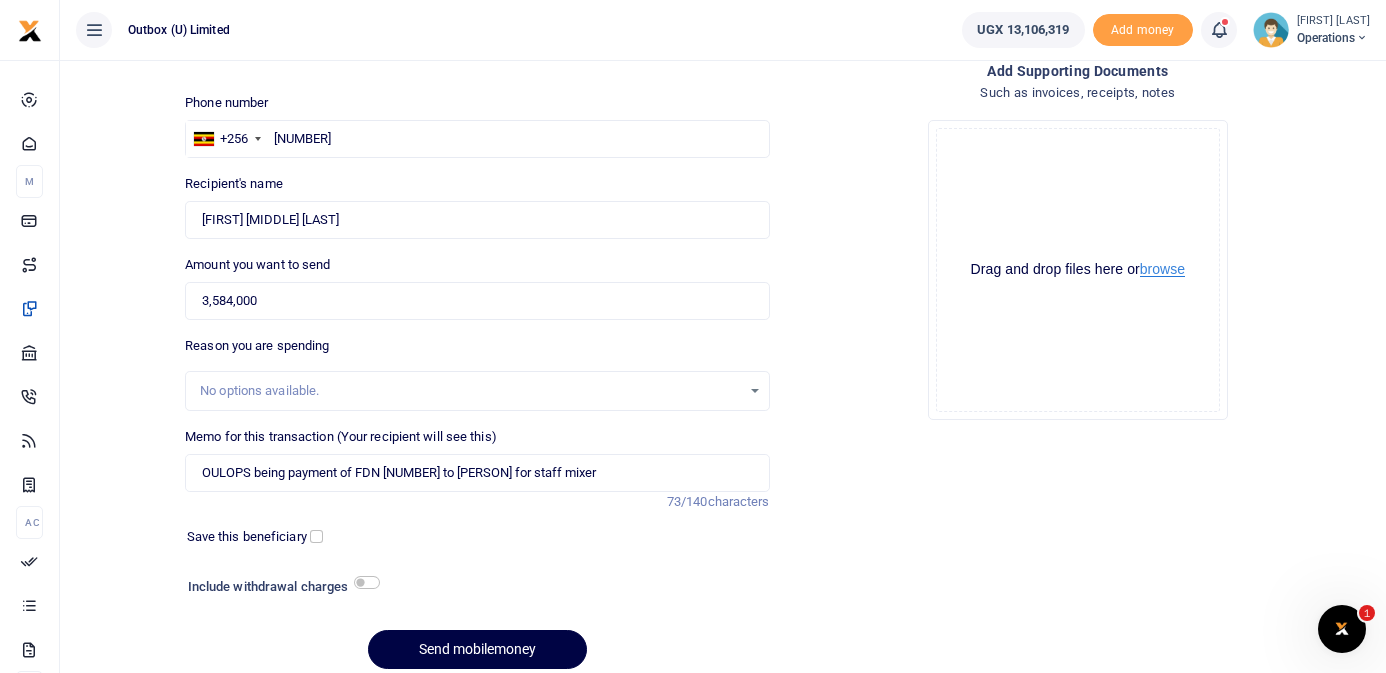 click on "browse" at bounding box center (1162, 269) 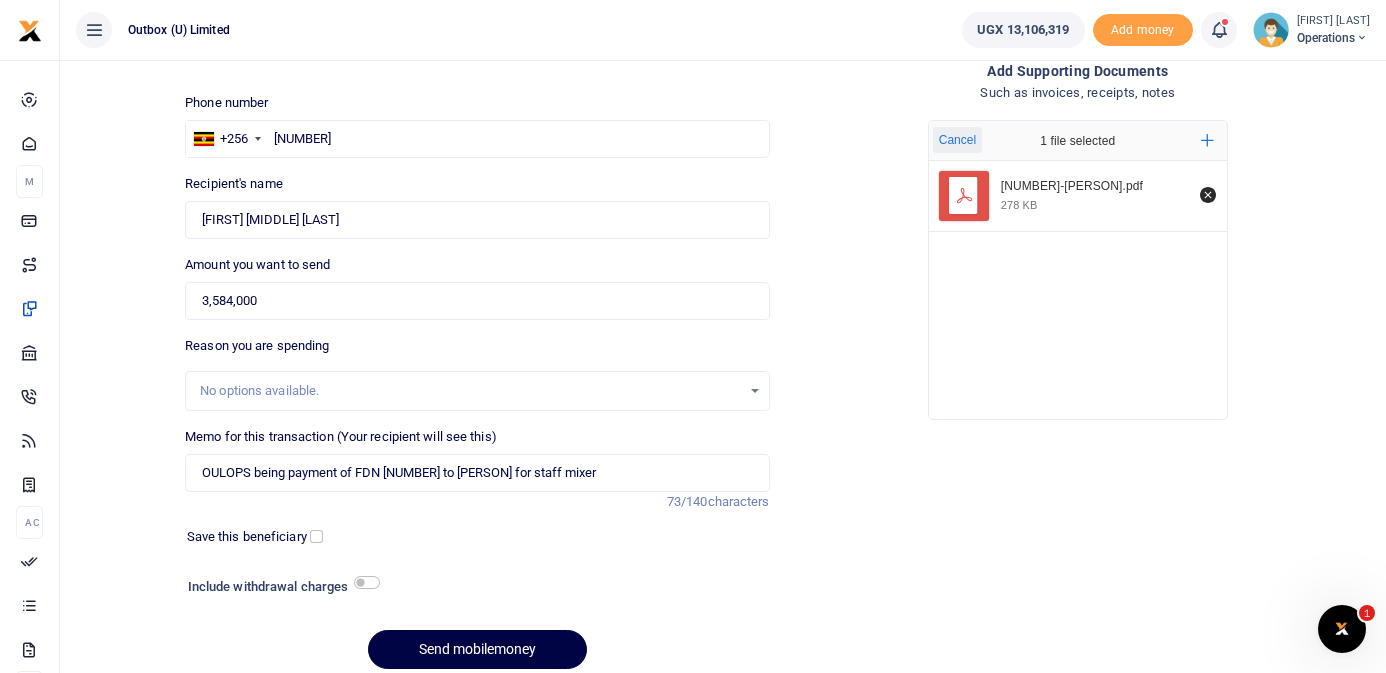 type 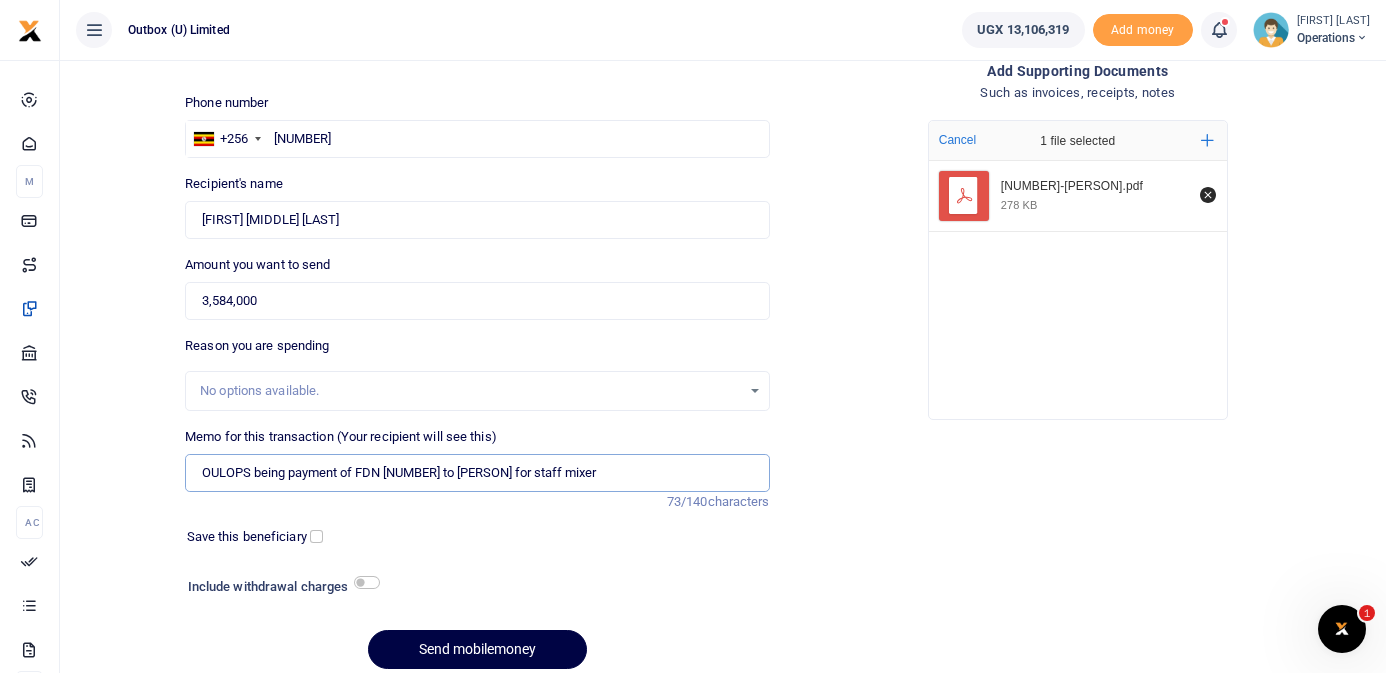 click on "OULOPS being payment of FDN 125259157234 to Ashton Events for staff mixer" at bounding box center (477, 473) 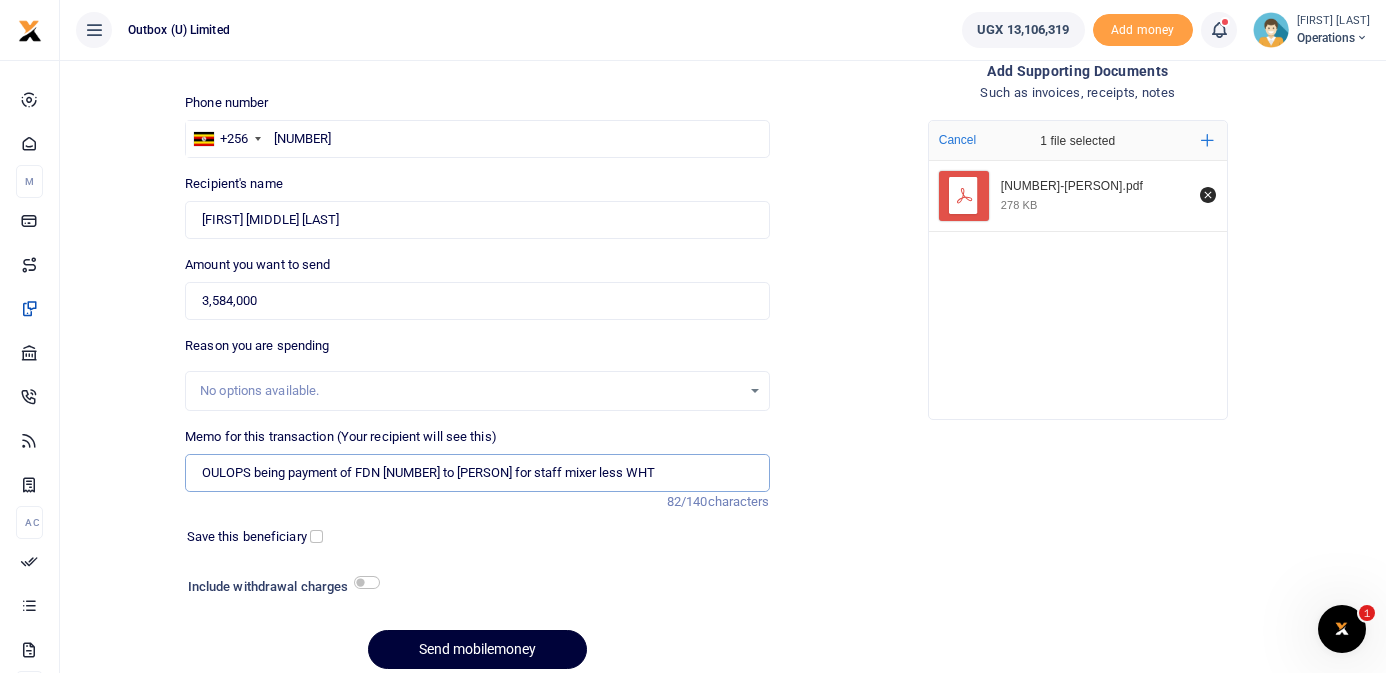 type on "OULOPS being payment of FDN 125259157234 to Ashton Events for staff mixer less WHT" 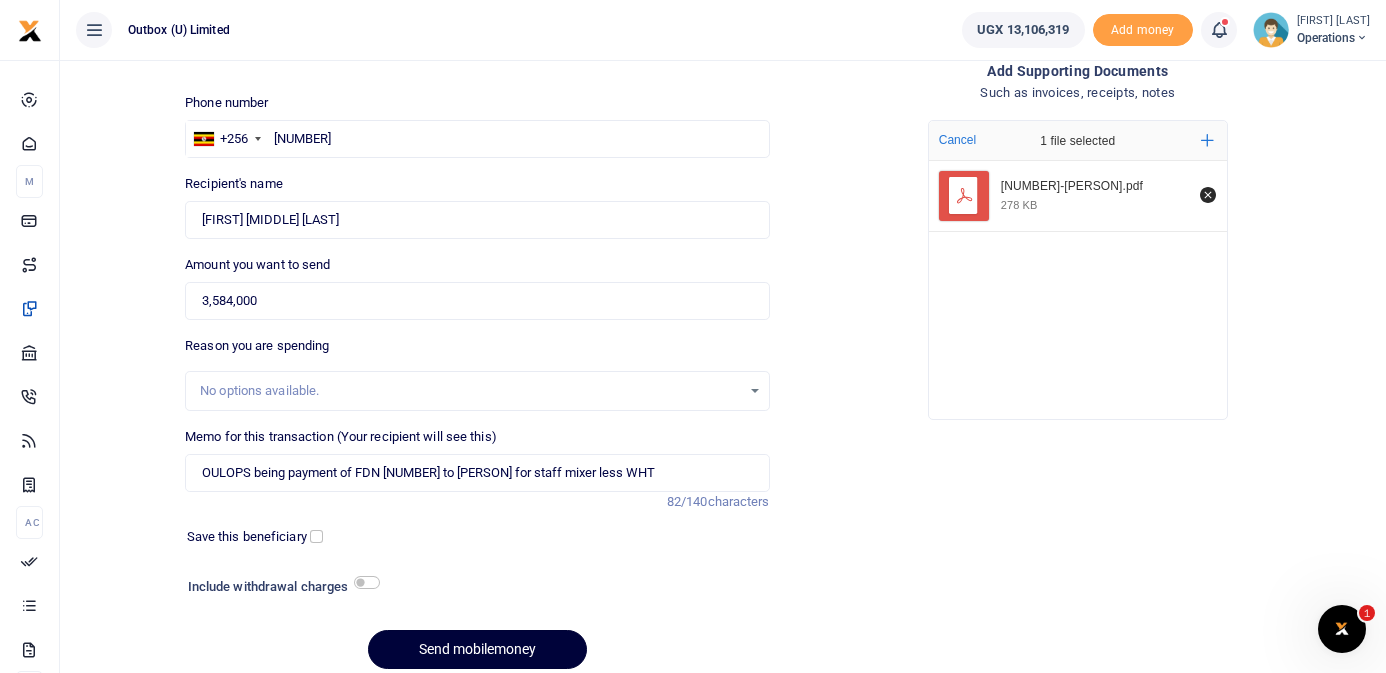 click on "Send mobilemoney" at bounding box center (477, 649) 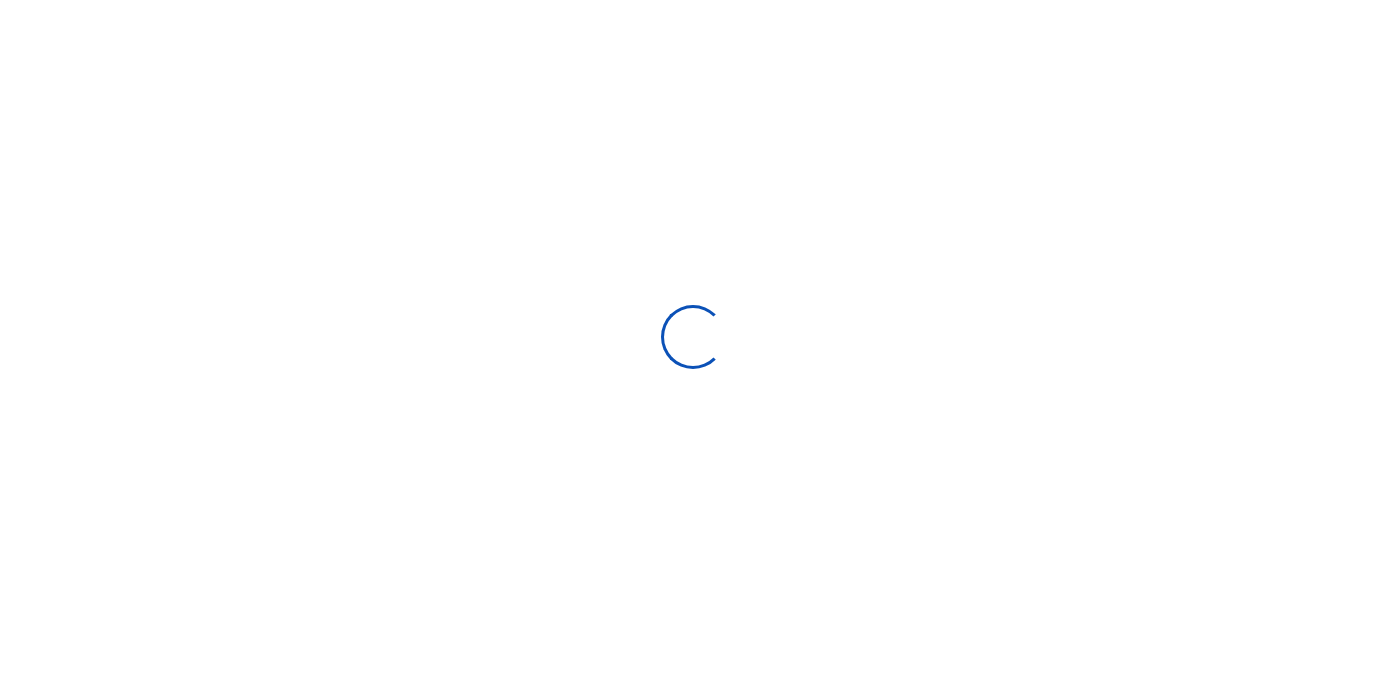 select 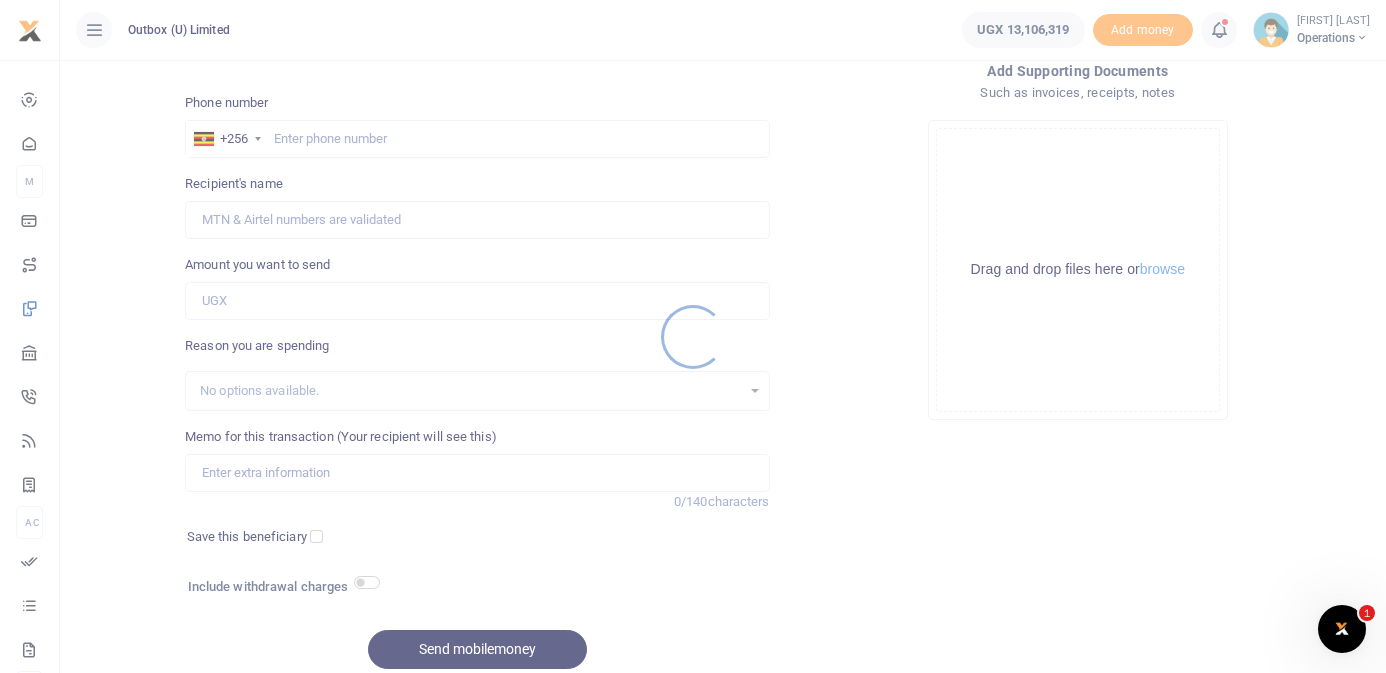 scroll, scrollTop: 0, scrollLeft: 0, axis: both 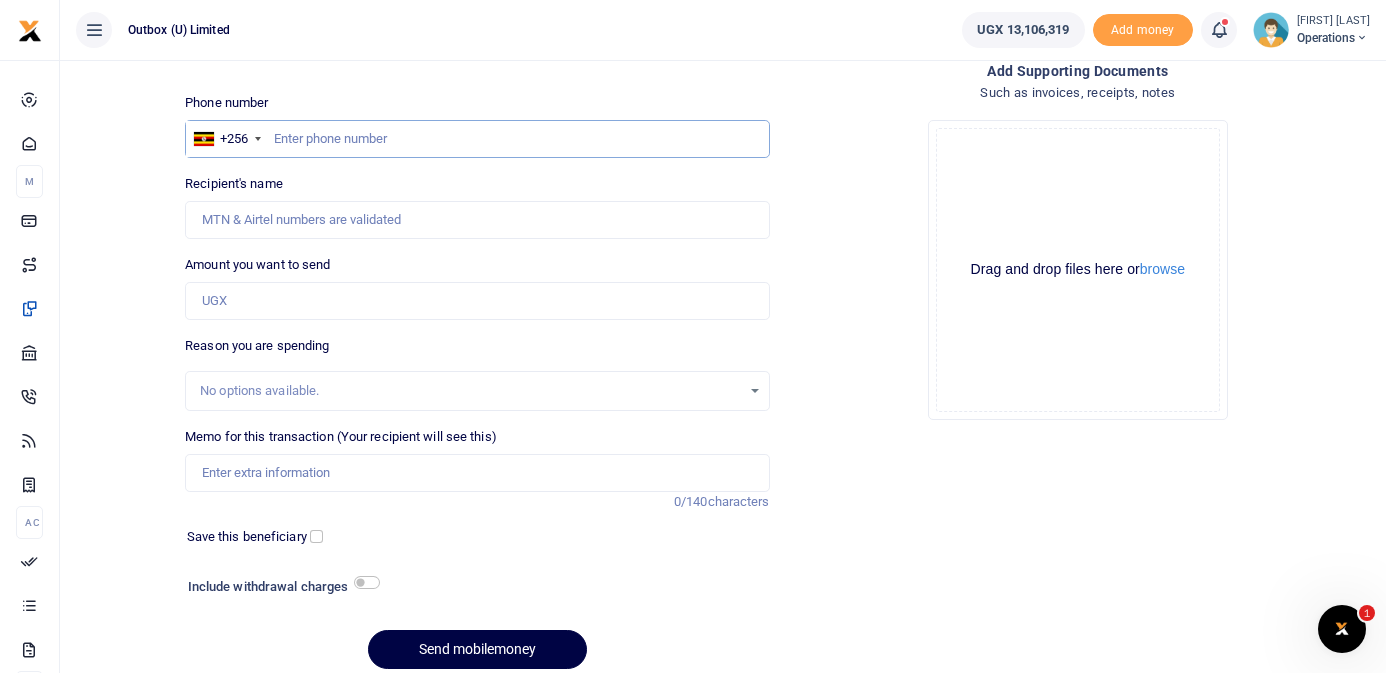 click at bounding box center [477, 139] 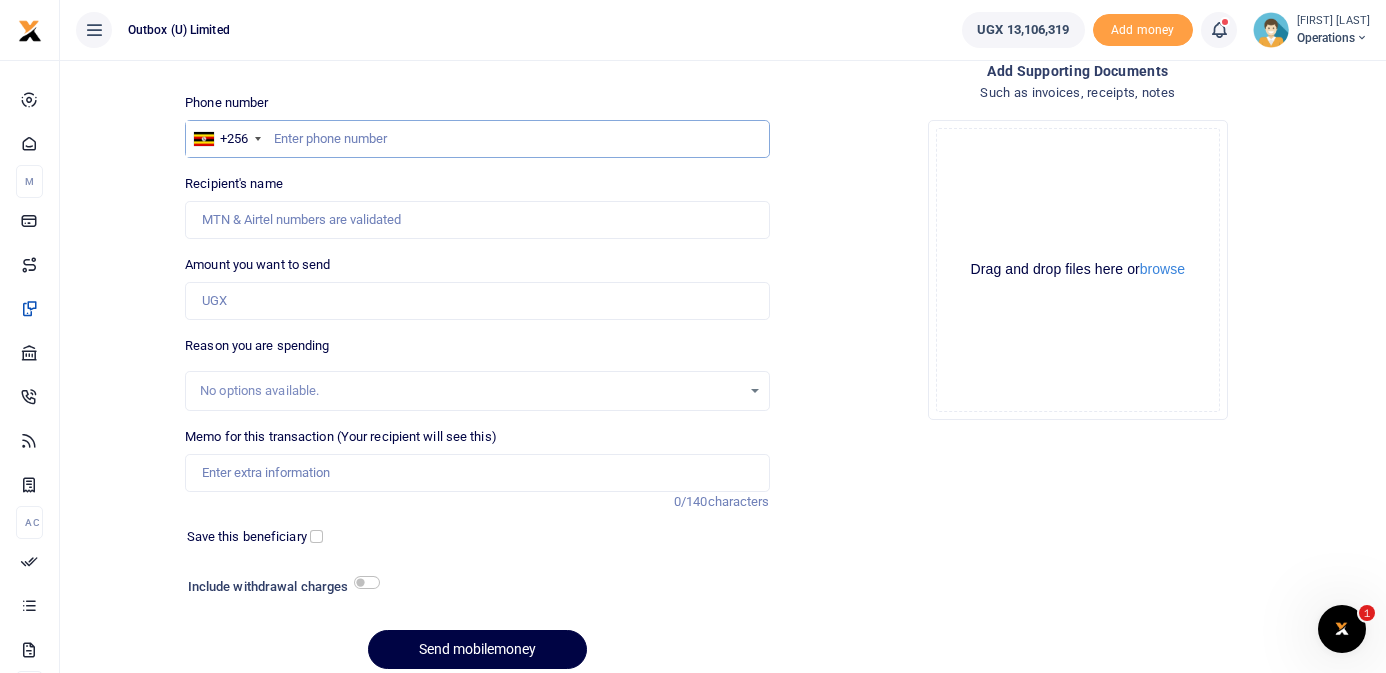 paste on "788708208" 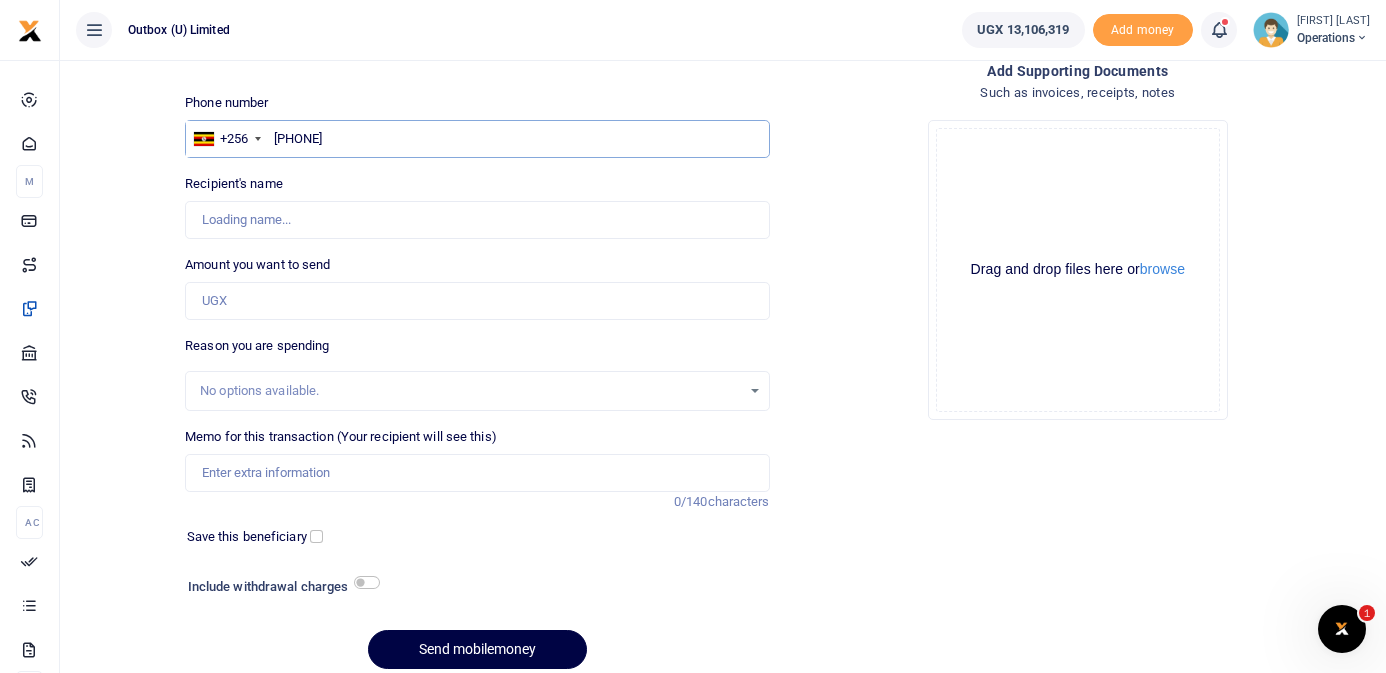 type on "788708208" 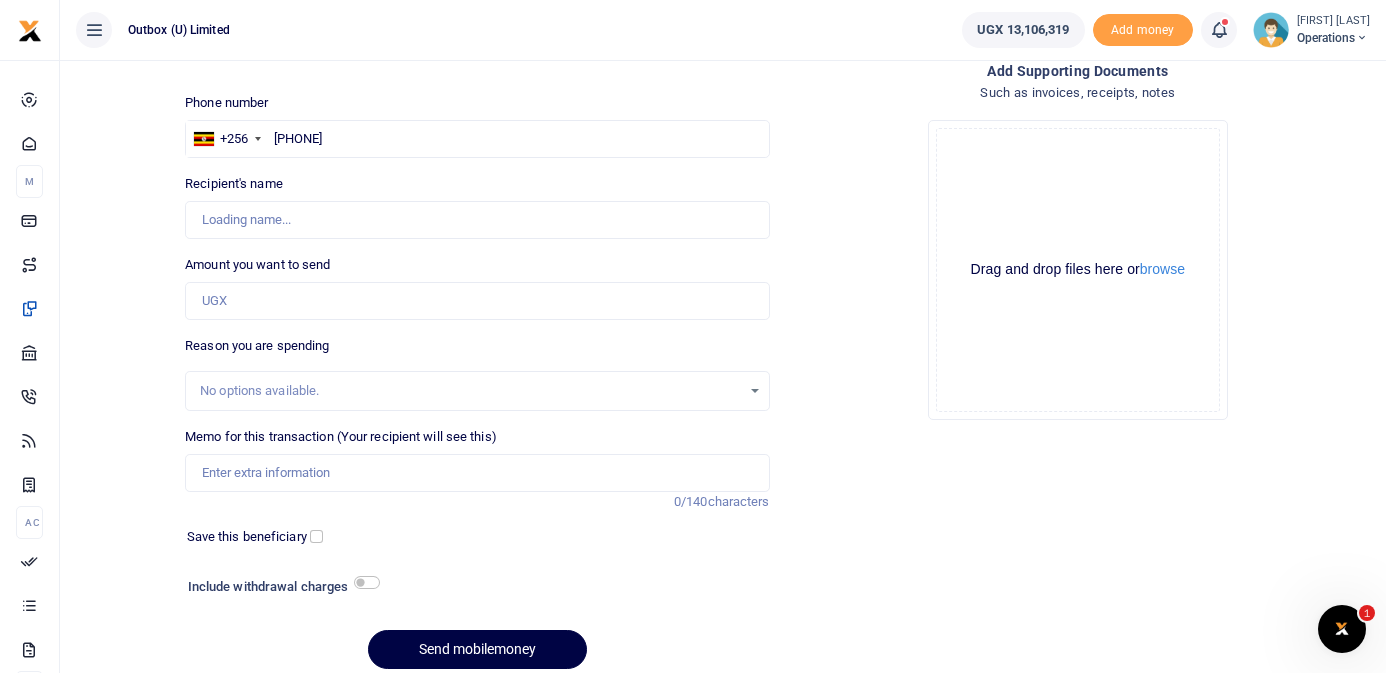 click on "Back to saved recipients
Mobile money
Send money to one person" at bounding box center [477, 20] 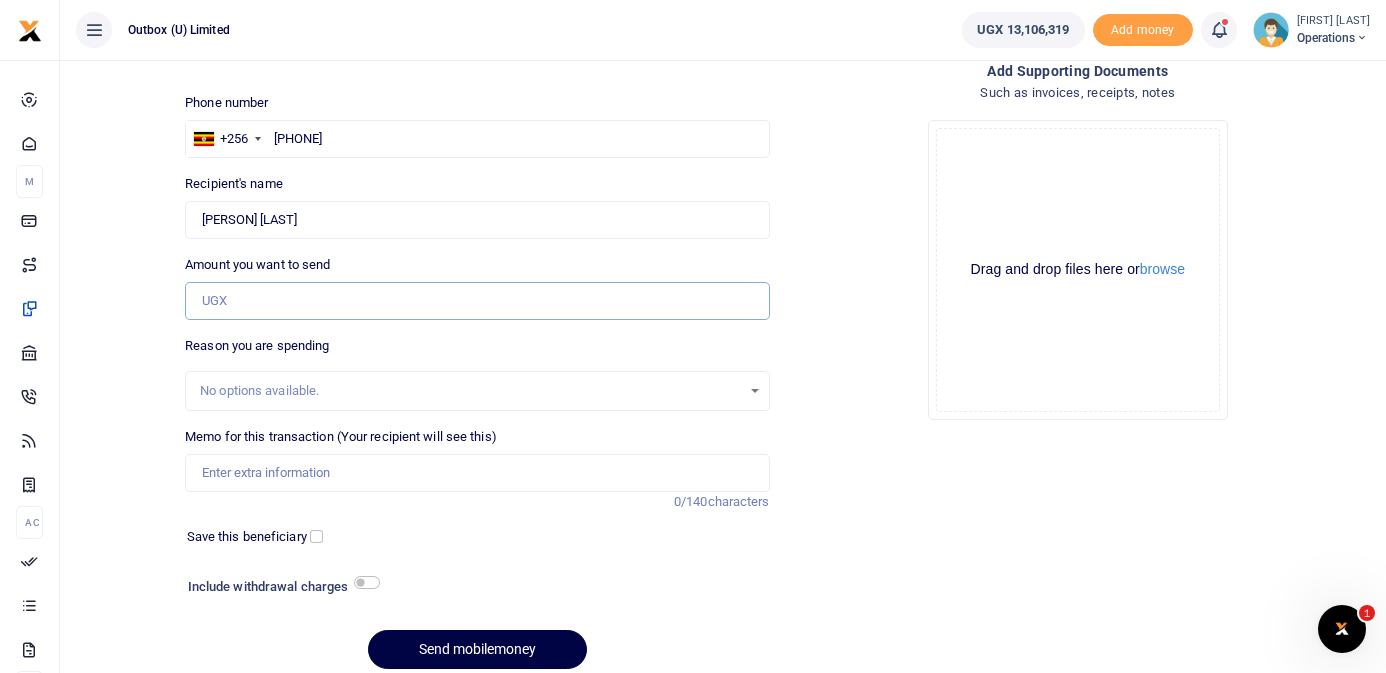 click on "Amount you want to send" at bounding box center [477, 301] 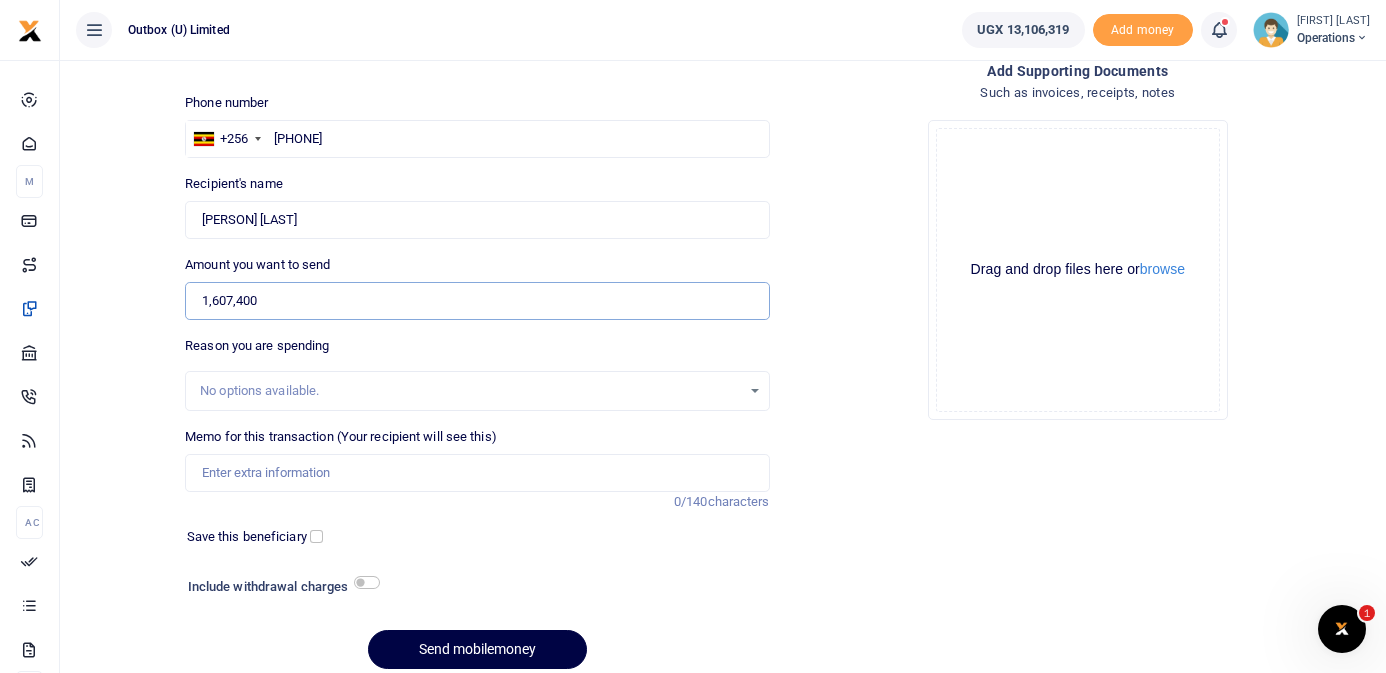 type on "1,607,400" 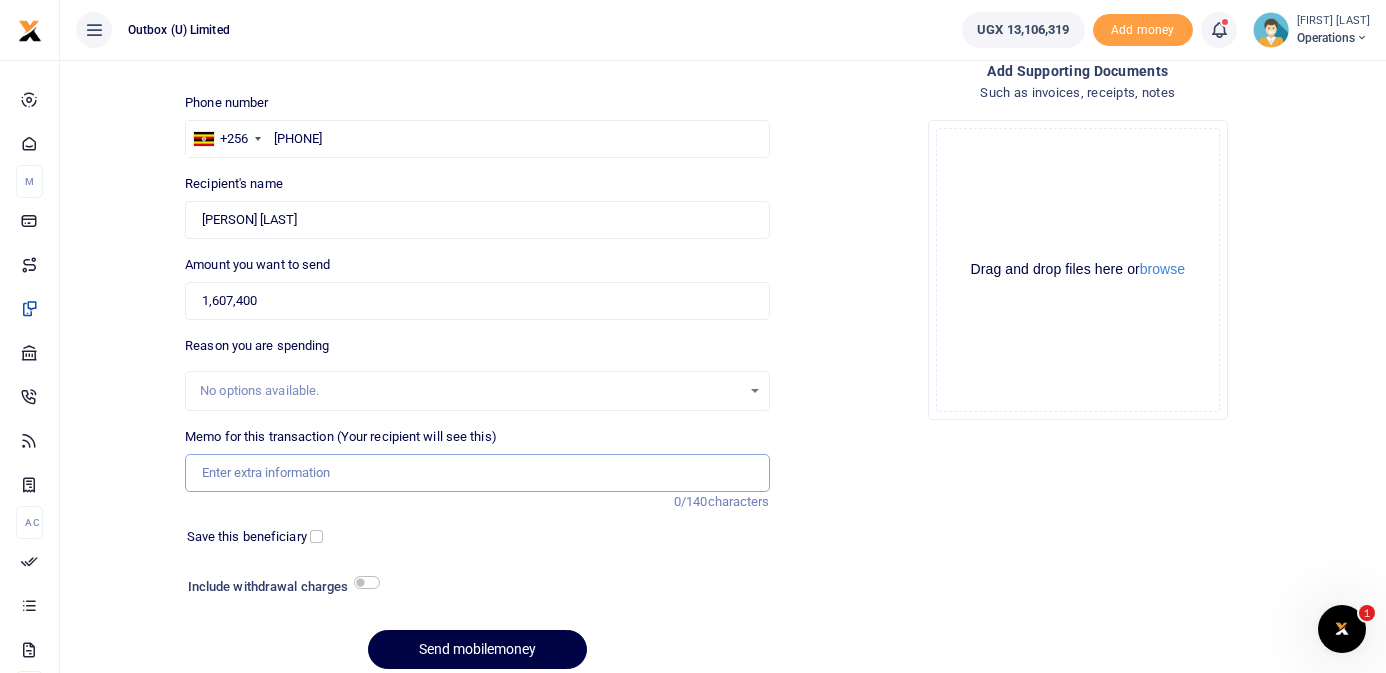 click on "Memo for this transaction (Your recipient will see this)" at bounding box center (477, 473) 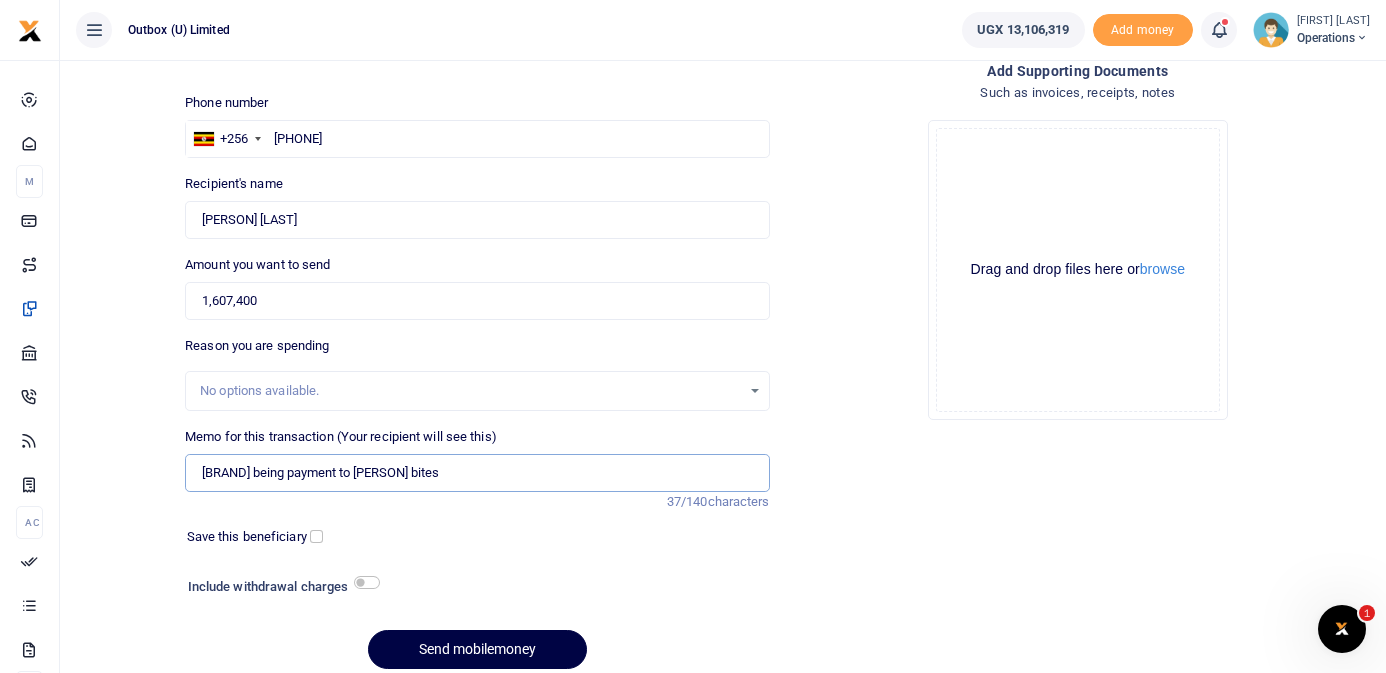 click on "OULOPS being payment to Rogers bites" at bounding box center (477, 473) 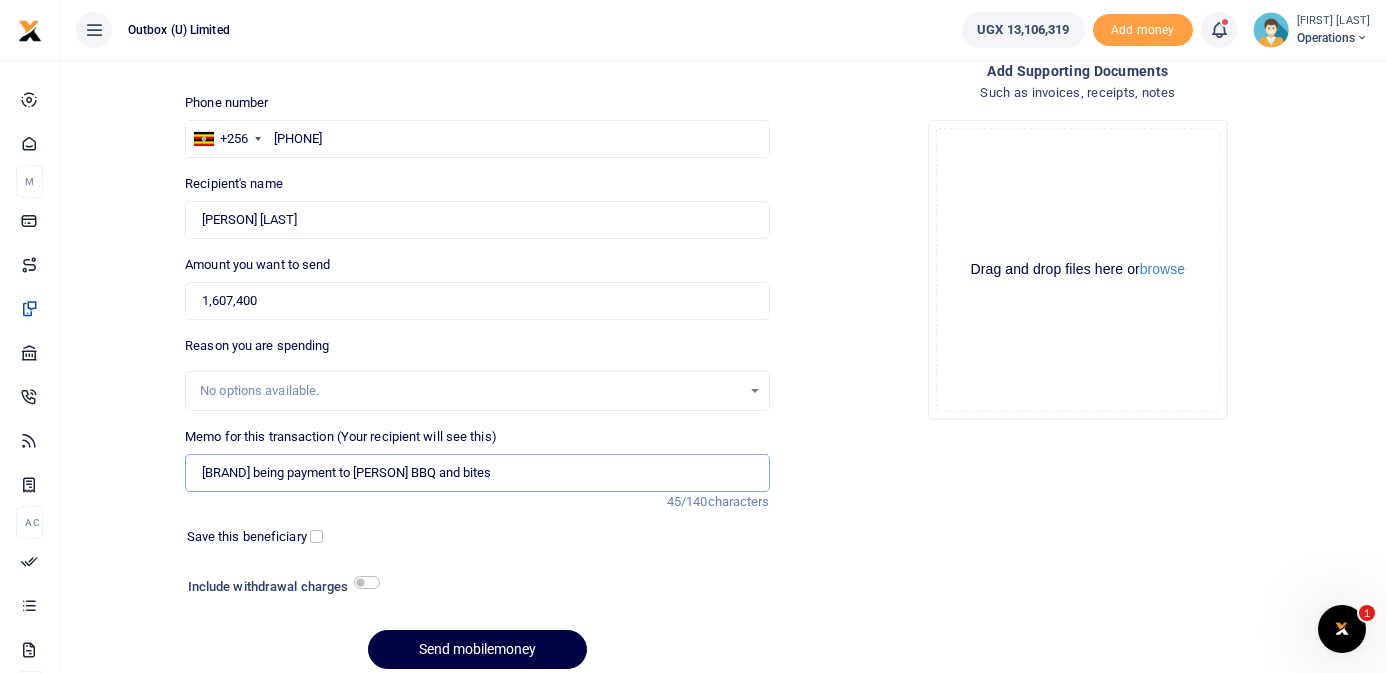 click on "OULOPS being payment to Rogers BBQ and bites" at bounding box center [477, 473] 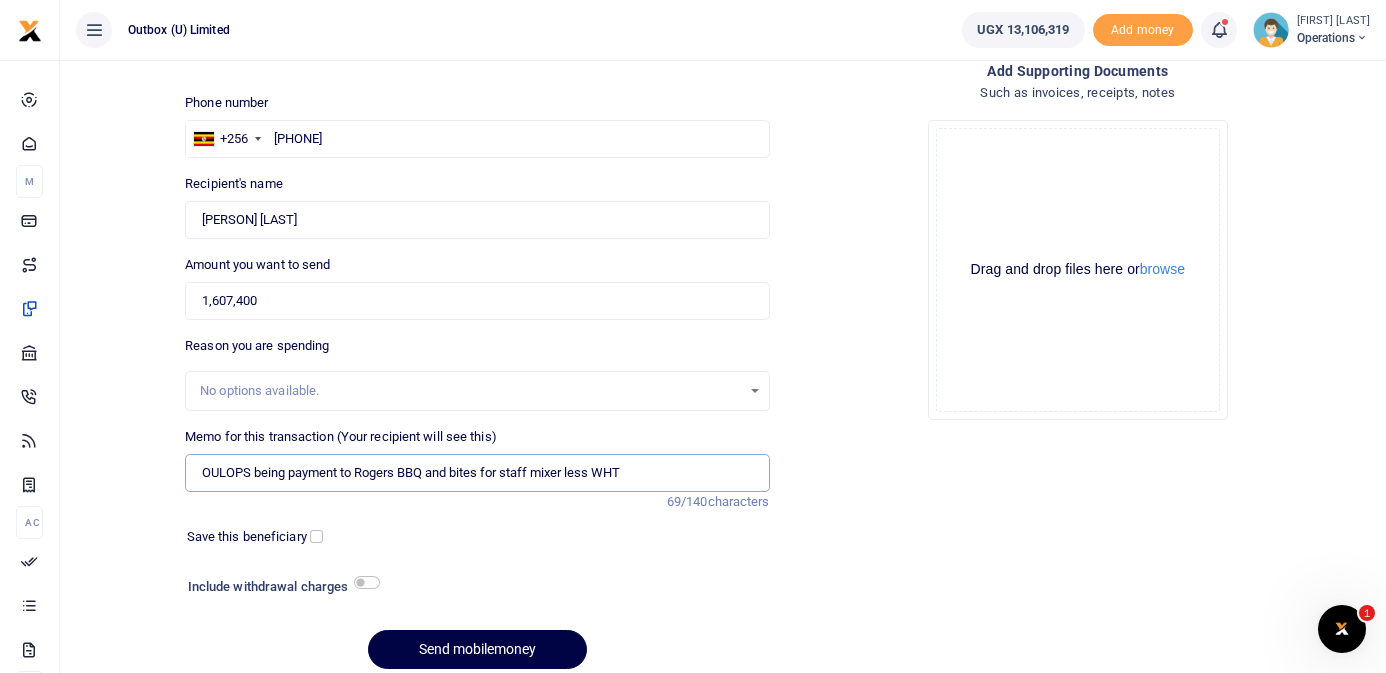 type on "OULOPS being payment to Rogers BBQ and bites for staff mixer less WHT" 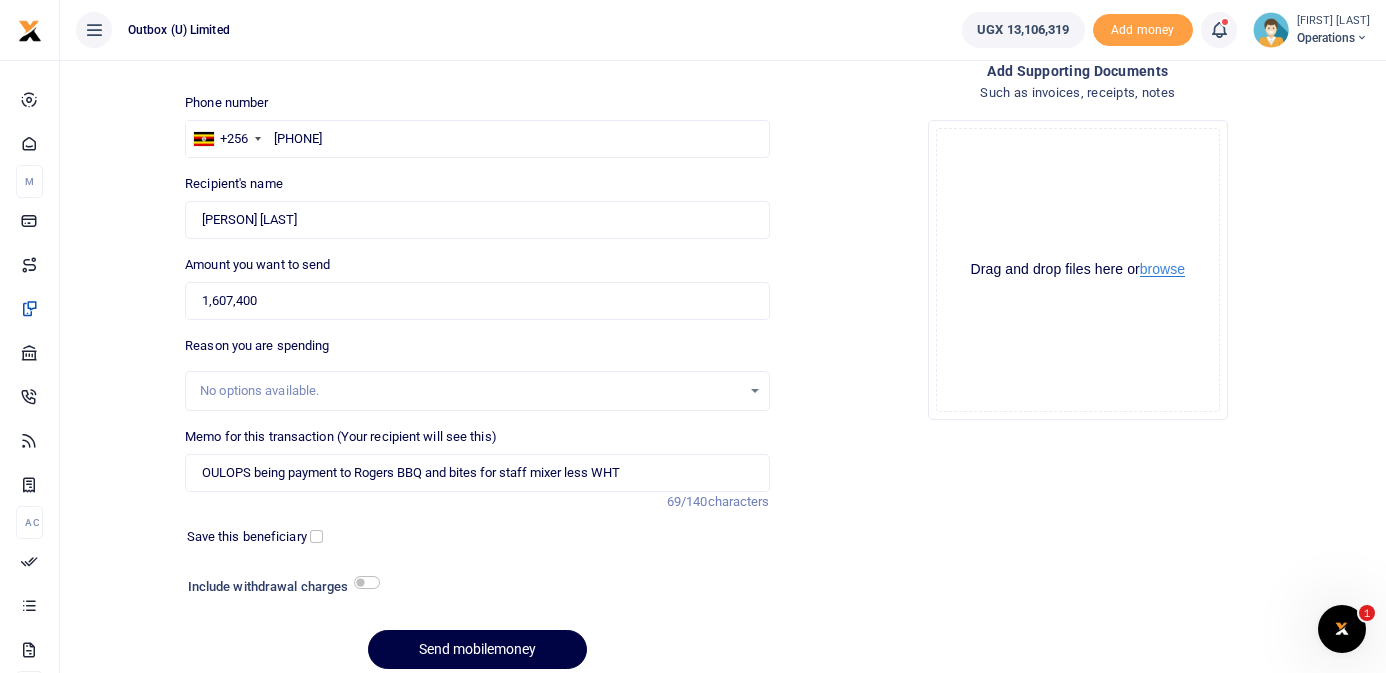 click on "browse" at bounding box center [1162, 269] 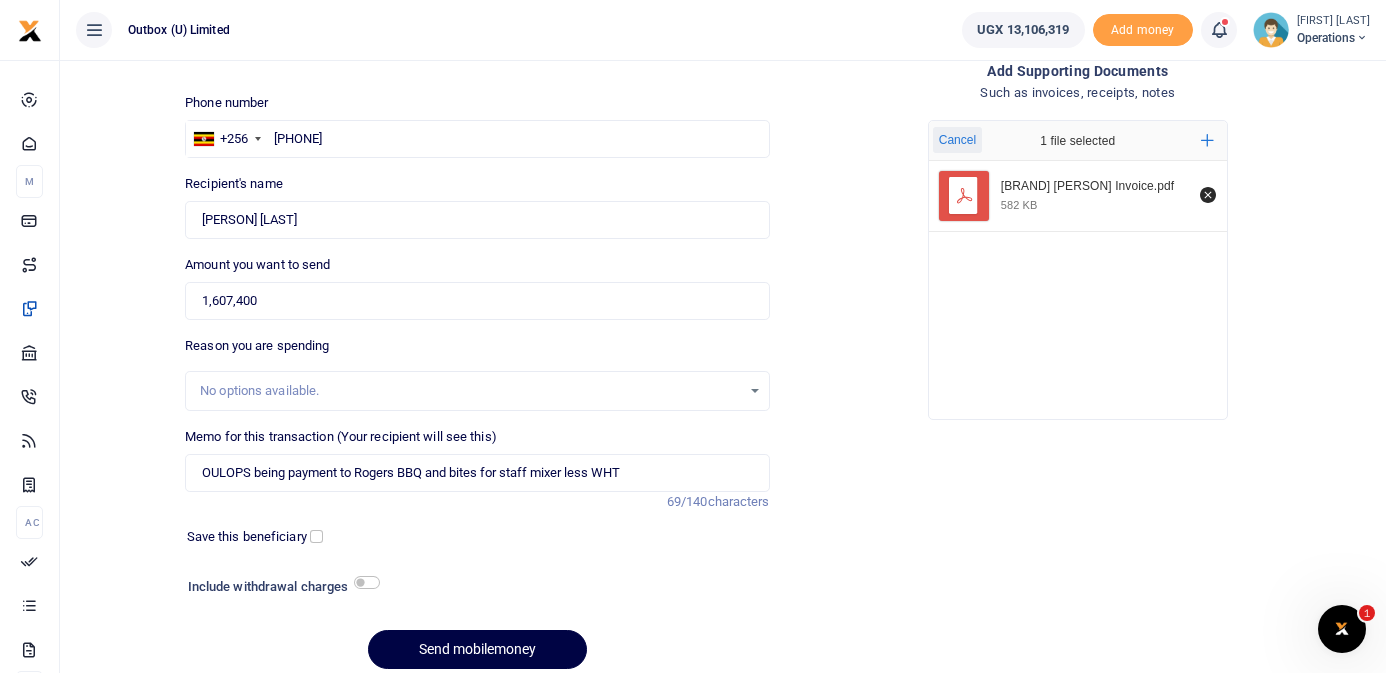 scroll, scrollTop: 193, scrollLeft: 0, axis: vertical 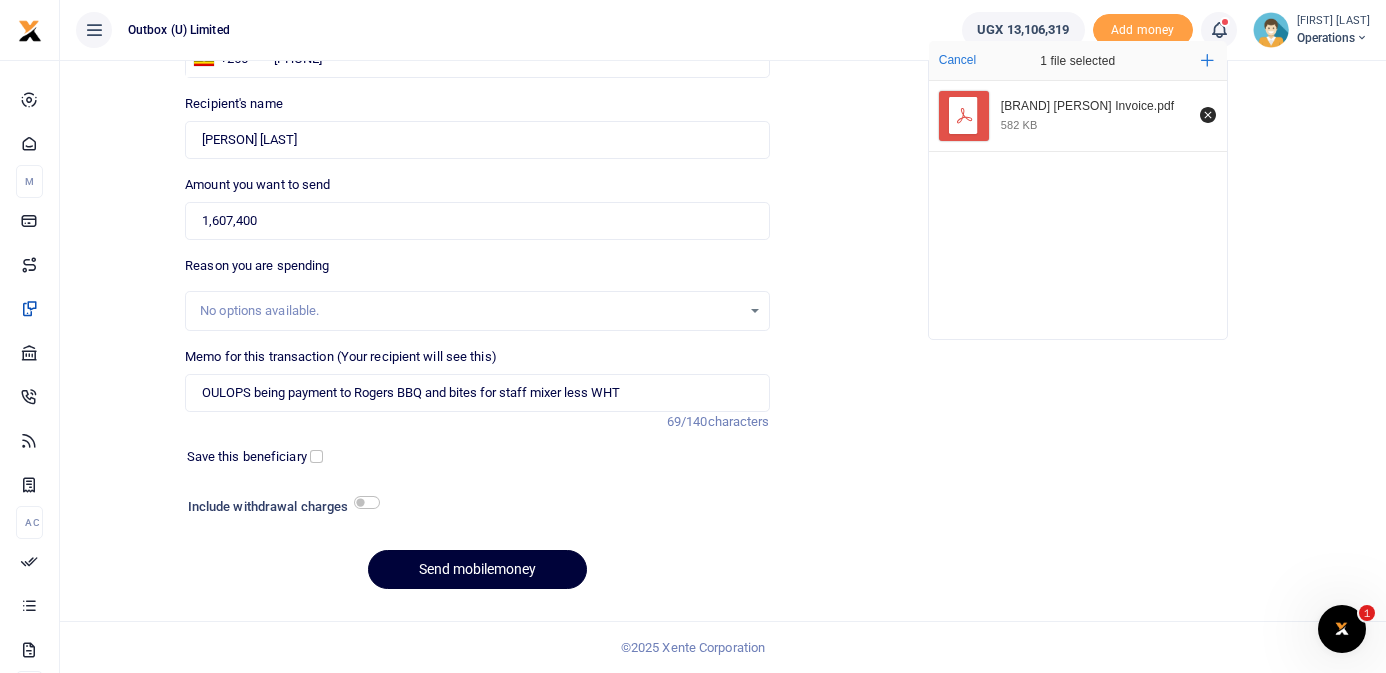 click on "Send mobilemoney" at bounding box center (477, 569) 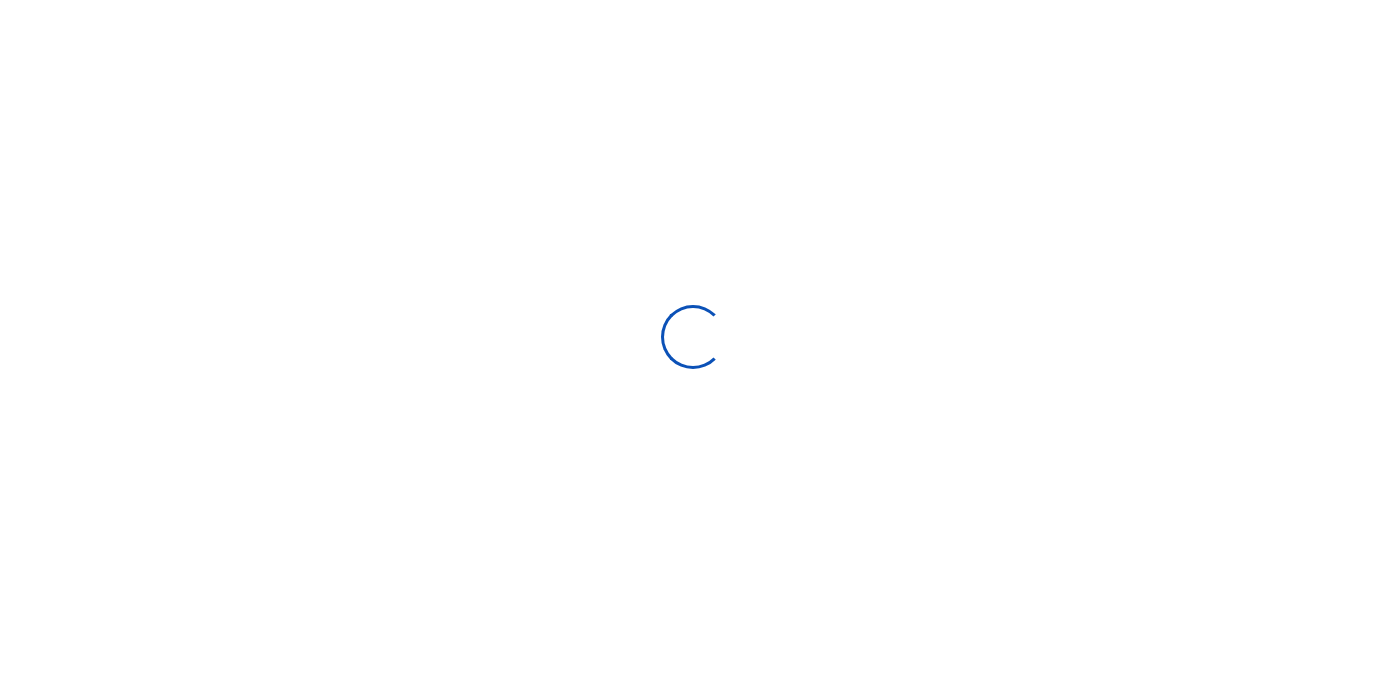 scroll, scrollTop: 193, scrollLeft: 0, axis: vertical 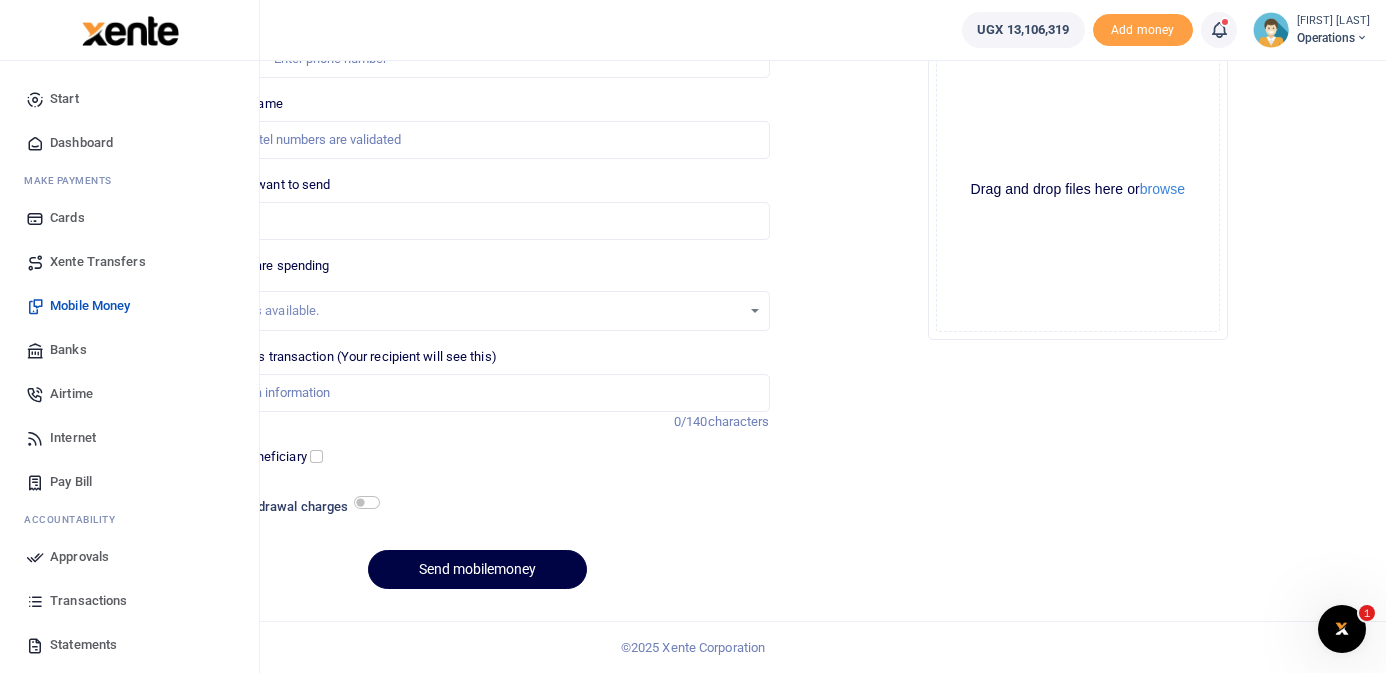 click on "Dashboard" at bounding box center (81, 143) 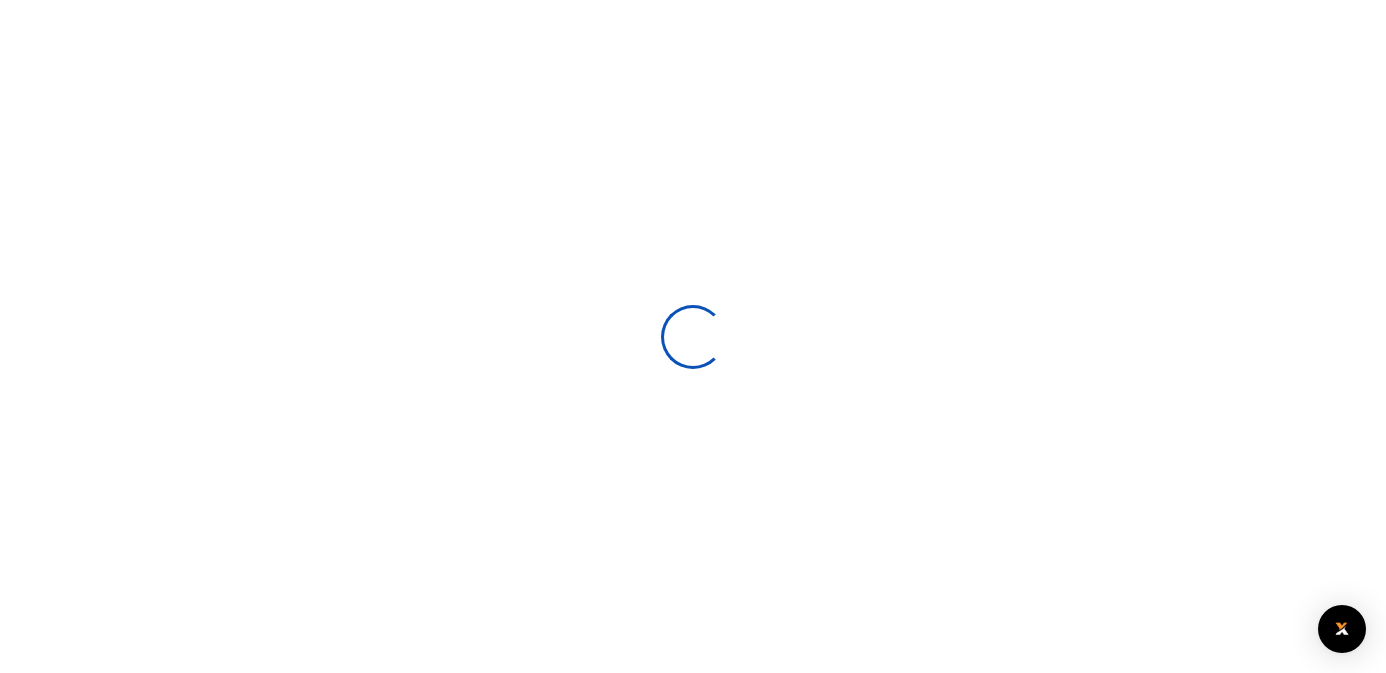 scroll, scrollTop: 0, scrollLeft: 0, axis: both 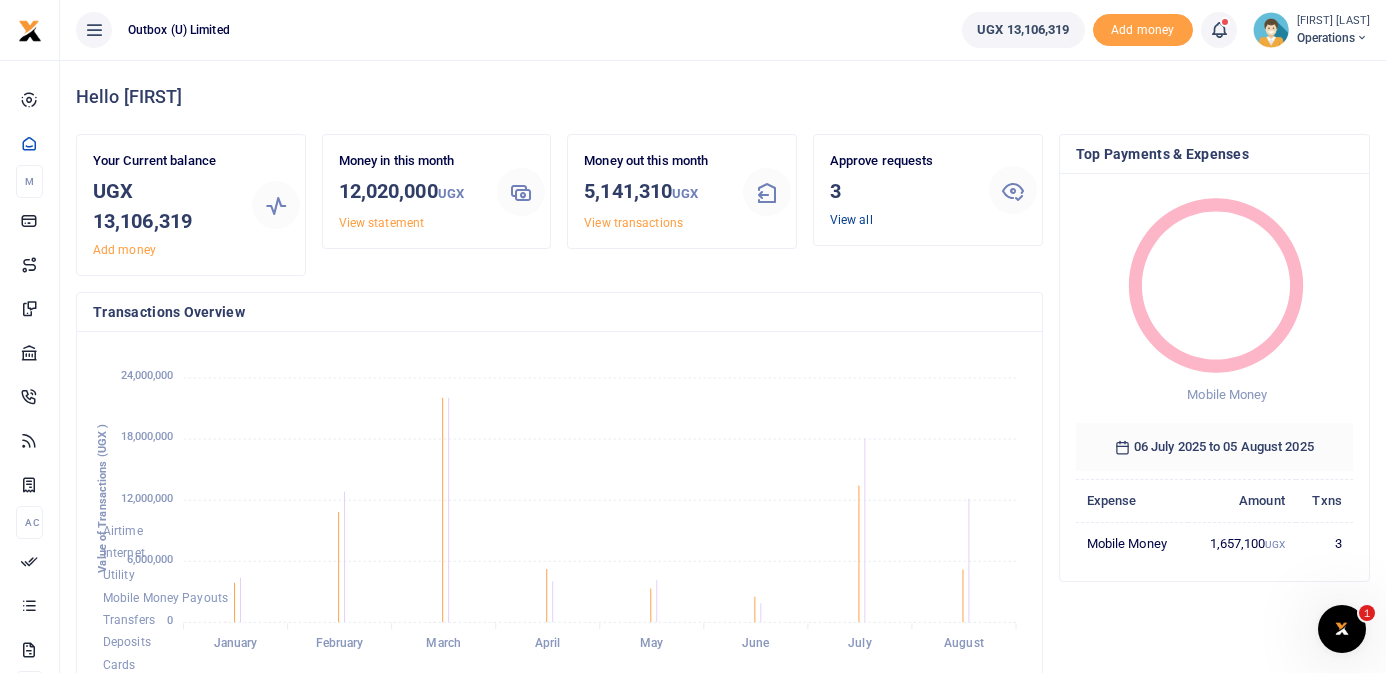 click on "View all" at bounding box center [851, 220] 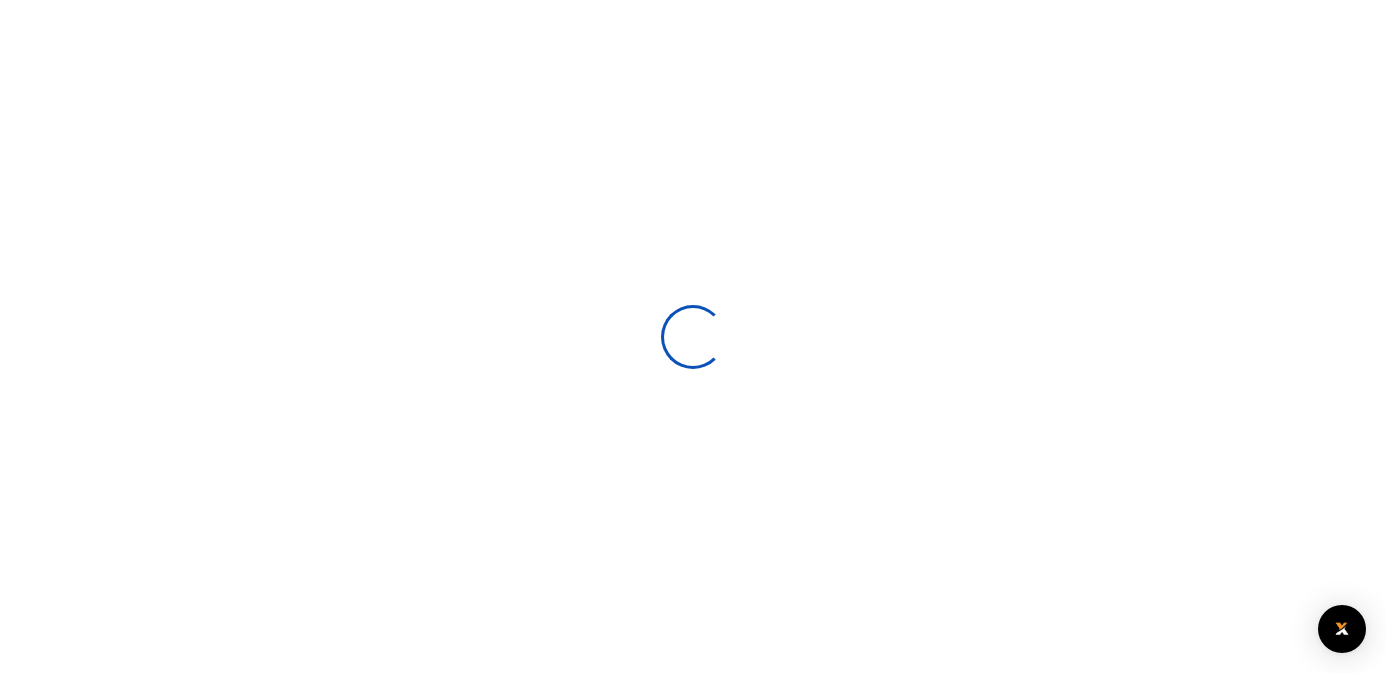 scroll, scrollTop: 0, scrollLeft: 0, axis: both 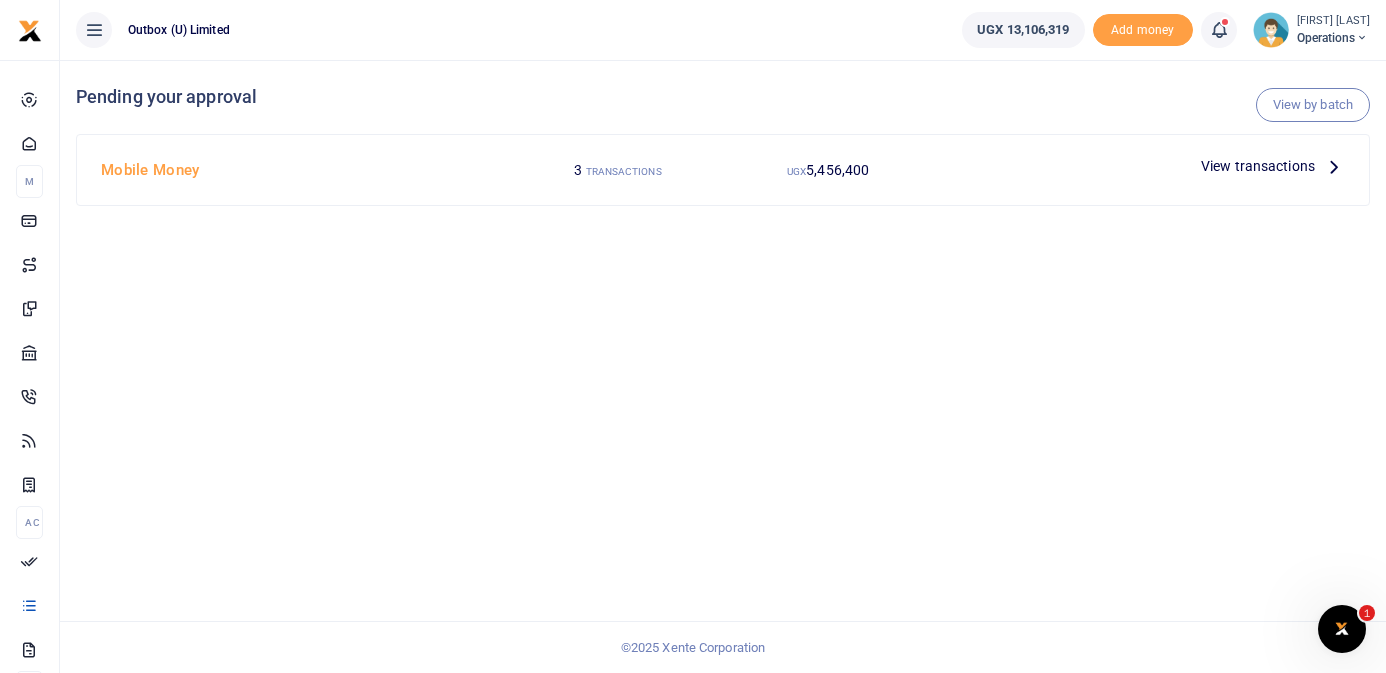 click at bounding box center [1334, 166] 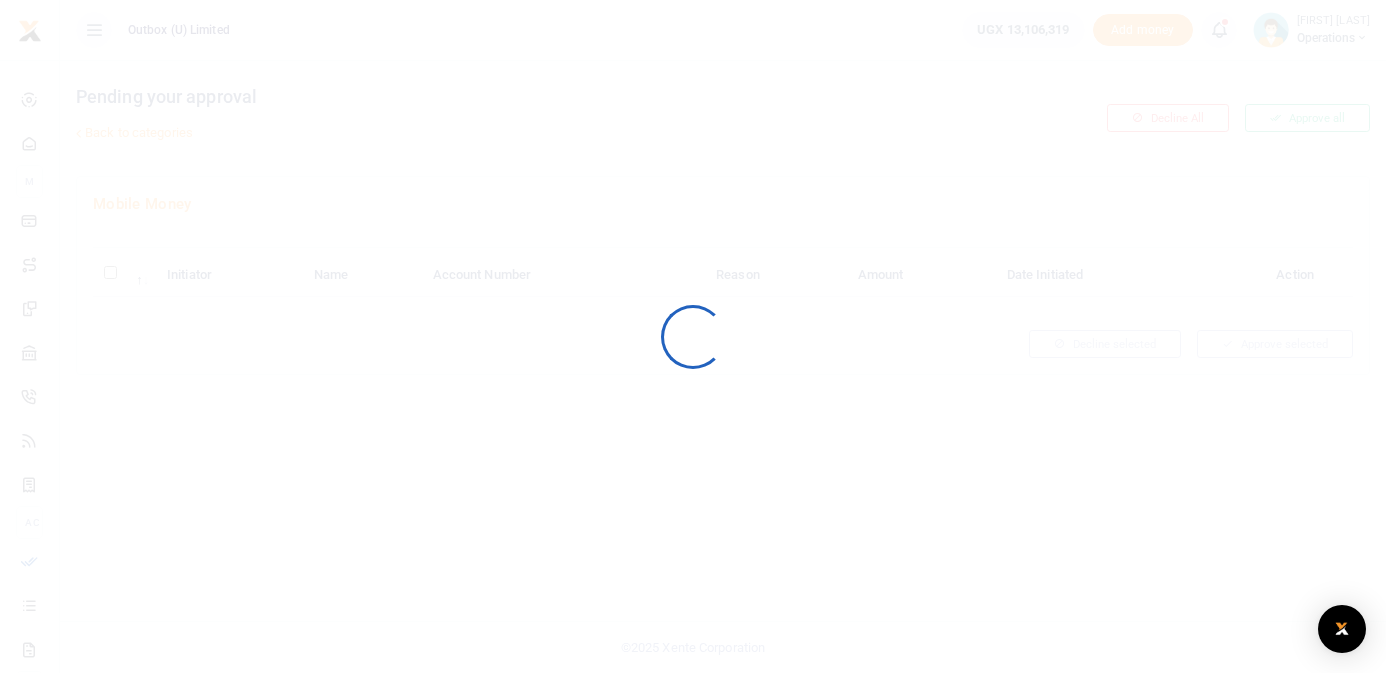 scroll, scrollTop: 0, scrollLeft: 0, axis: both 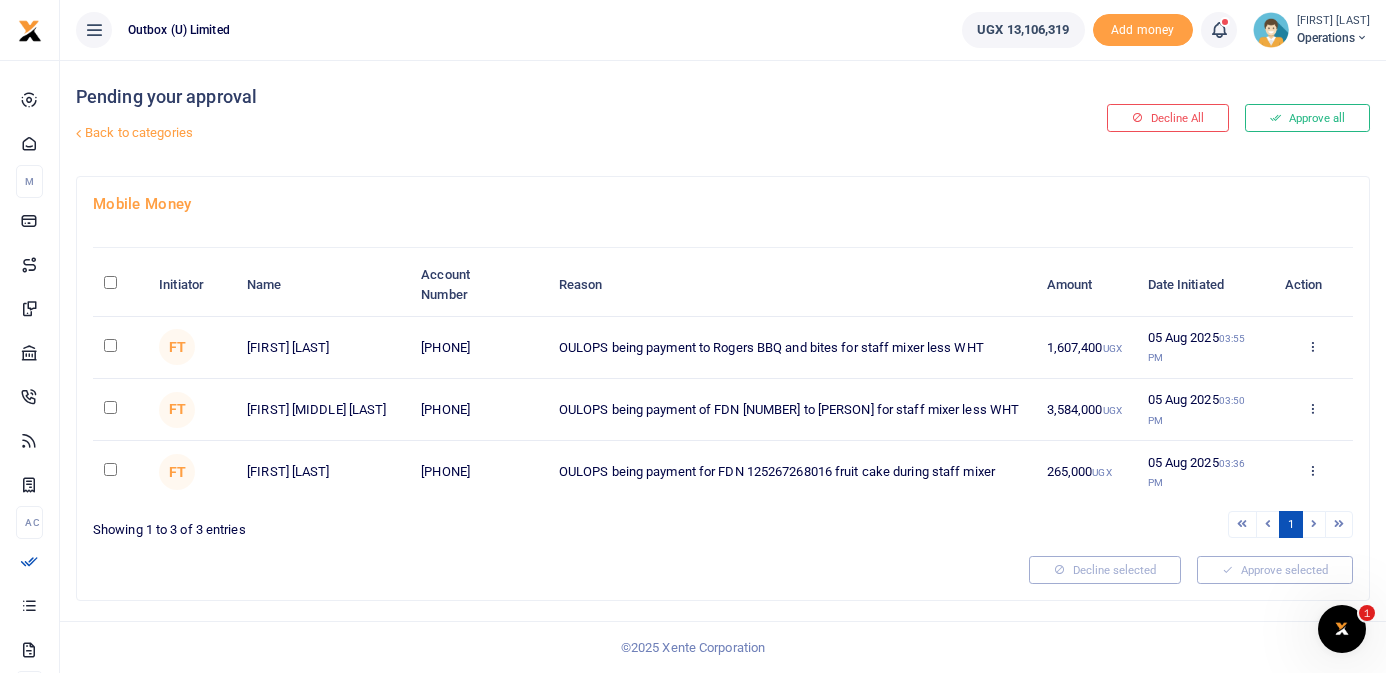 click at bounding box center [110, 282] 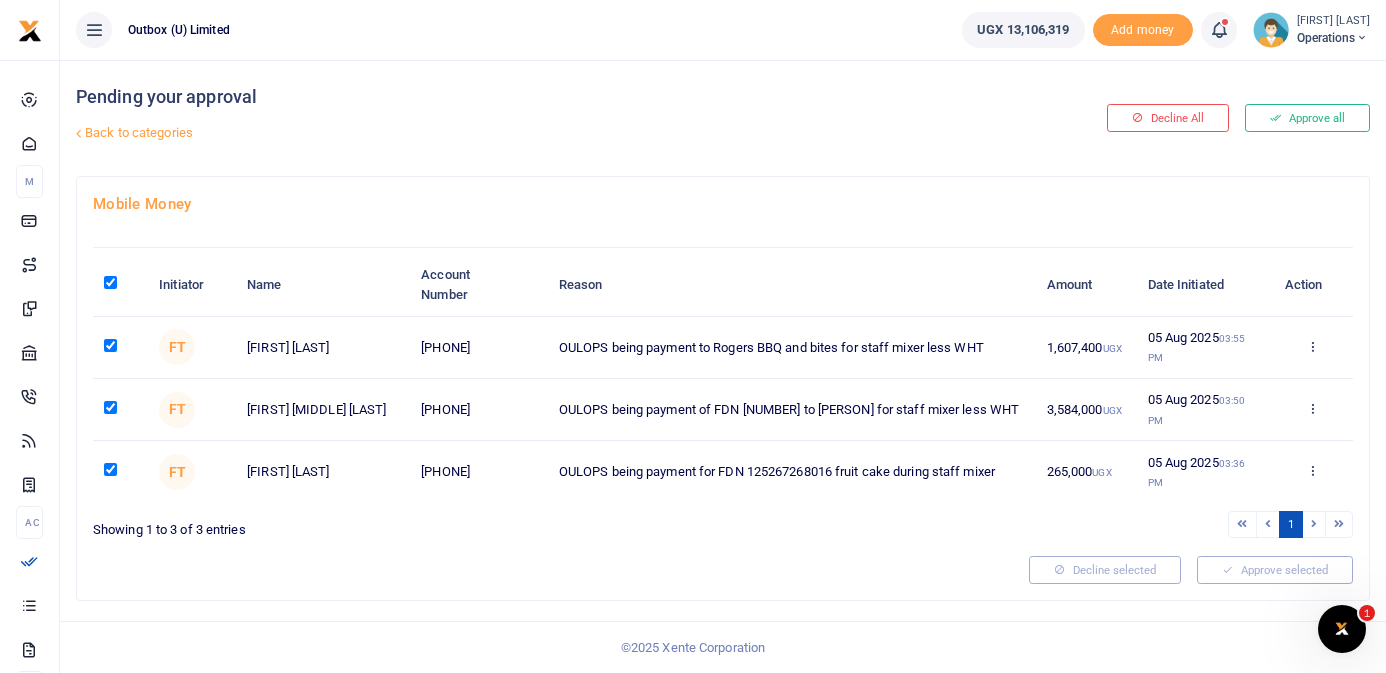 checkbox on "true" 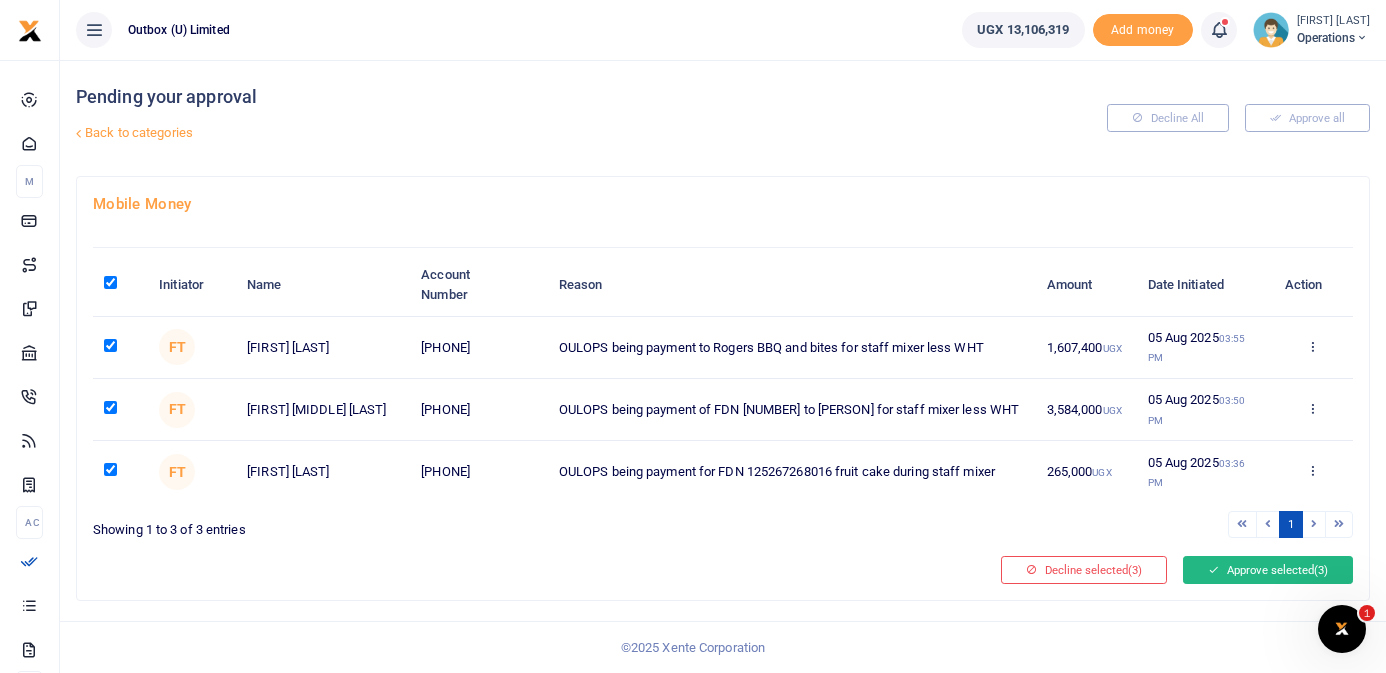 click on "Approve selected  (3)" at bounding box center (1268, 570) 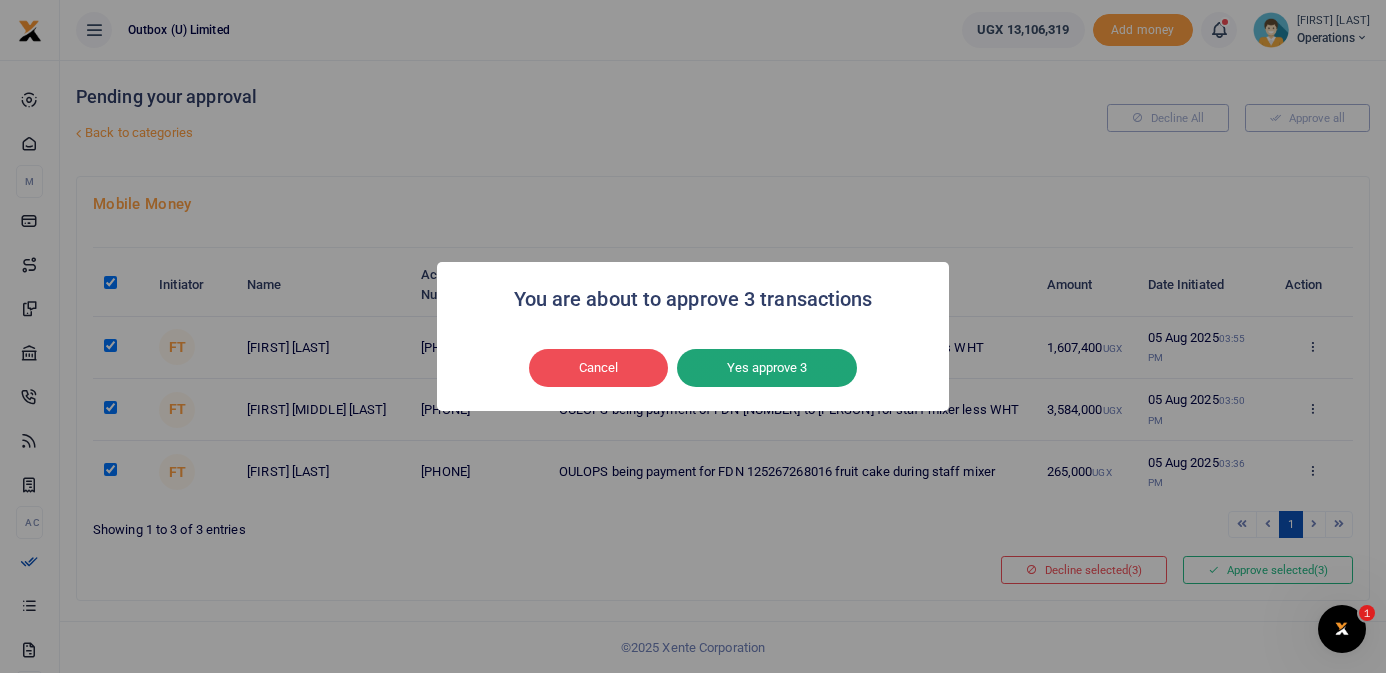 click on "Yes approve 3" at bounding box center (767, 368) 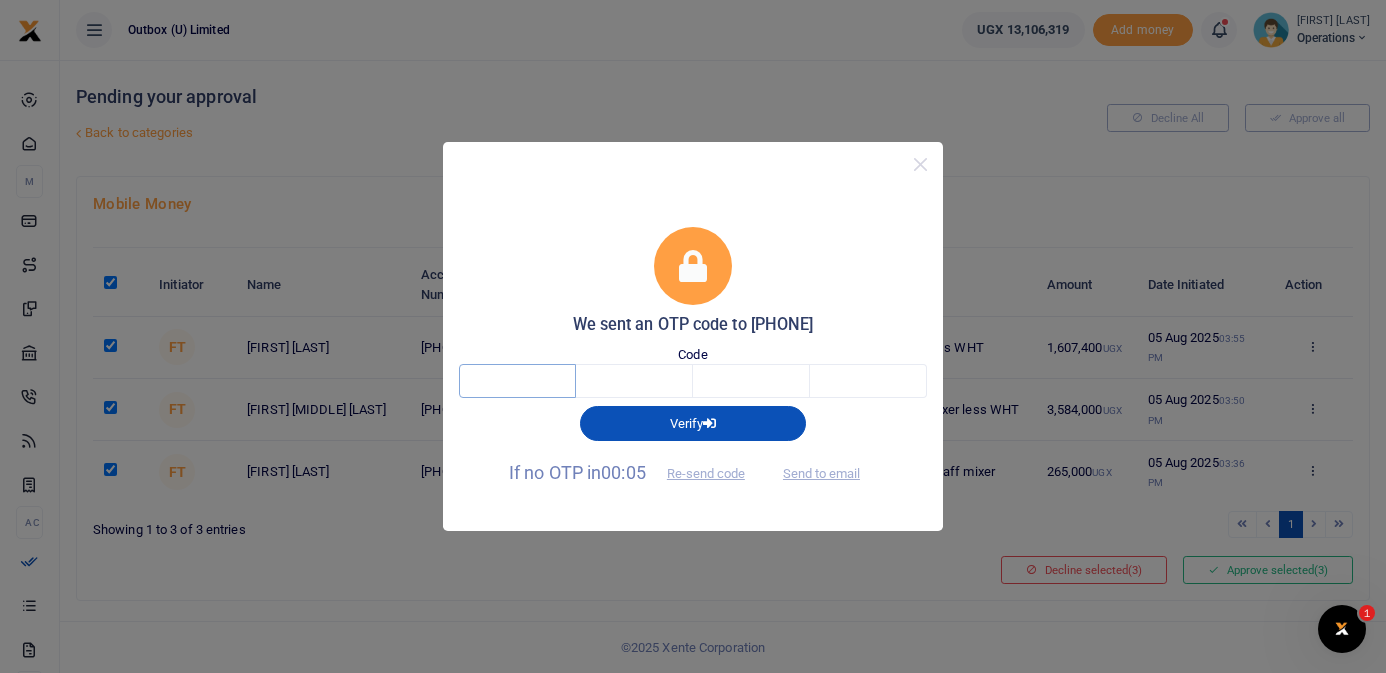 click at bounding box center (517, 381) 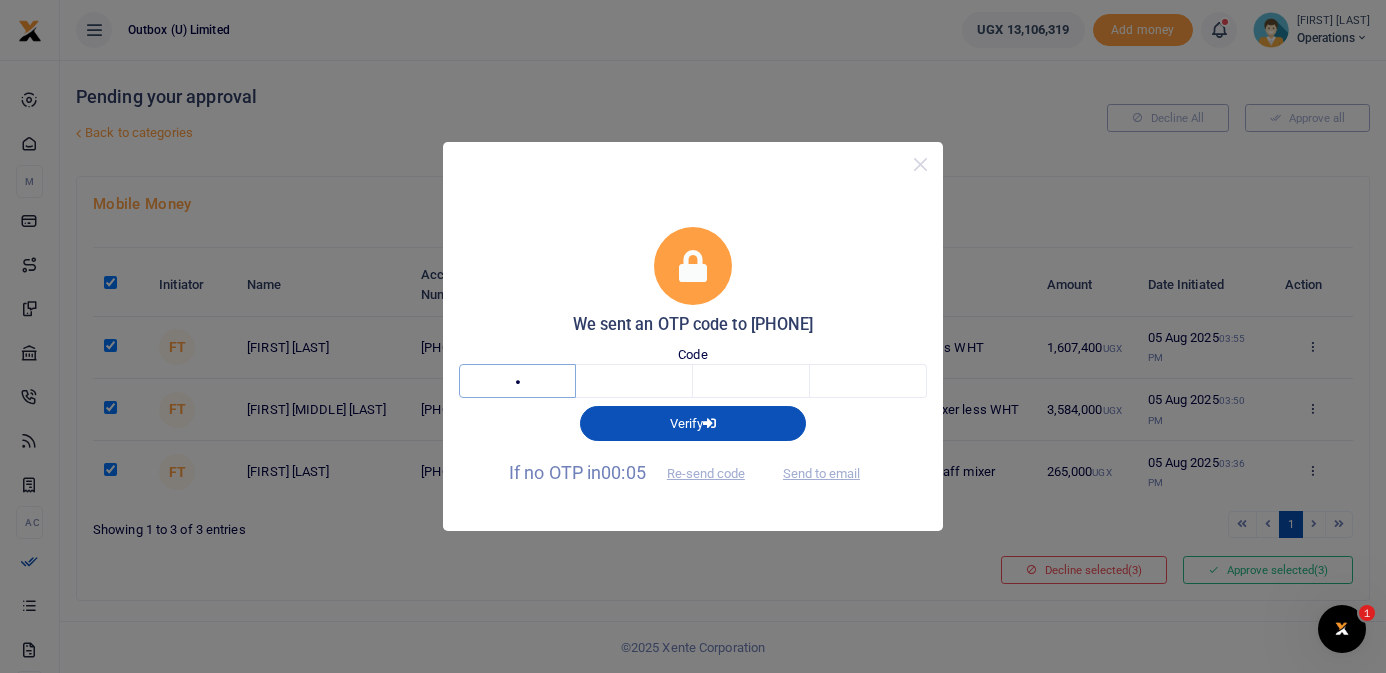 type on "2" 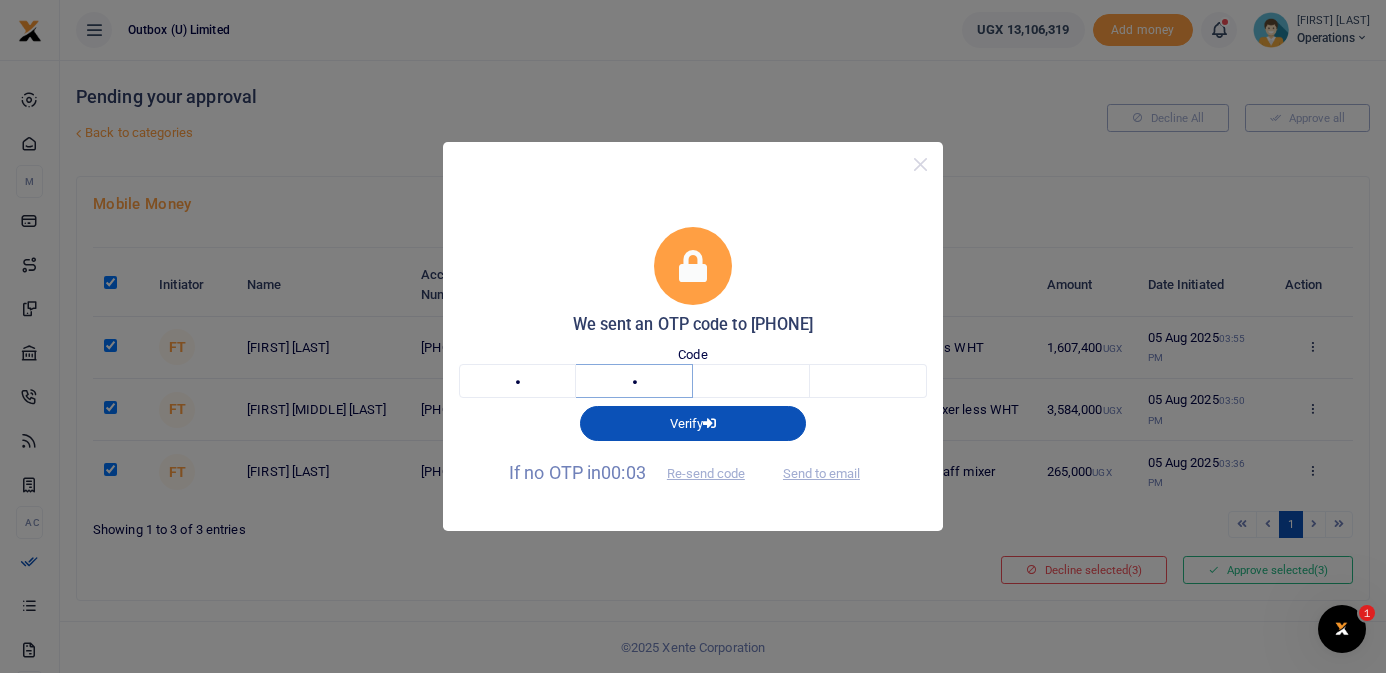 type on "5" 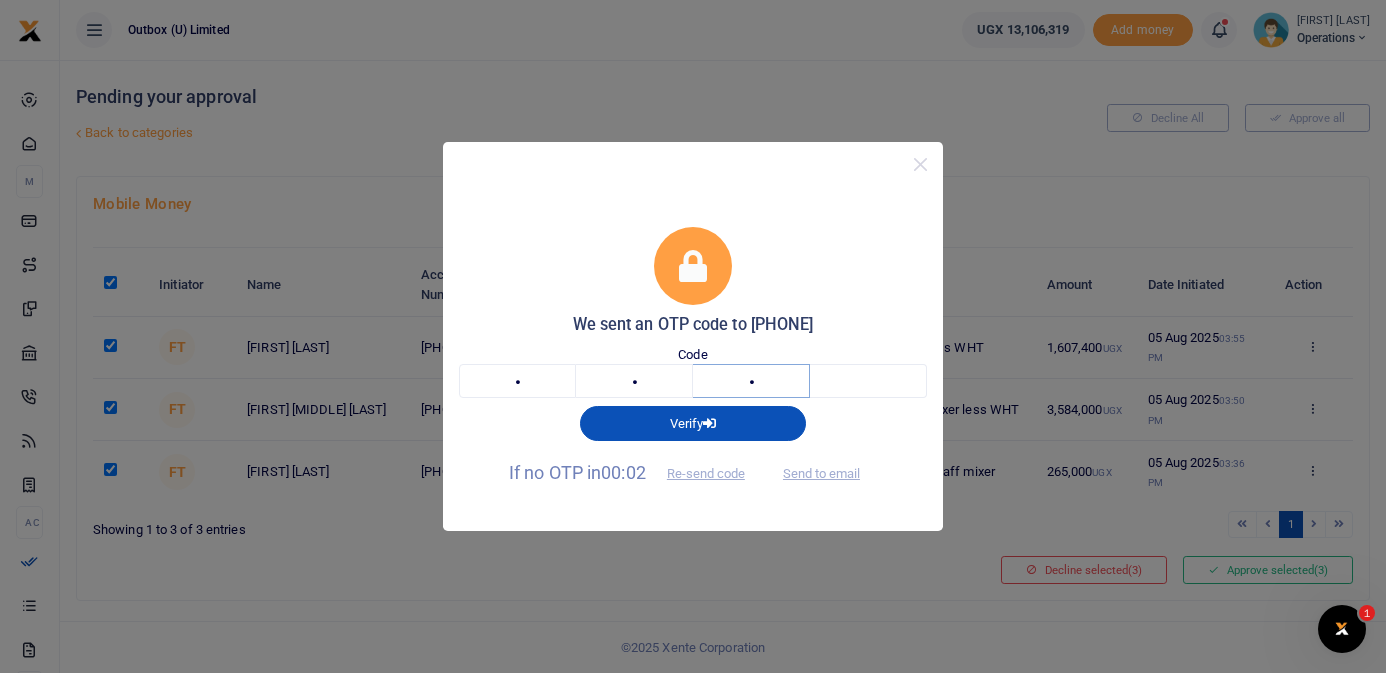 type on "8" 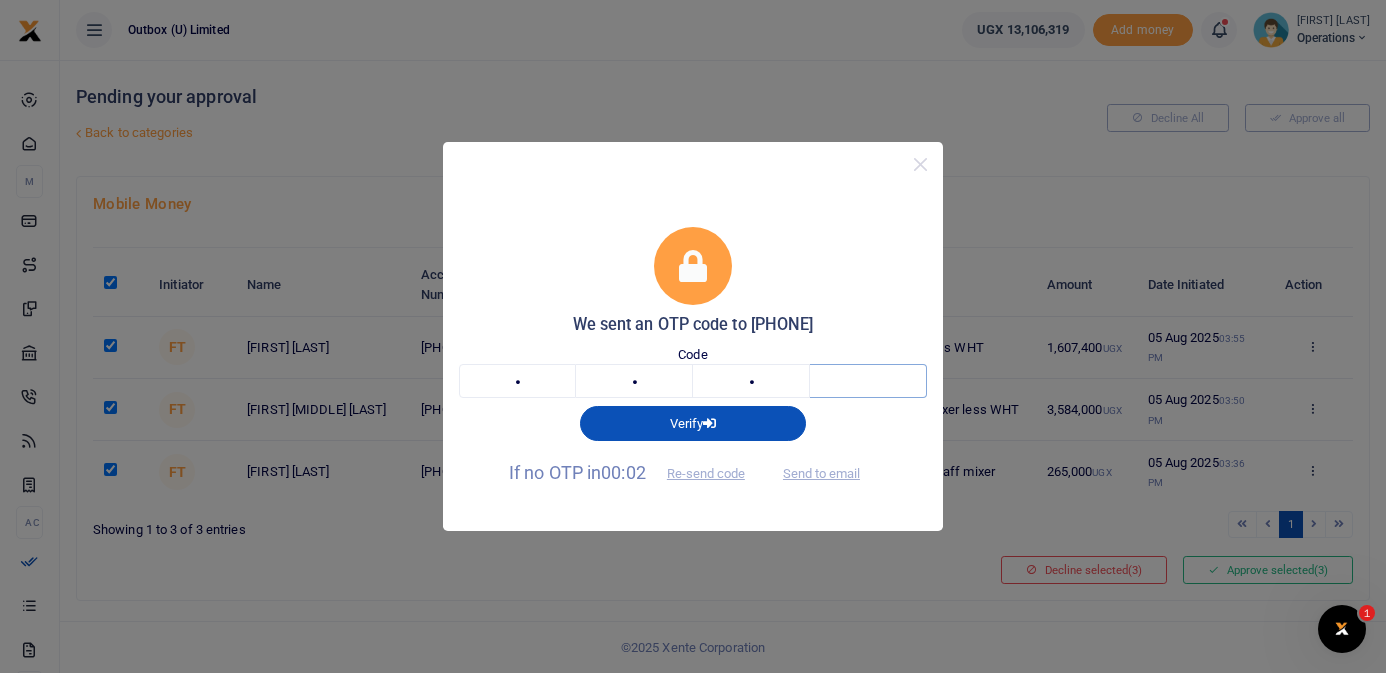 type on "8" 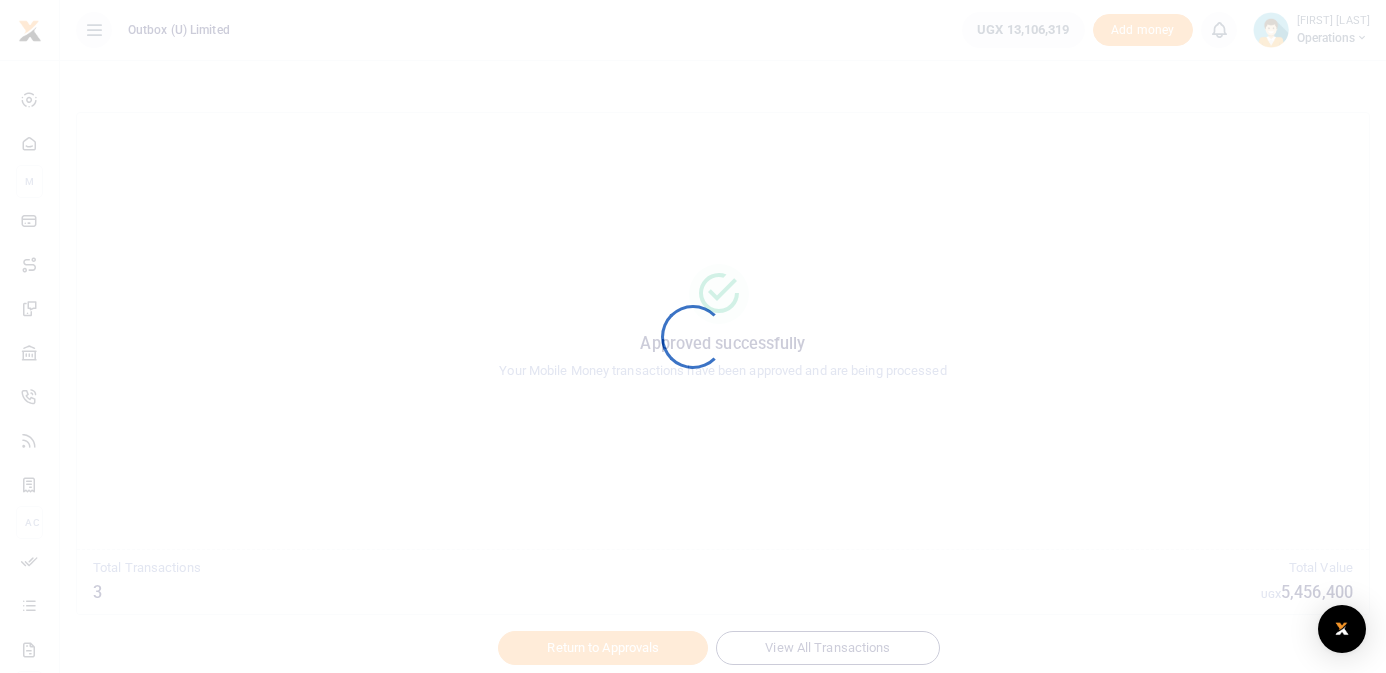scroll, scrollTop: 0, scrollLeft: 0, axis: both 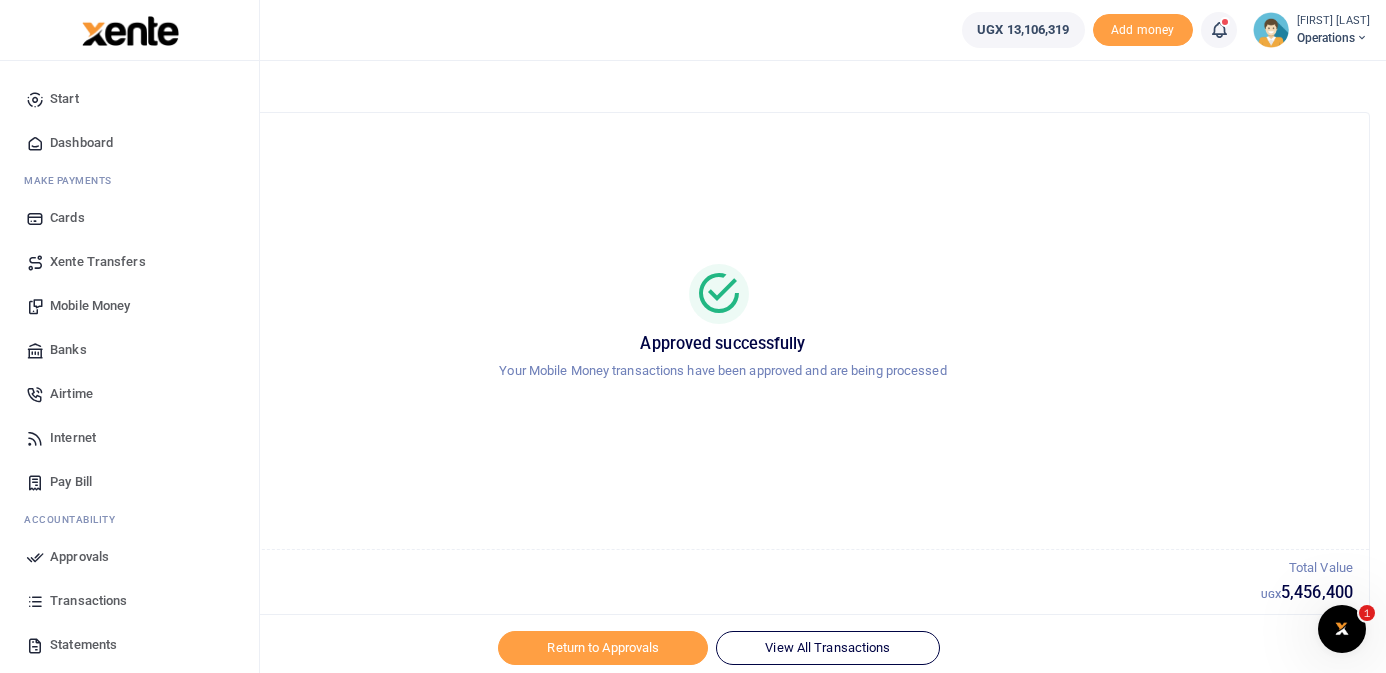 click on "Mobile Money" at bounding box center [90, 306] 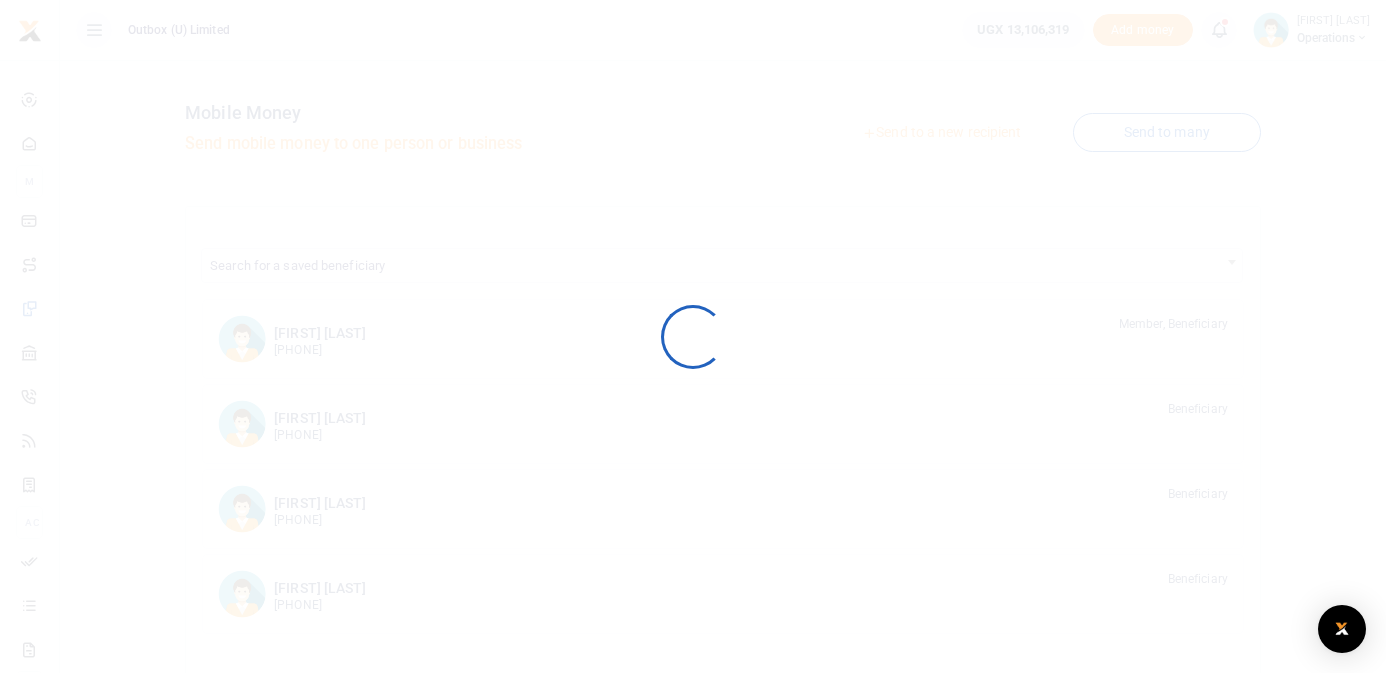 scroll, scrollTop: 0, scrollLeft: 0, axis: both 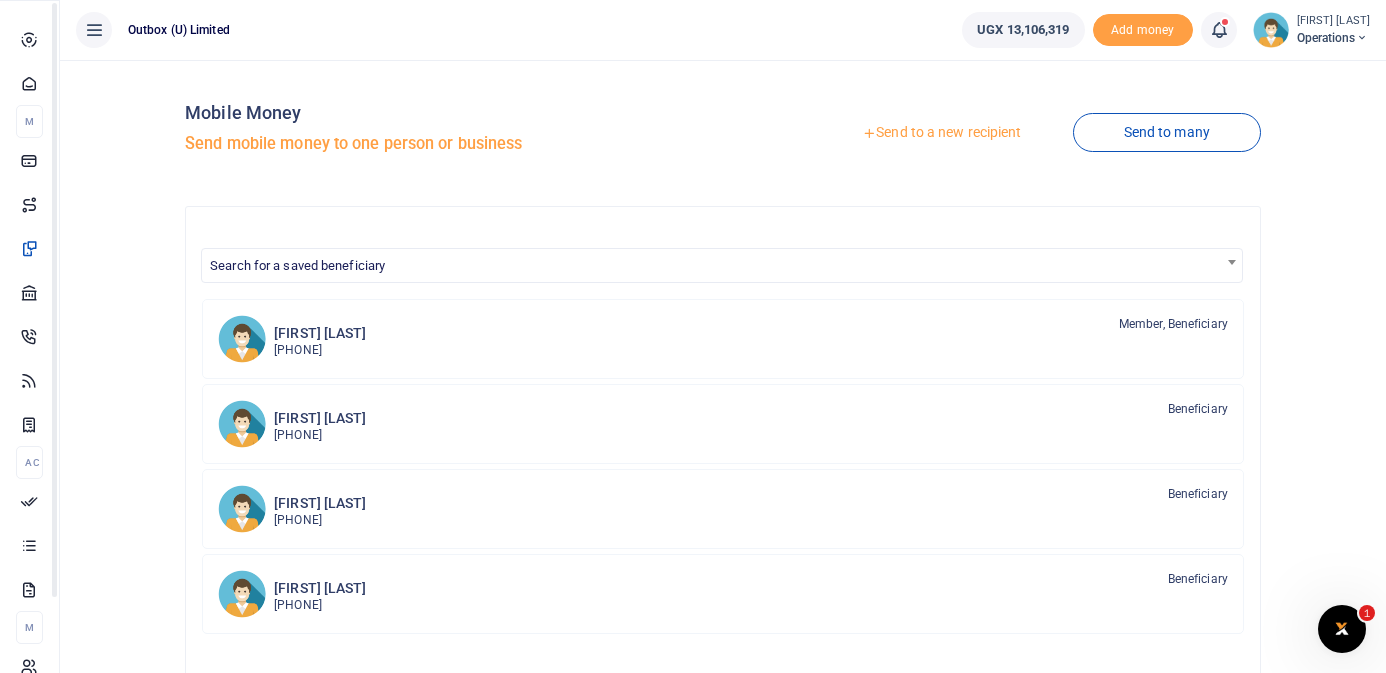 click at bounding box center (29, 83) 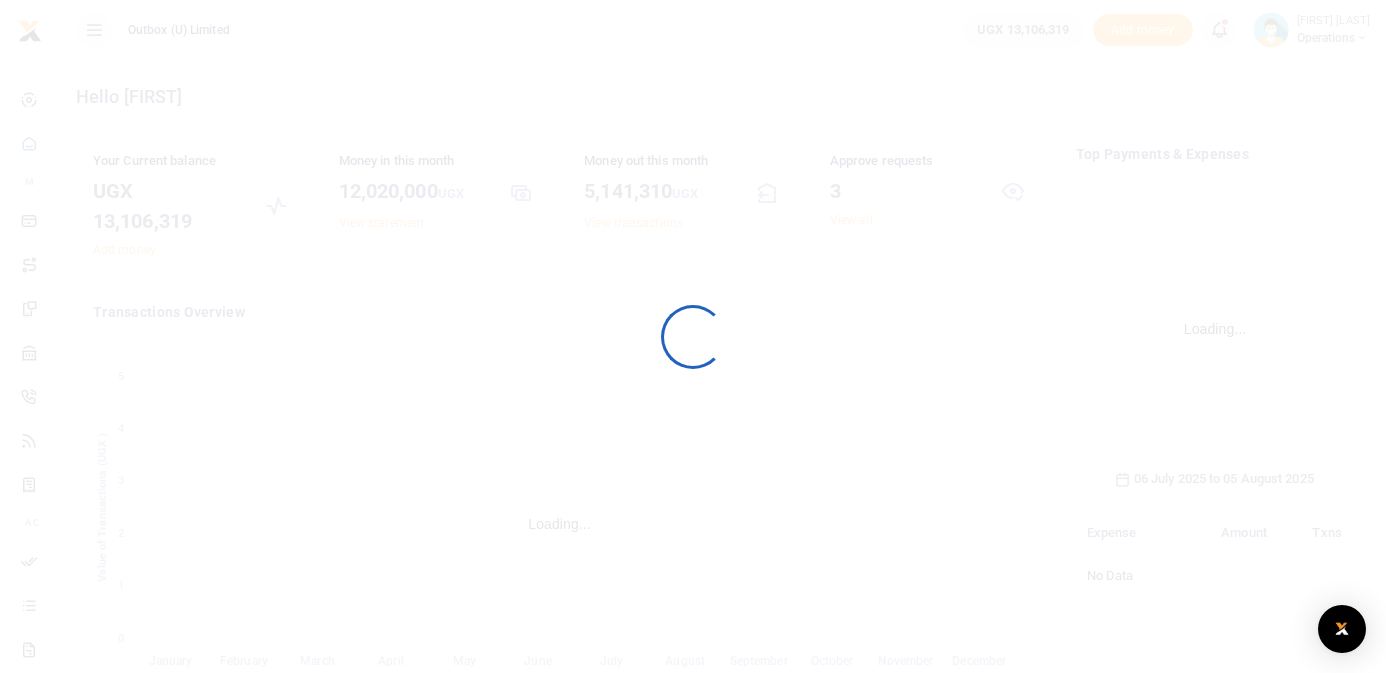 scroll, scrollTop: 0, scrollLeft: 0, axis: both 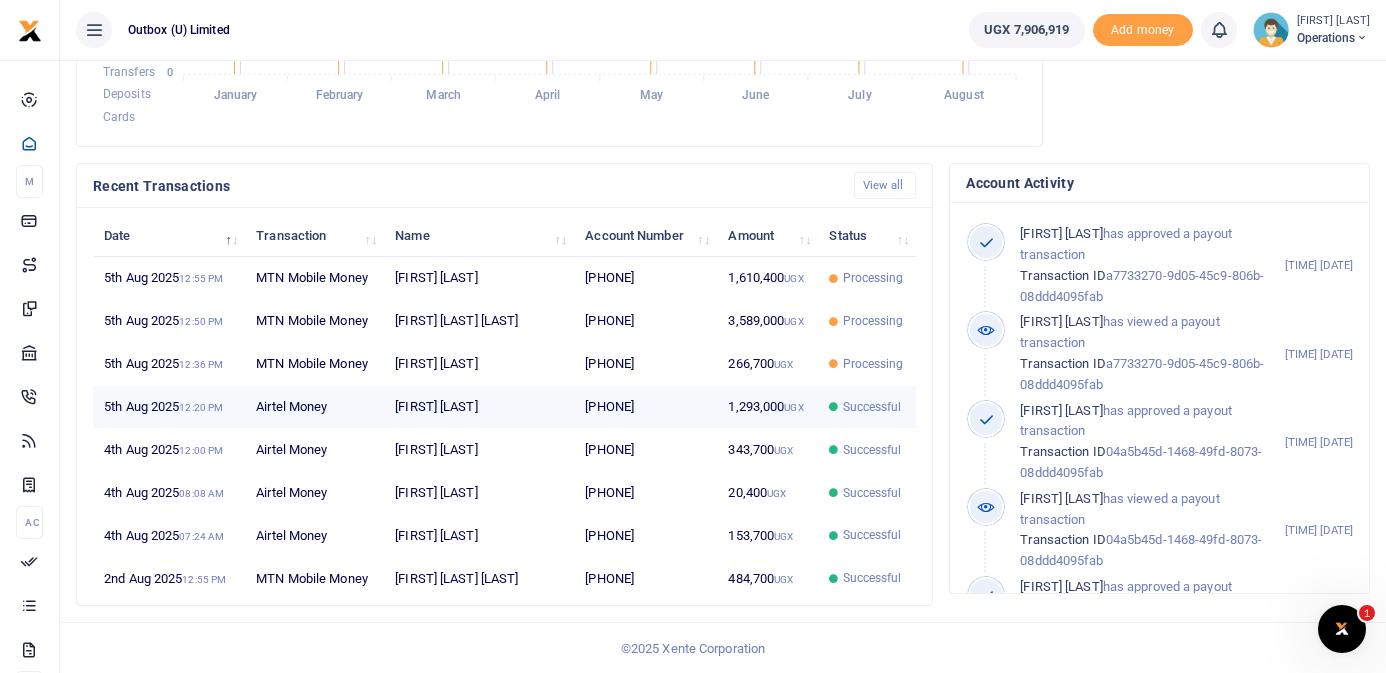click on "[FIRST] [LAST]" at bounding box center [479, 407] 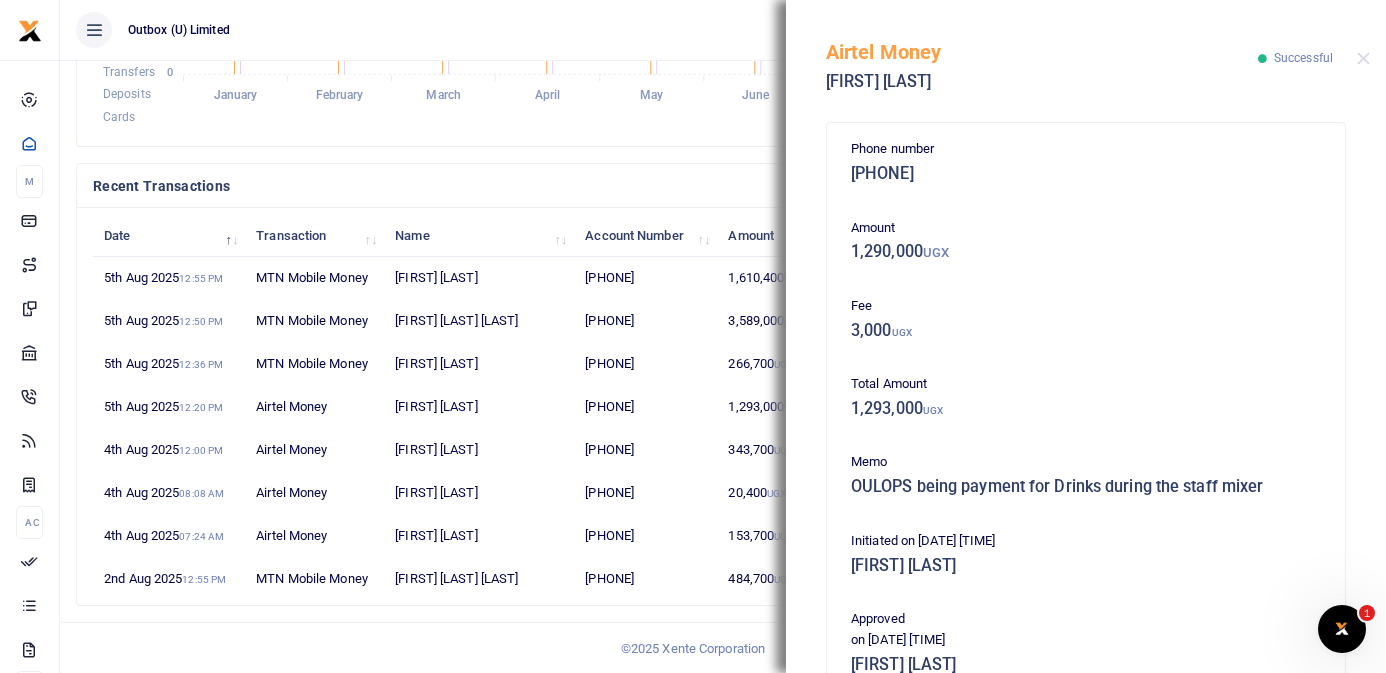scroll, scrollTop: 476, scrollLeft: 0, axis: vertical 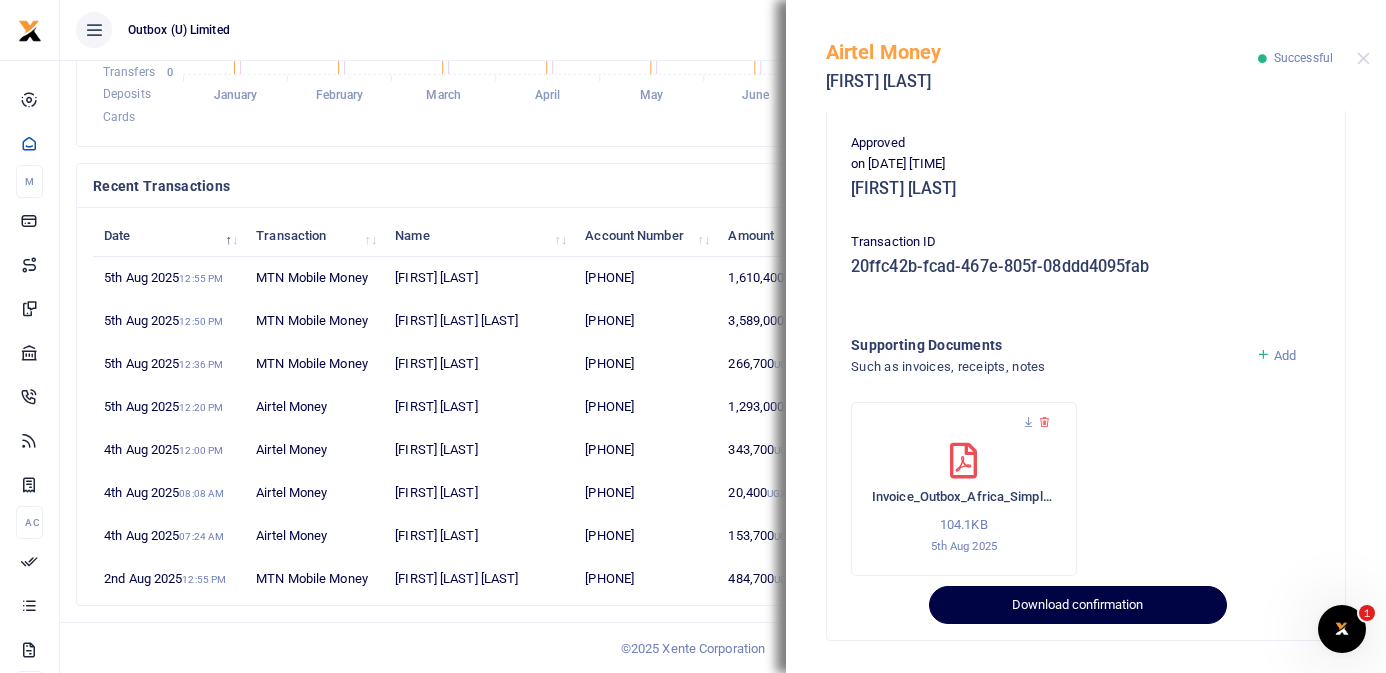 click on "Download confirmation" at bounding box center [1077, 605] 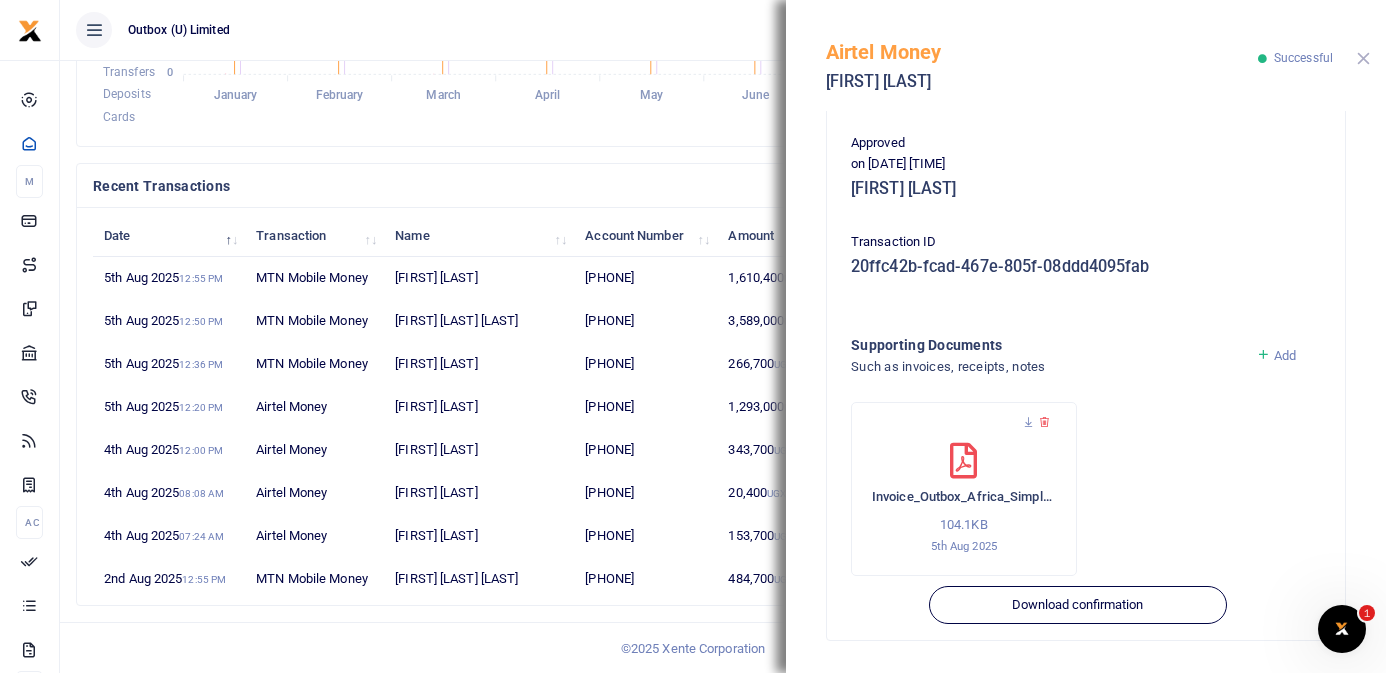 click at bounding box center (1363, 58) 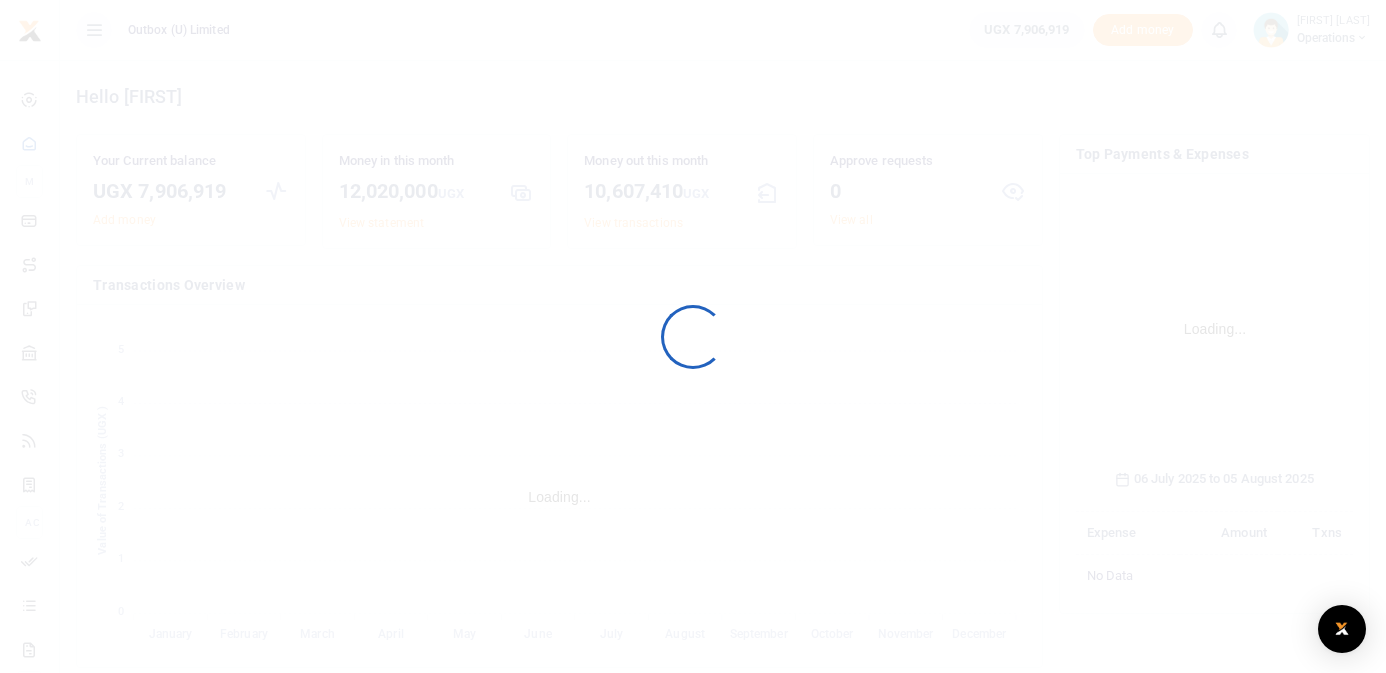 scroll, scrollTop: 521, scrollLeft: 0, axis: vertical 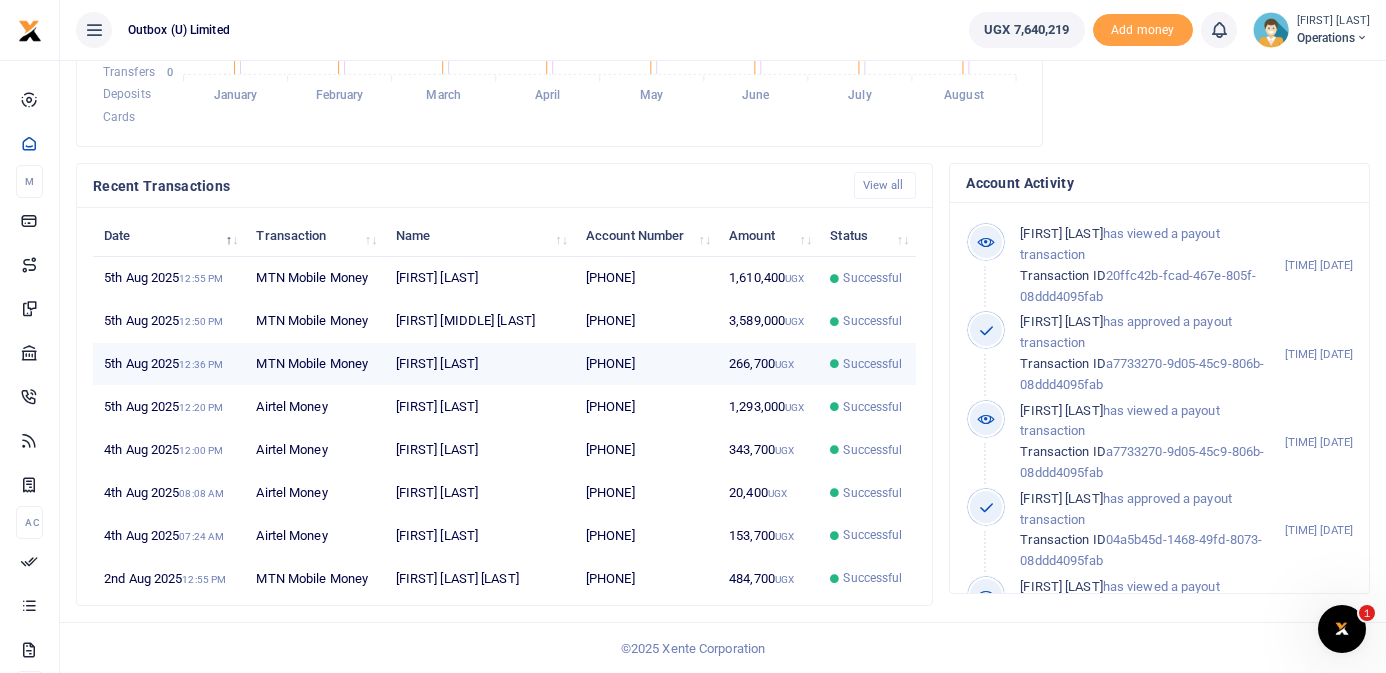 click on "[FIRST] [LAST]" at bounding box center [479, 364] 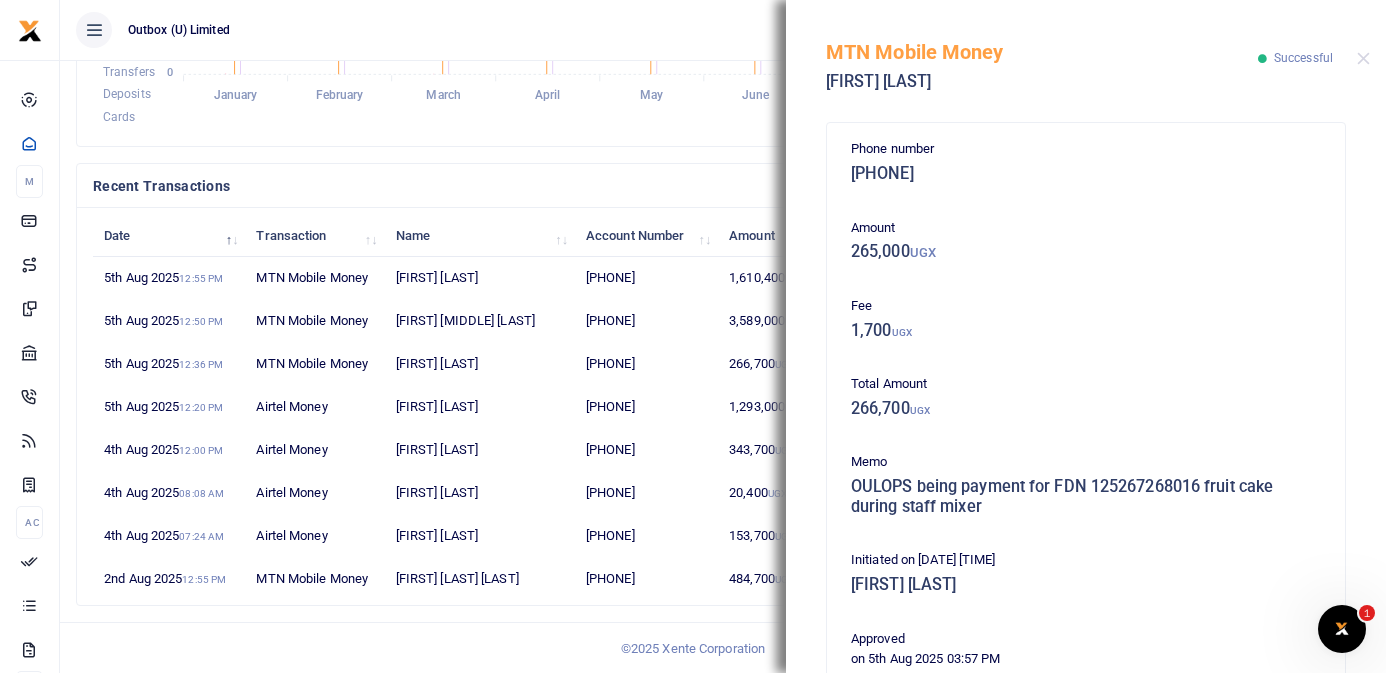 scroll, scrollTop: 496, scrollLeft: 0, axis: vertical 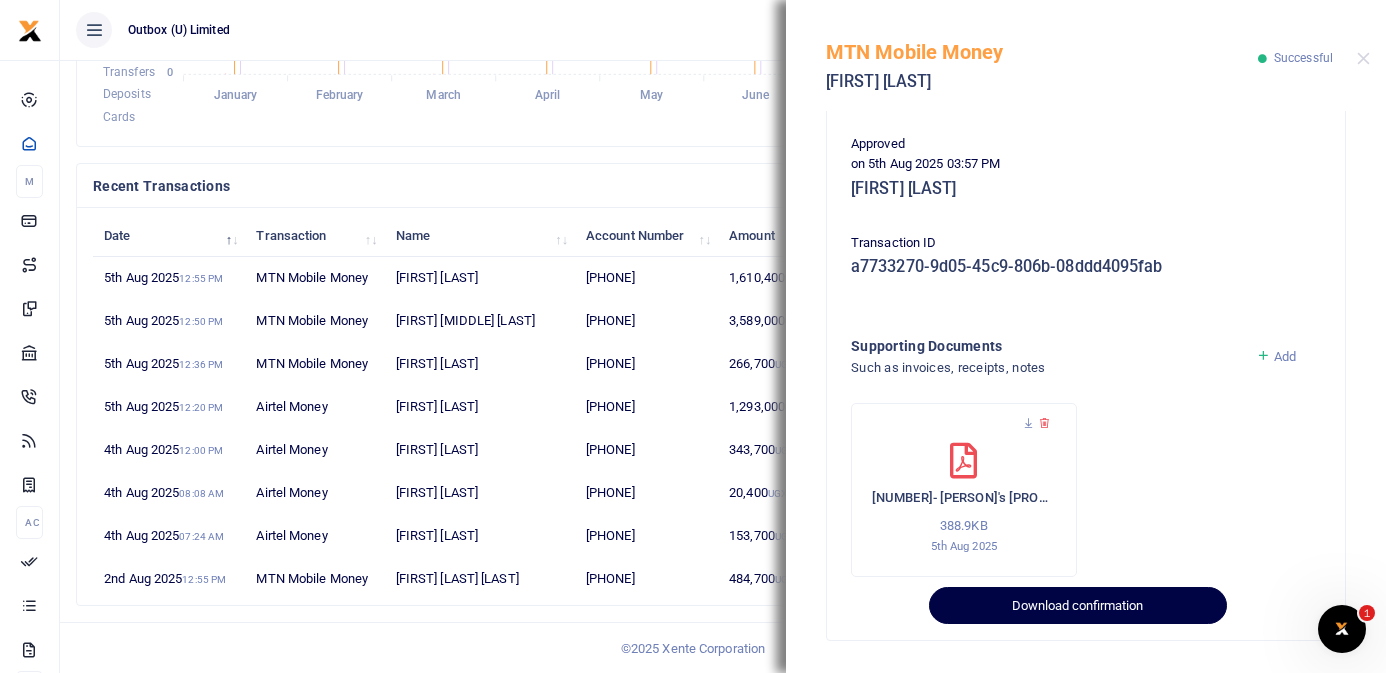 click on "Download confirmation" at bounding box center [1077, 606] 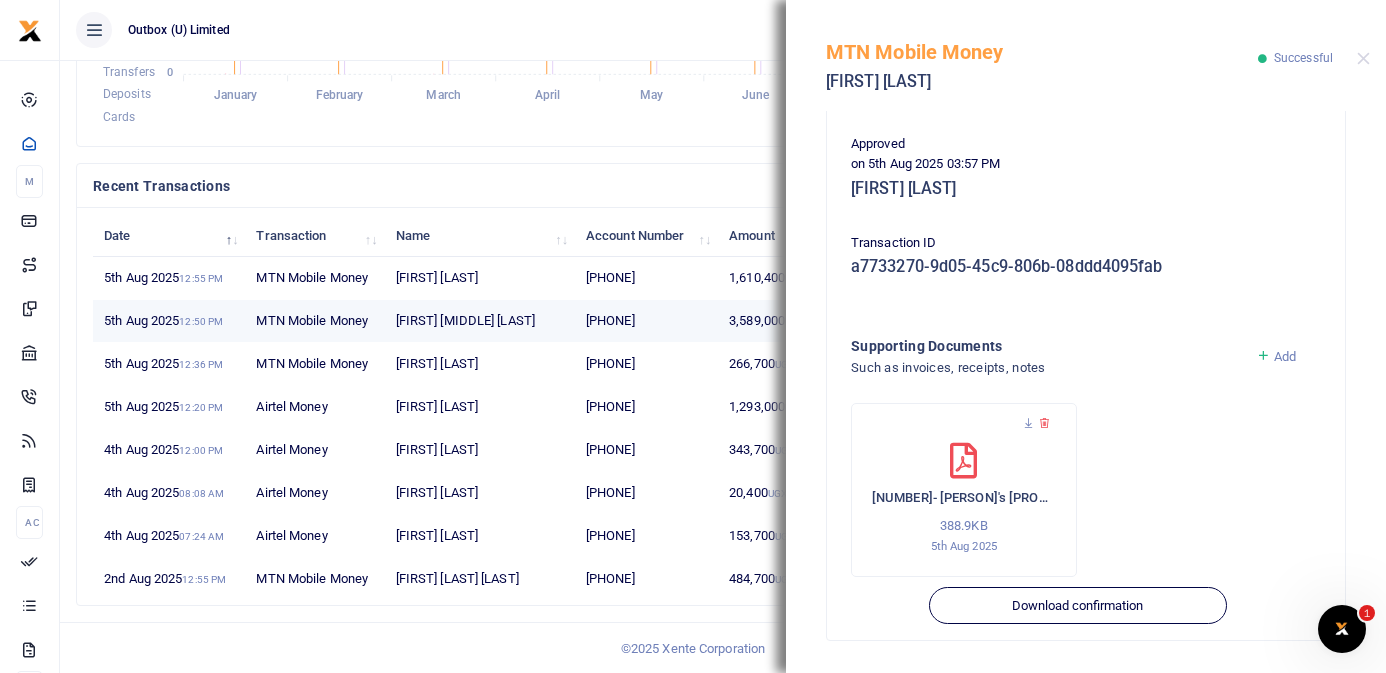 click on "[FIRST] [MIDDLE] [LAST]" at bounding box center (479, 321) 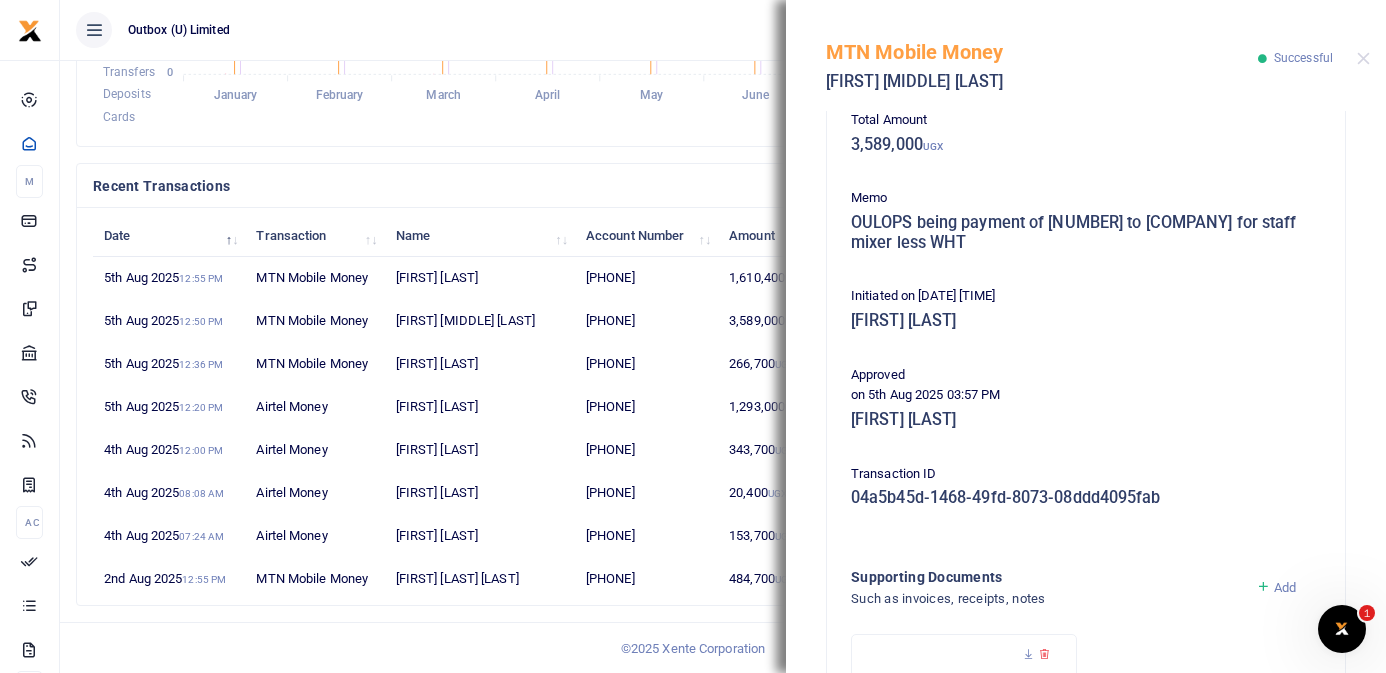 scroll, scrollTop: 496, scrollLeft: 0, axis: vertical 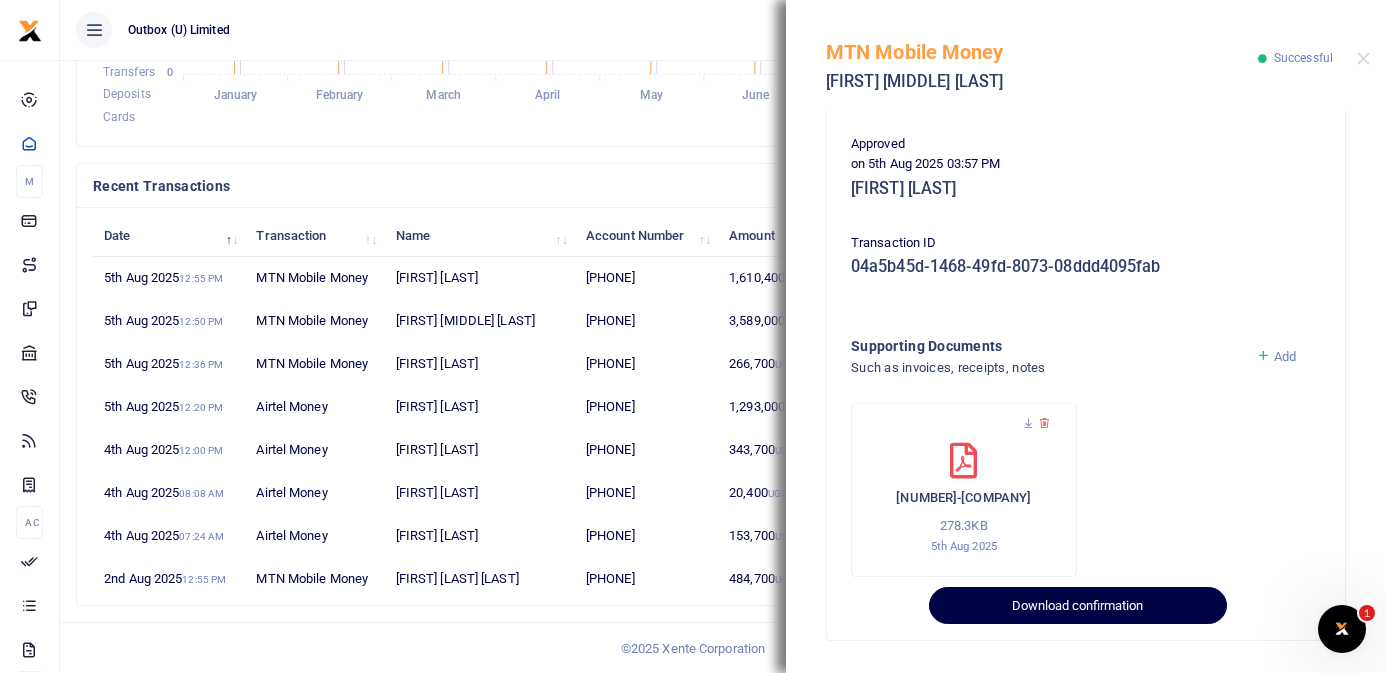 click on "Download confirmation" at bounding box center (1077, 606) 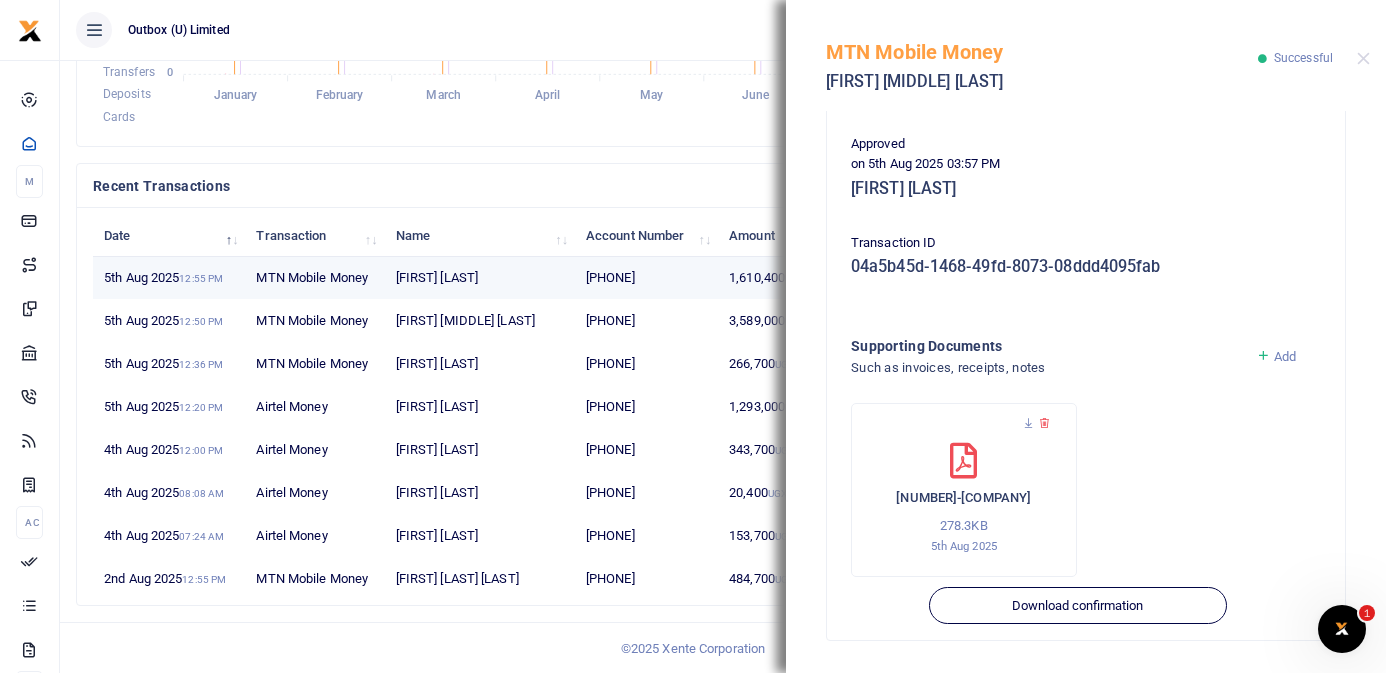 click on "[FIRST] [LAST]" at bounding box center [479, 278] 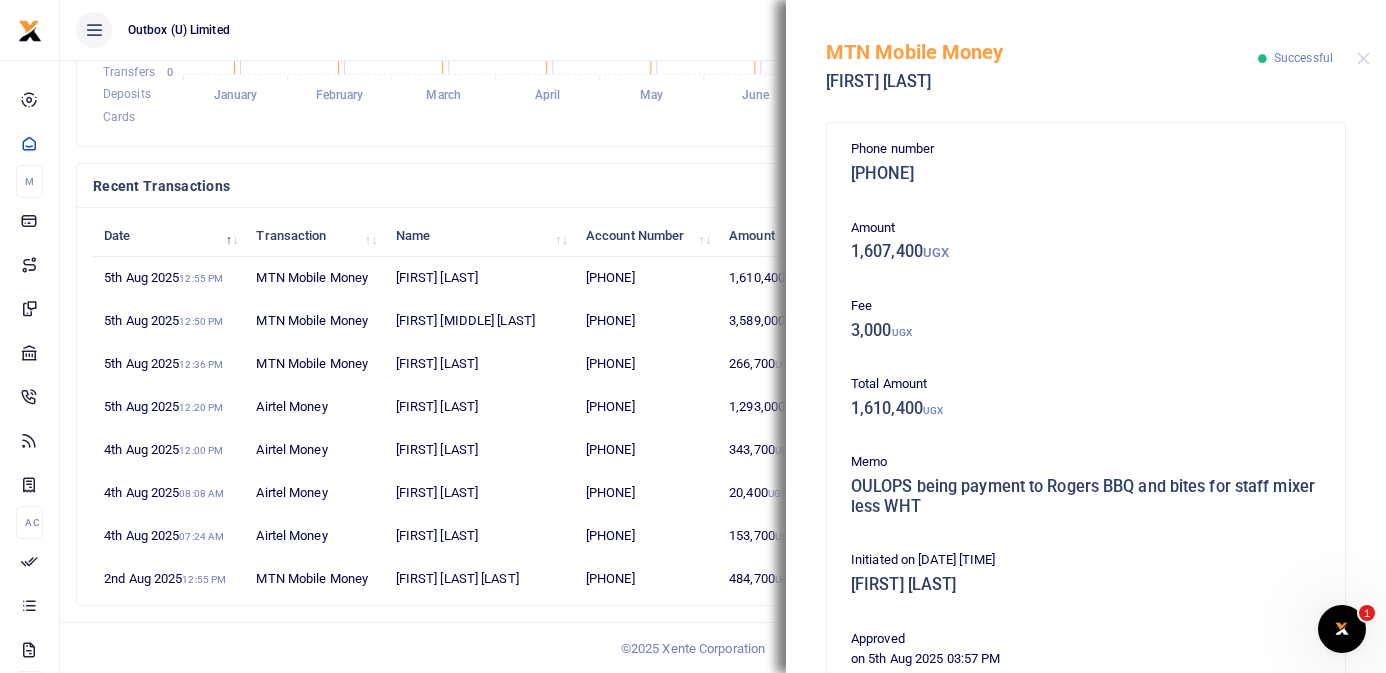 scroll, scrollTop: 496, scrollLeft: 0, axis: vertical 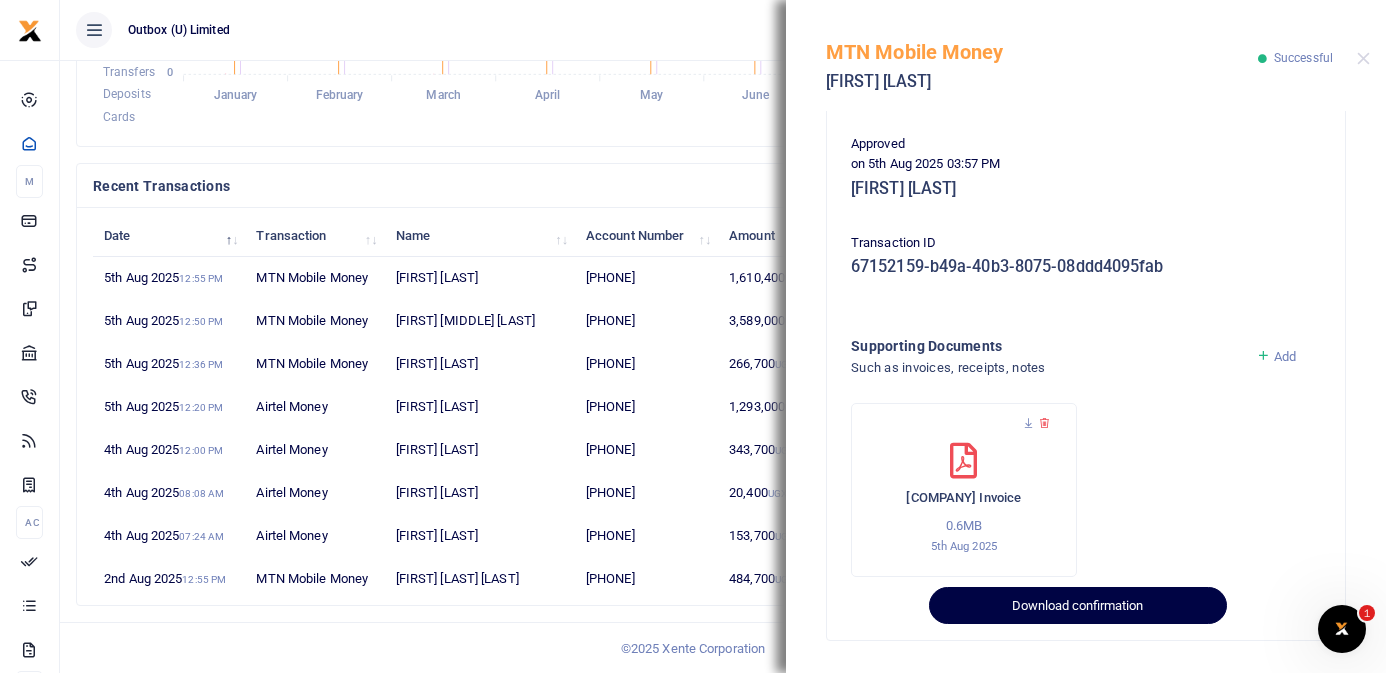 click on "Download confirmation" at bounding box center (1077, 606) 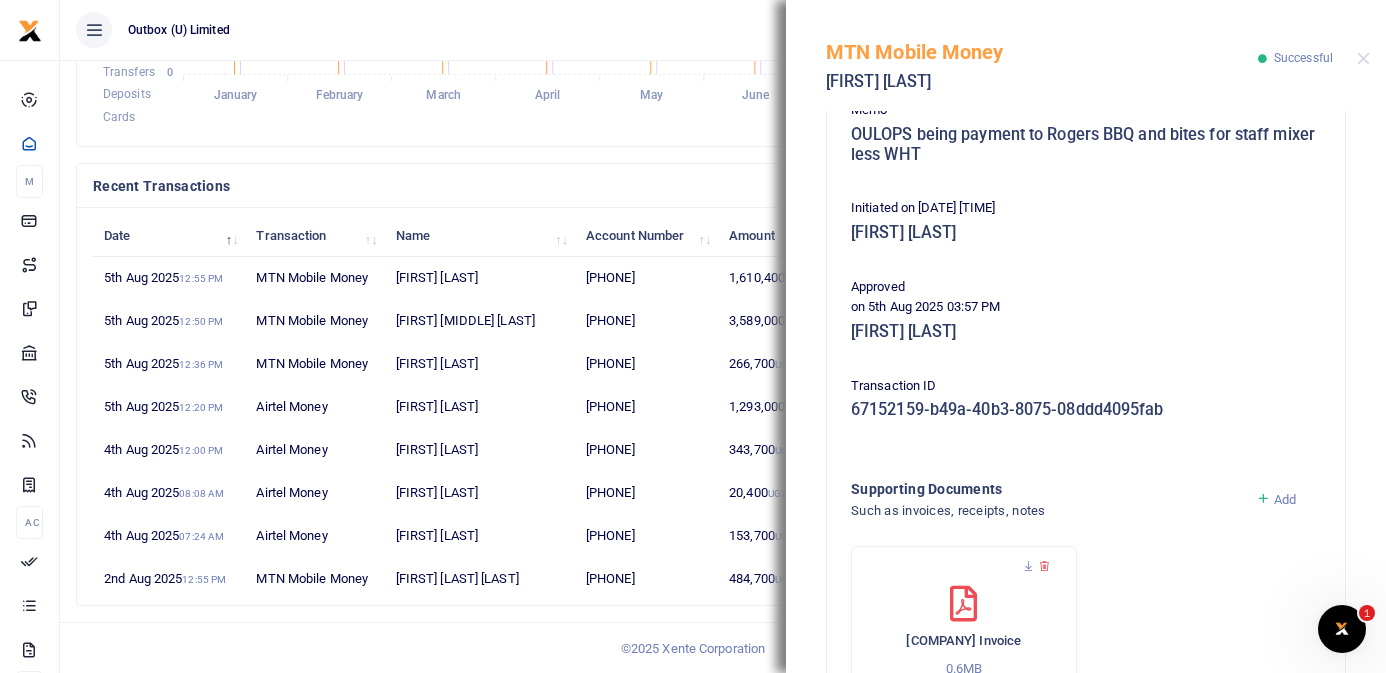 scroll, scrollTop: 0, scrollLeft: 0, axis: both 